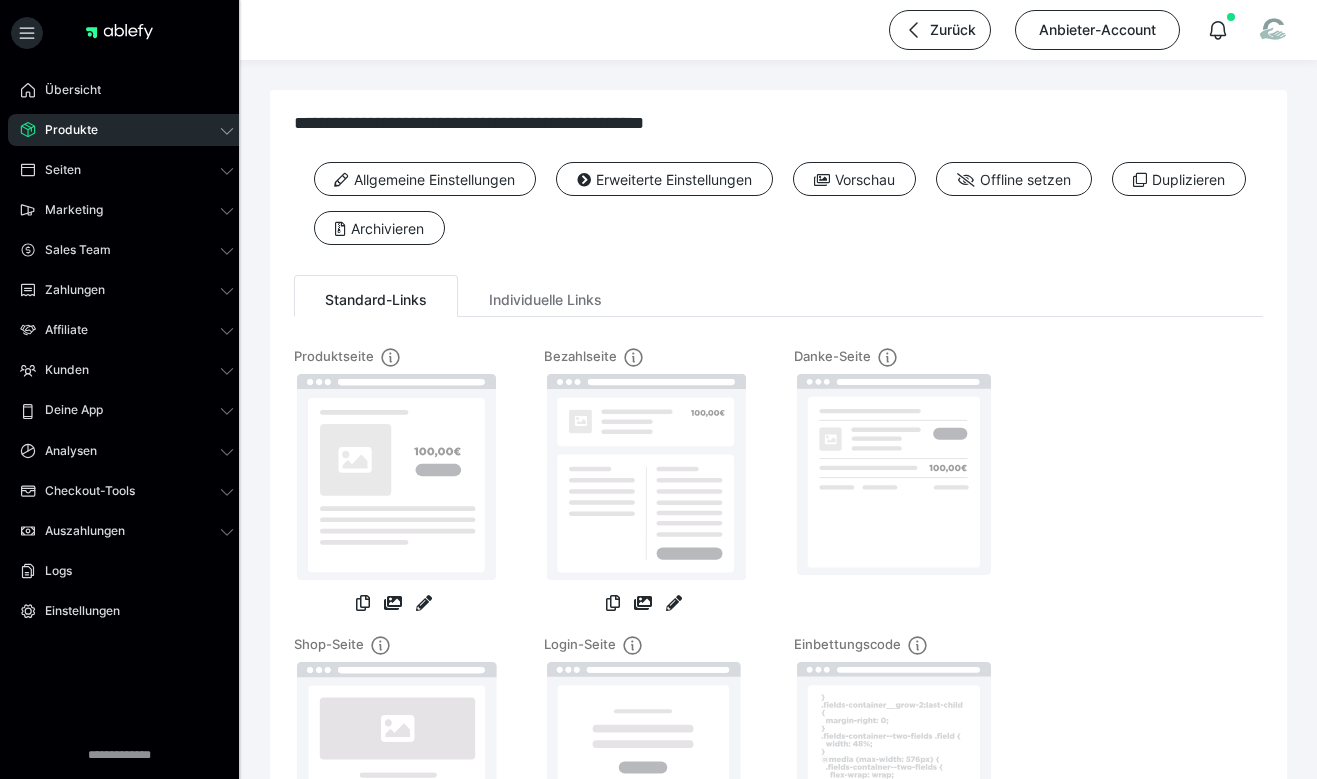 scroll, scrollTop: 0, scrollLeft: 0, axis: both 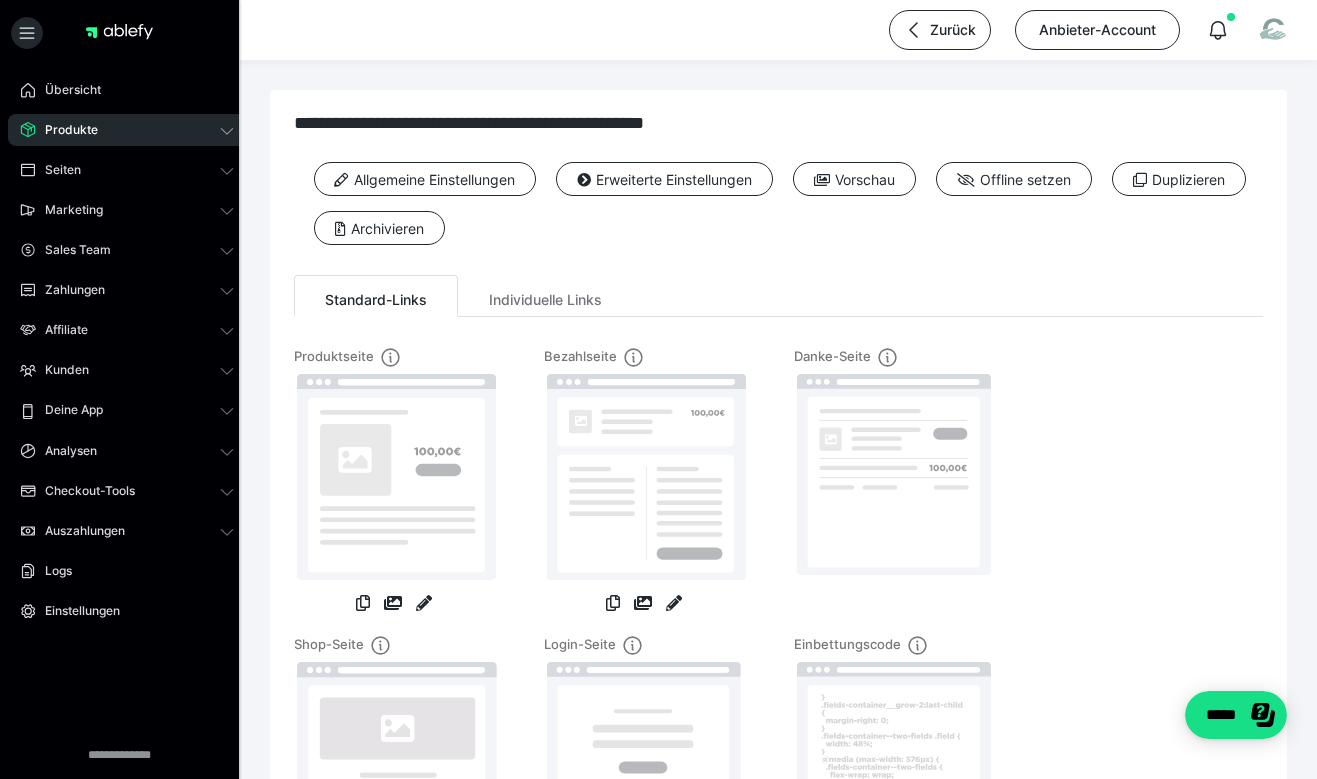 drag, startPoint x: 0, startPoint y: 0, endPoint x: 843, endPoint y: 272, distance: 885.7951 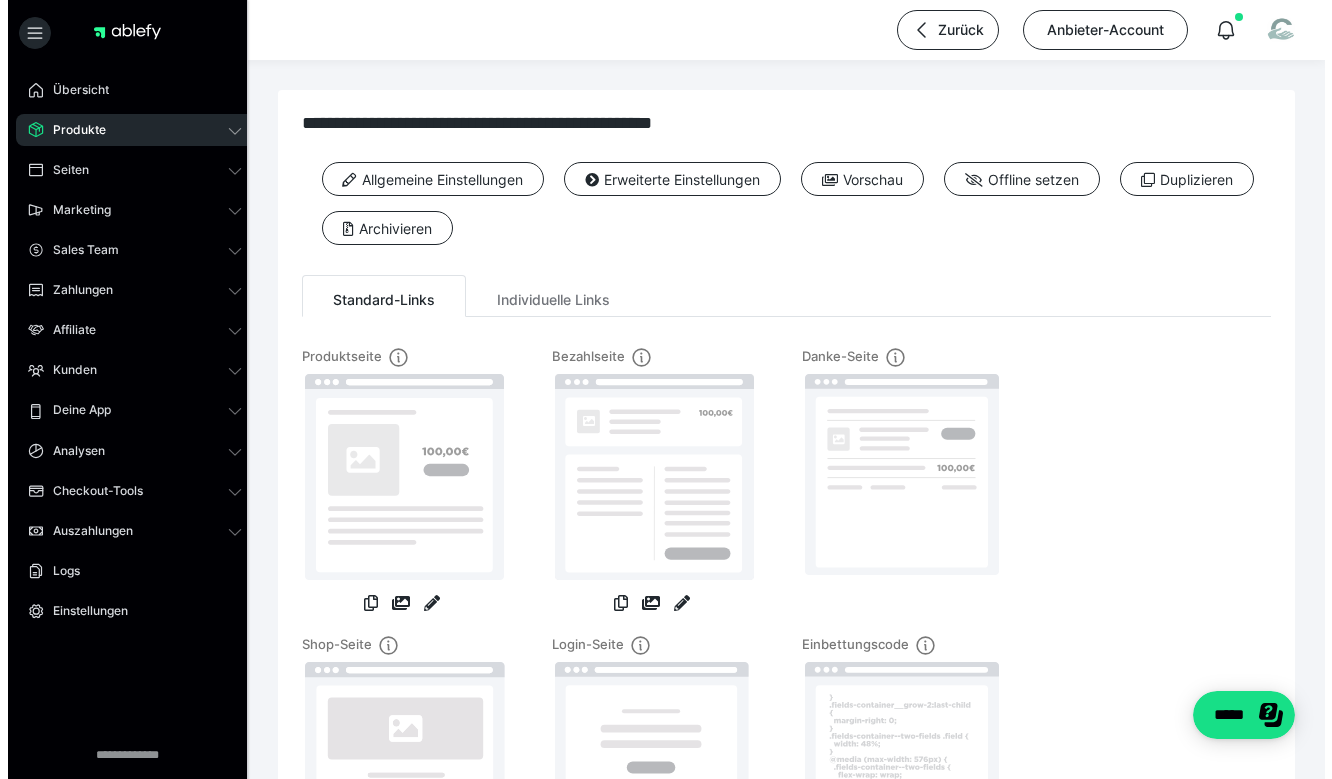 scroll, scrollTop: 0, scrollLeft: 0, axis: both 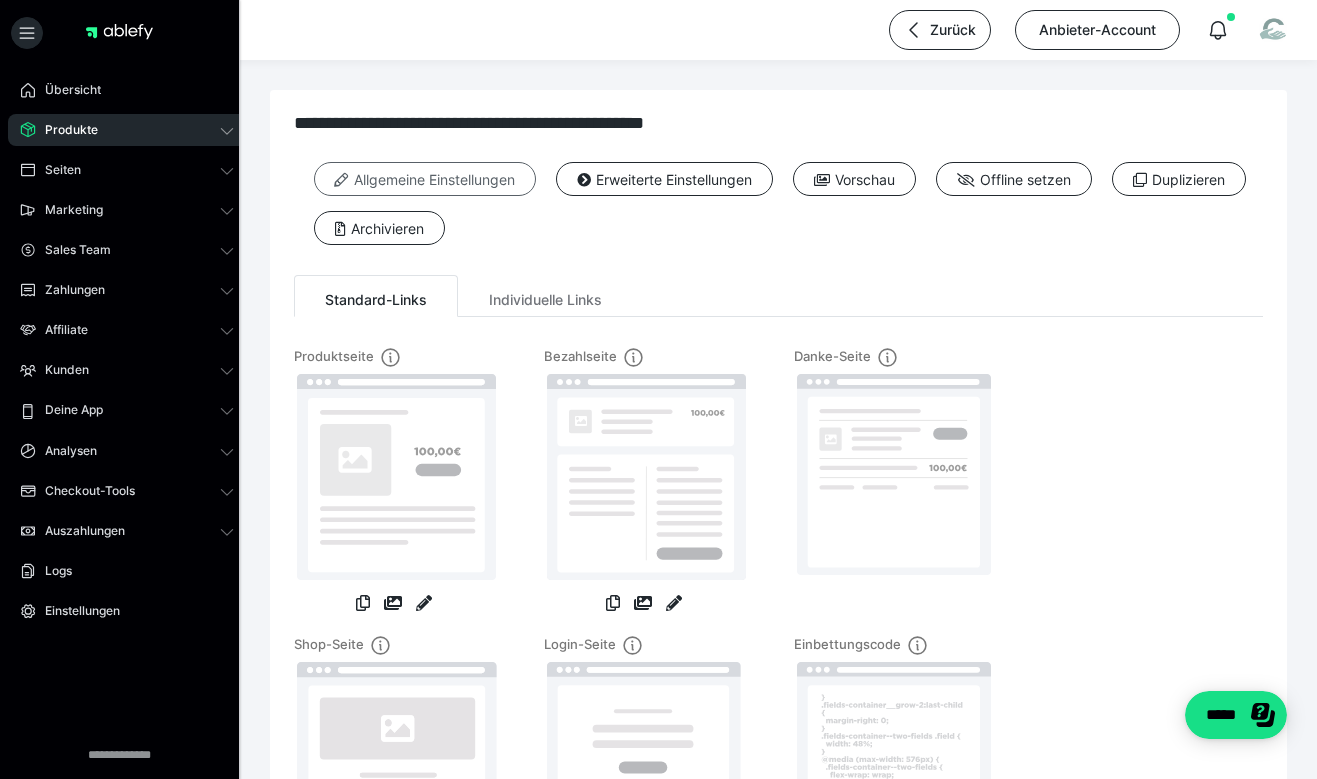 click on "Allgemeine Einstellungen" at bounding box center [425, 179] 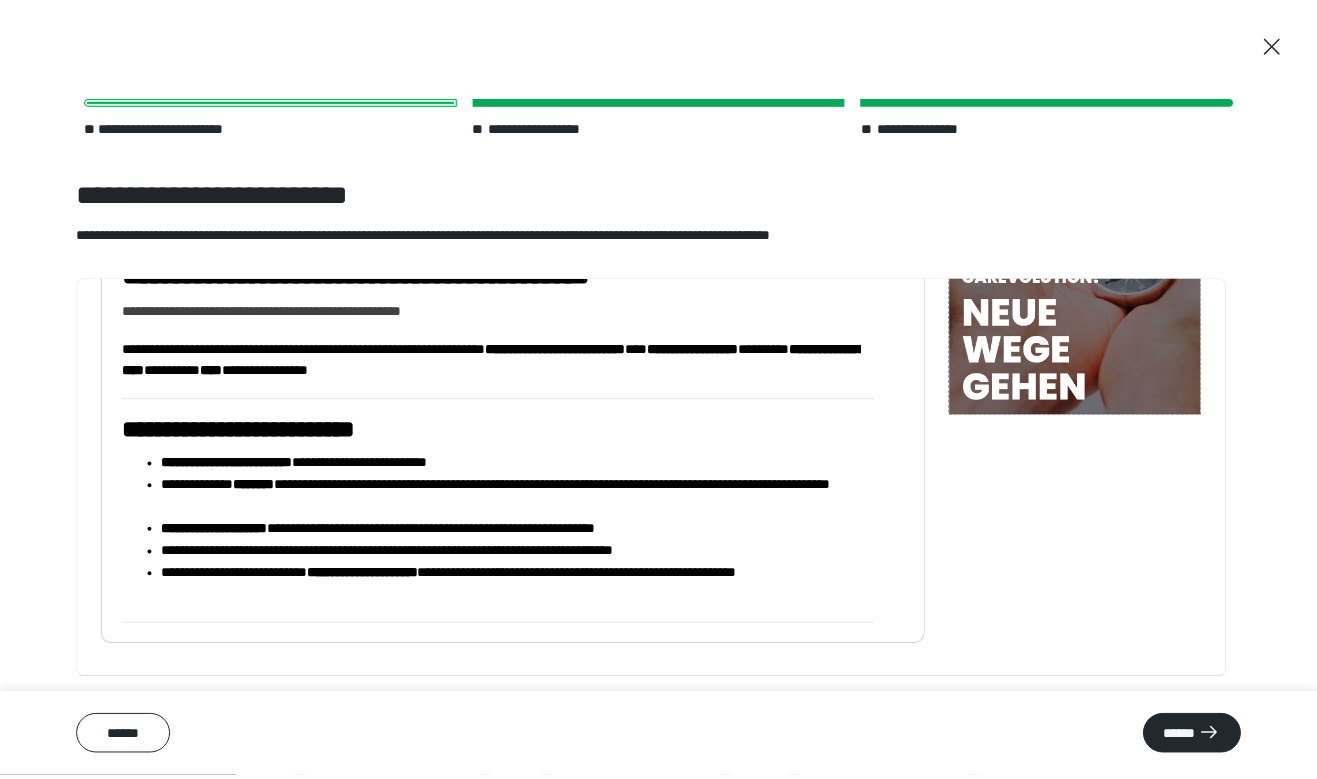 scroll, scrollTop: 266, scrollLeft: 0, axis: vertical 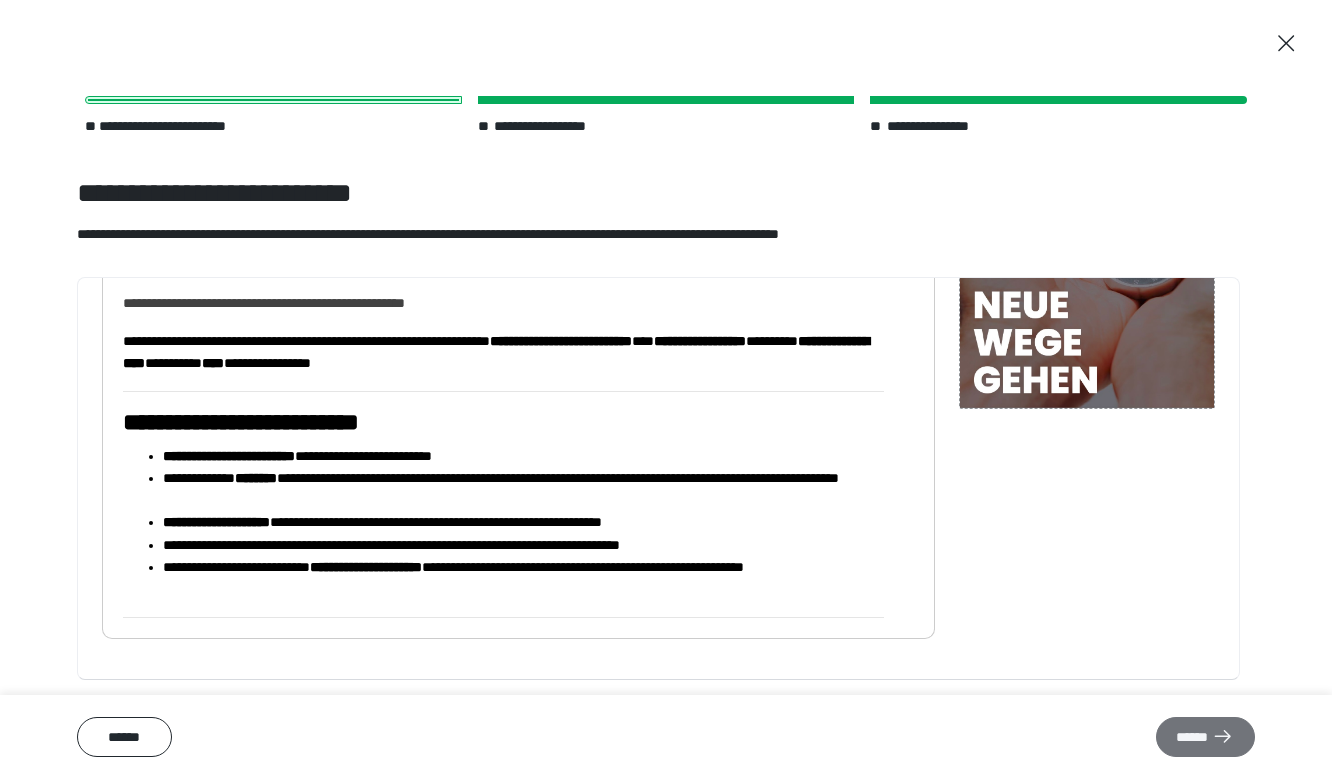 click on "******" at bounding box center (1205, 737) 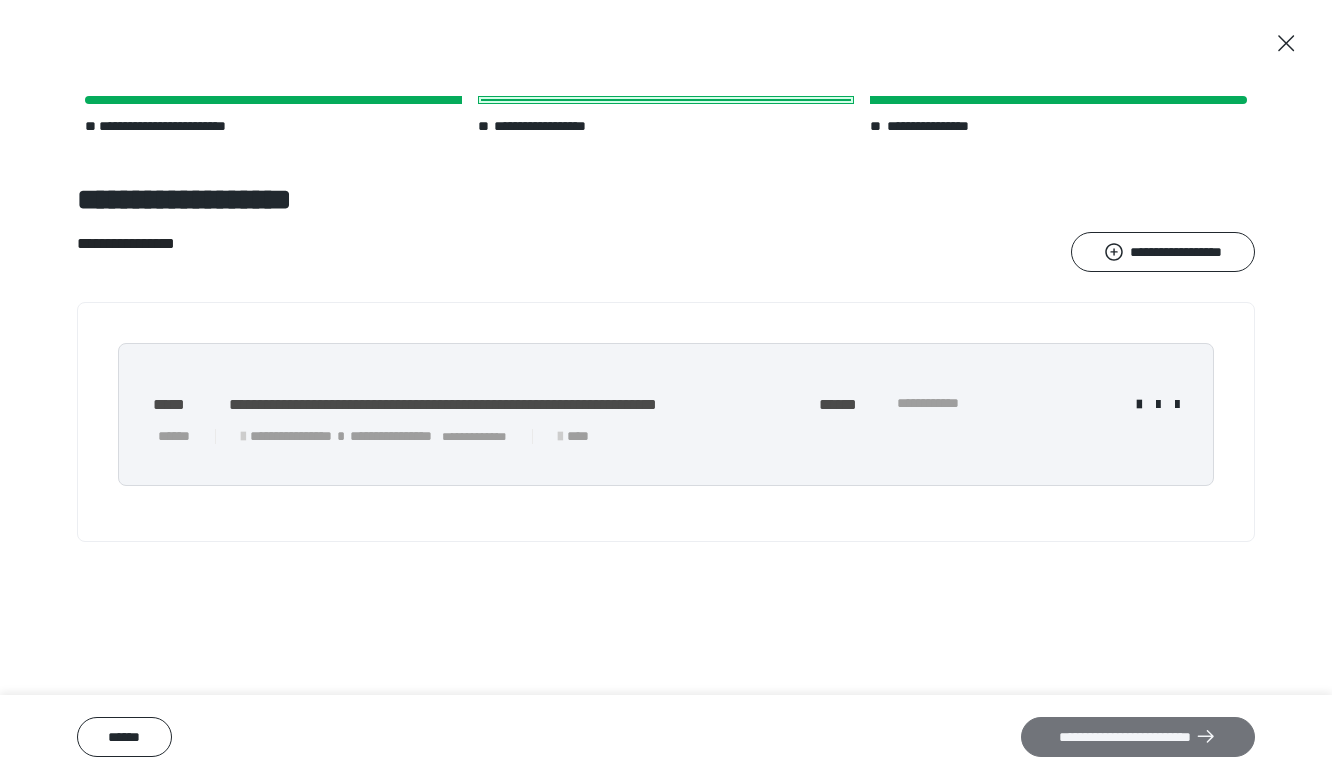 click on "**********" at bounding box center [1138, 737] 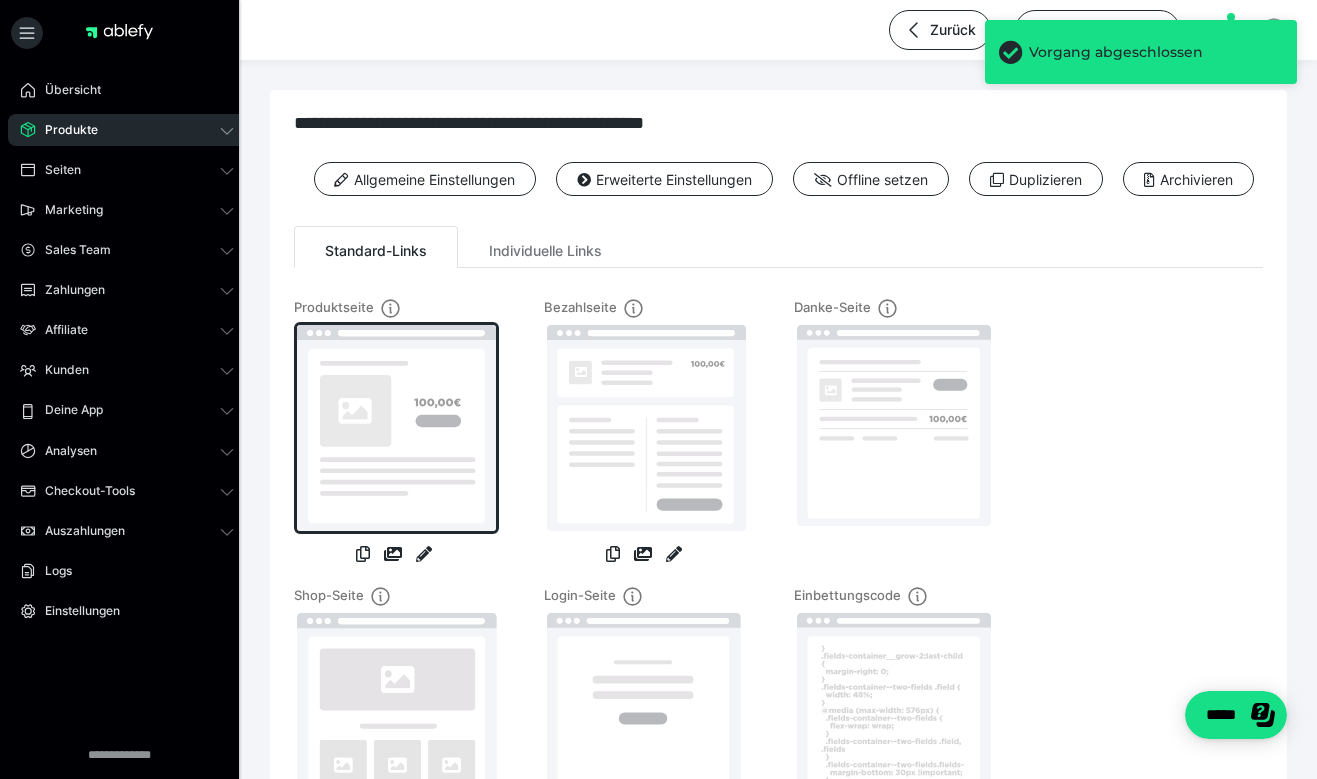 click at bounding box center (396, 428) 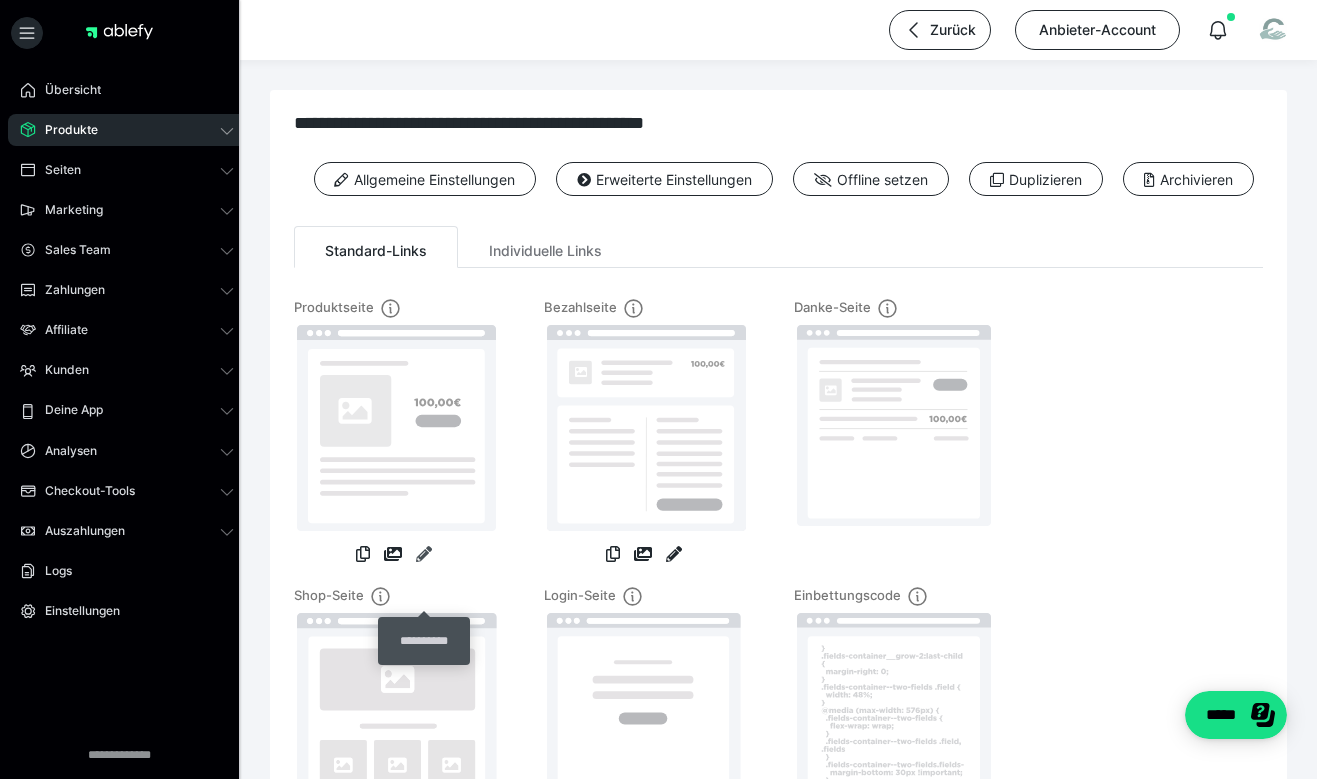 click at bounding box center (424, 554) 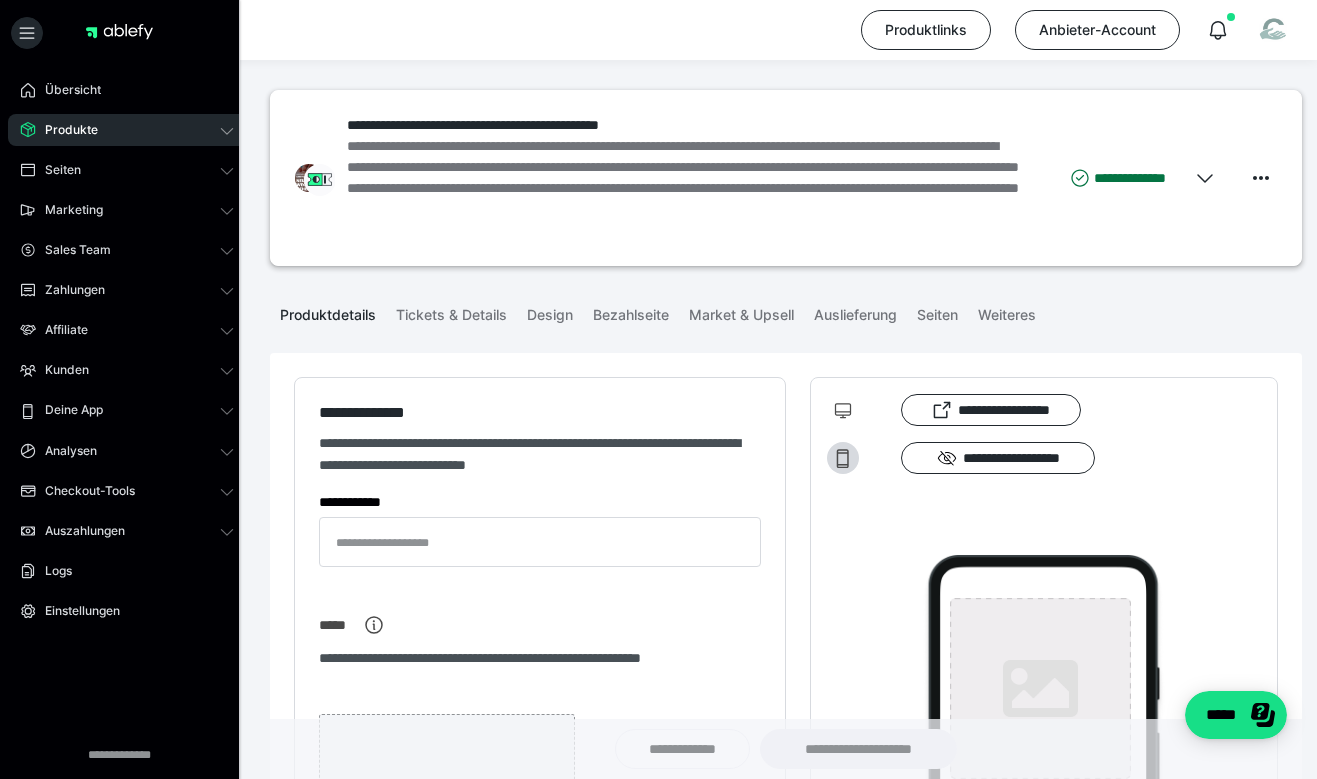 type on "**********" 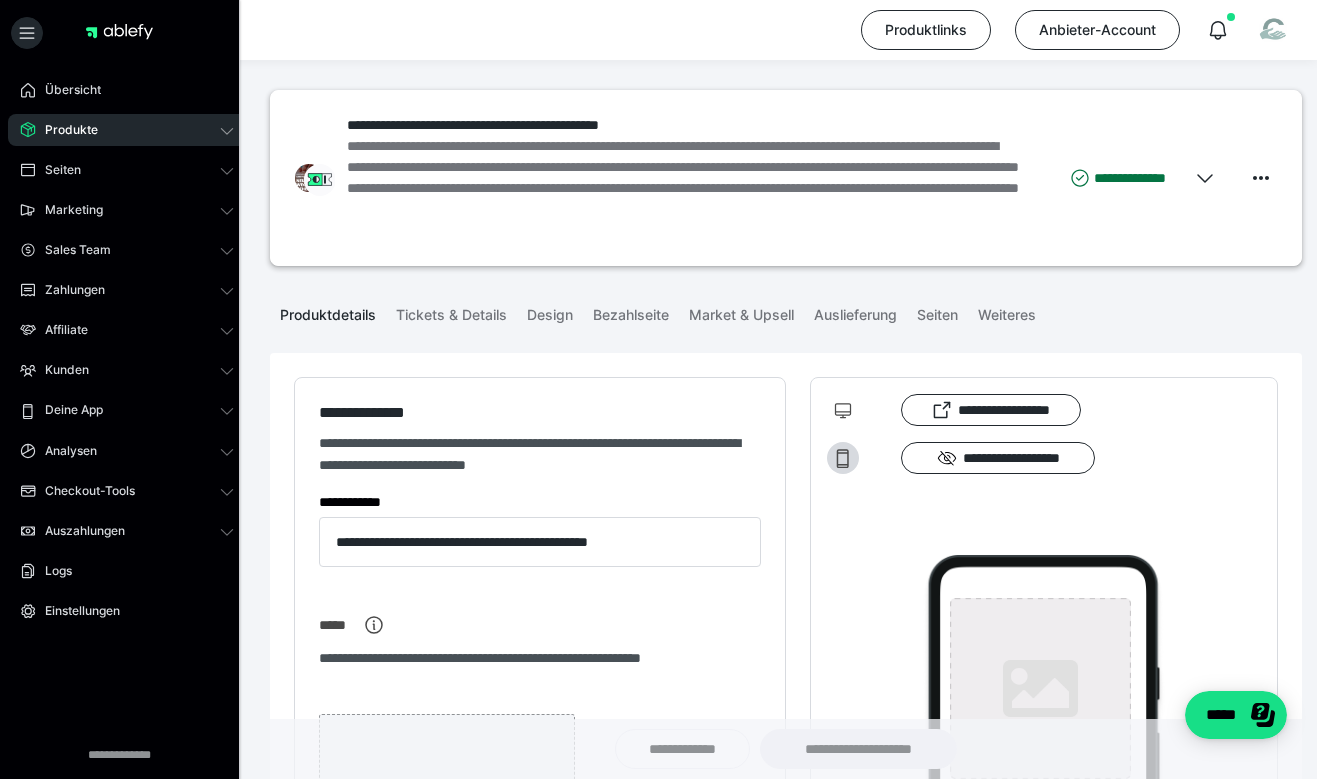 type on "**********" 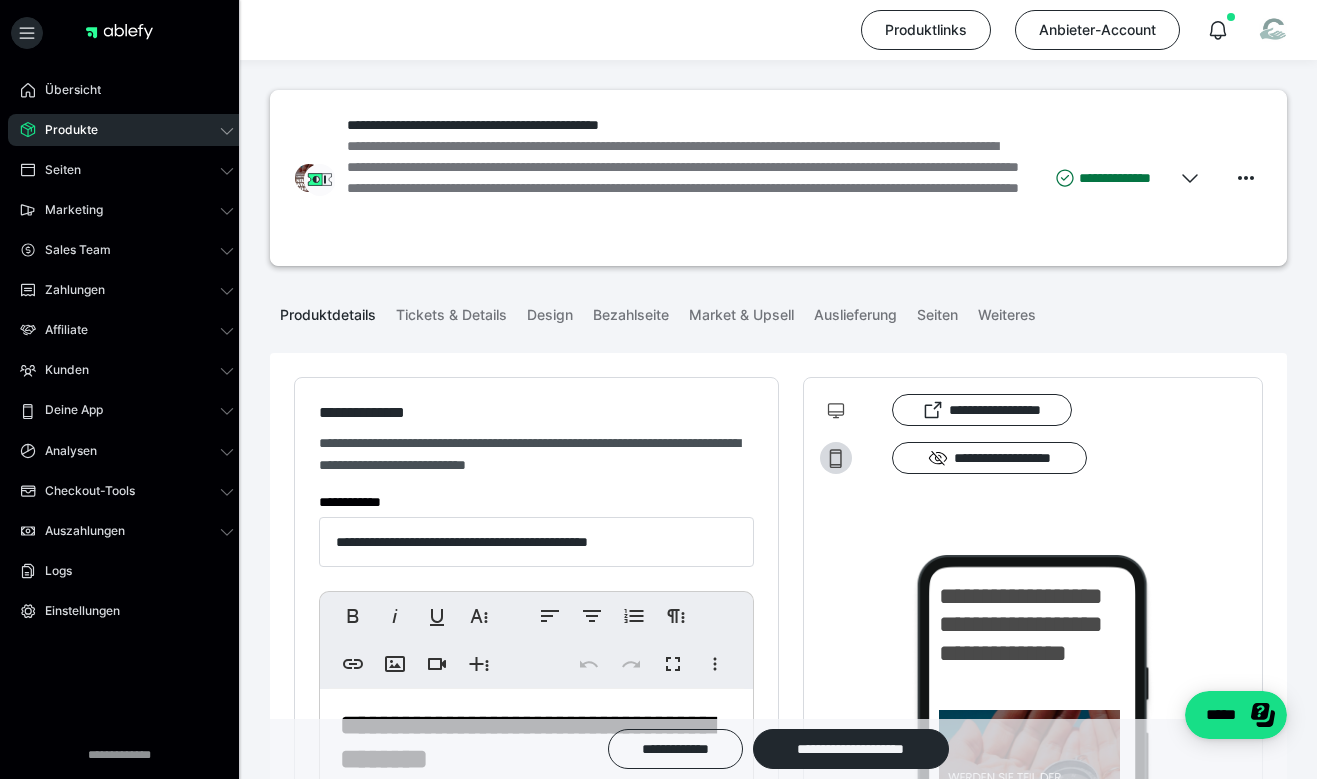 scroll, scrollTop: 0, scrollLeft: 0, axis: both 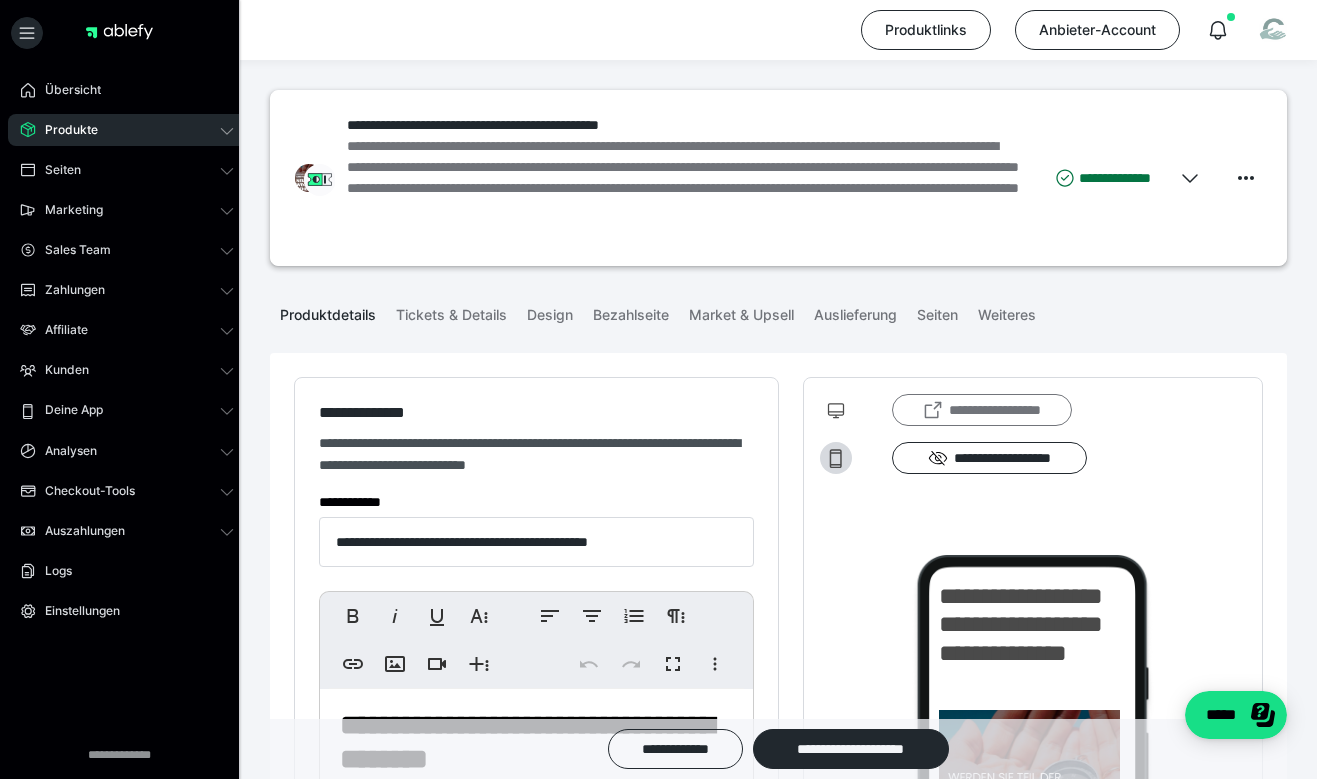 click on "**********" at bounding box center [982, 410] 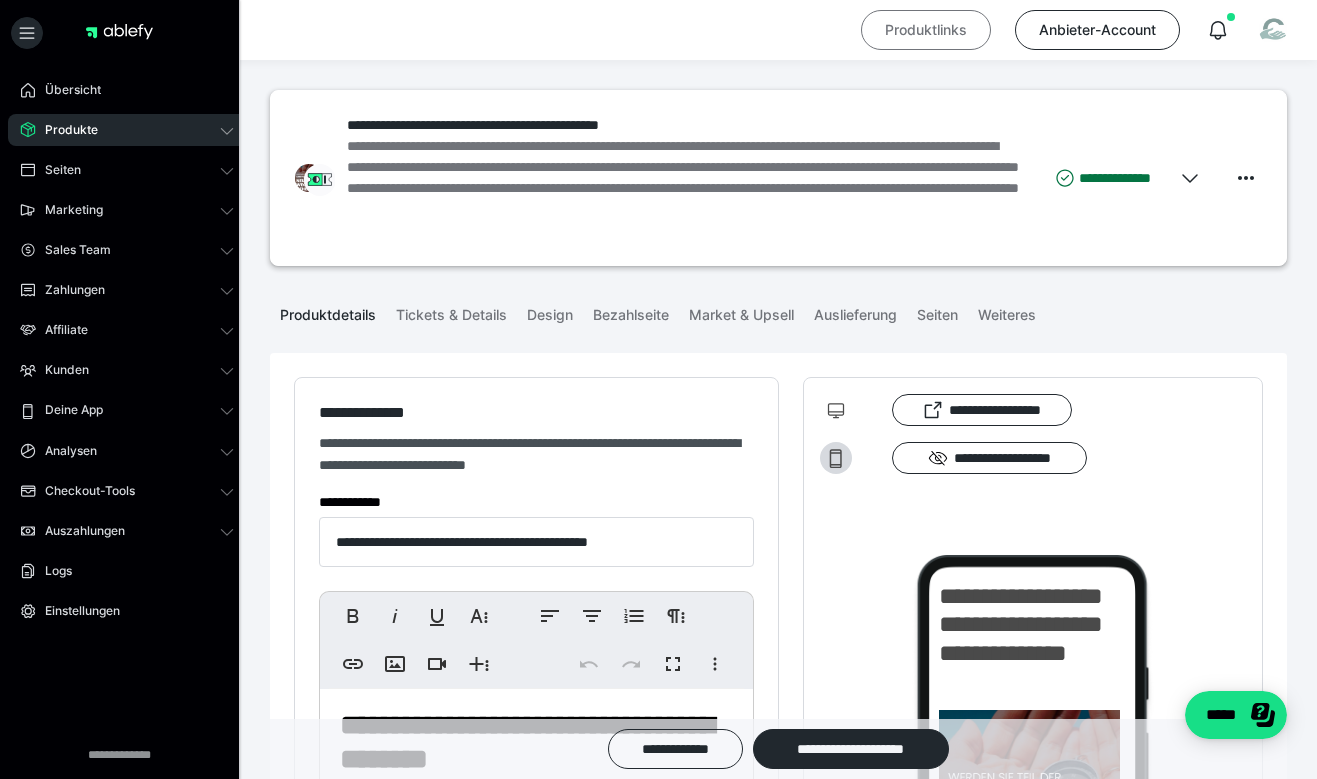 click on "Produktlinks" at bounding box center [926, 30] 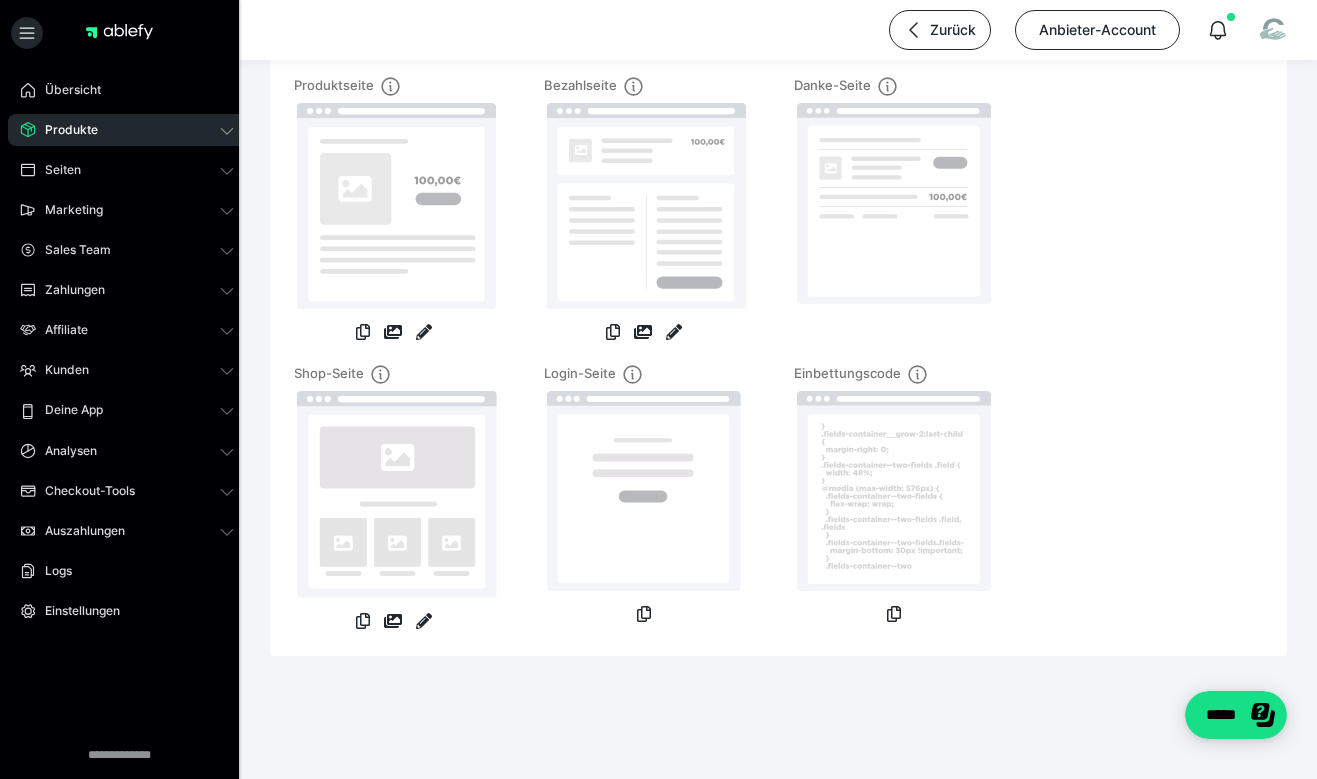scroll, scrollTop: 271, scrollLeft: 0, axis: vertical 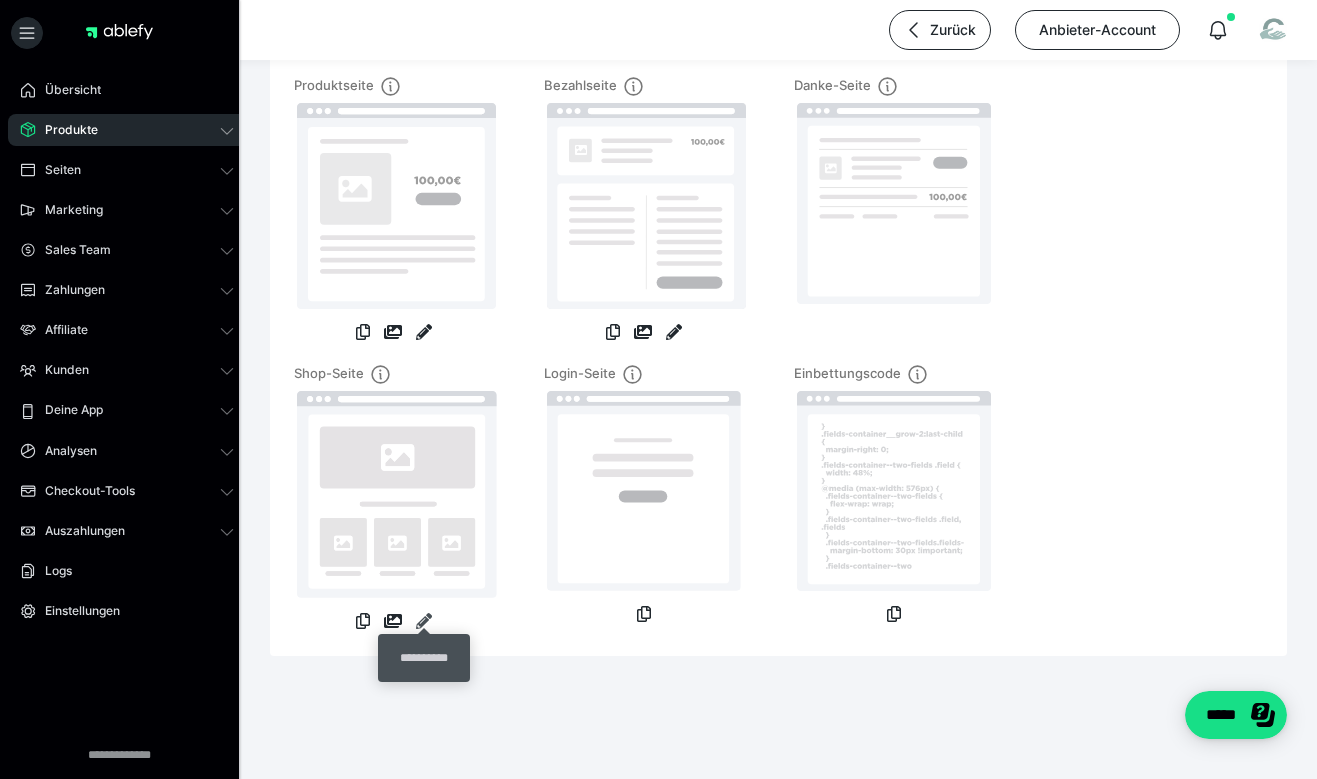 click at bounding box center (424, 621) 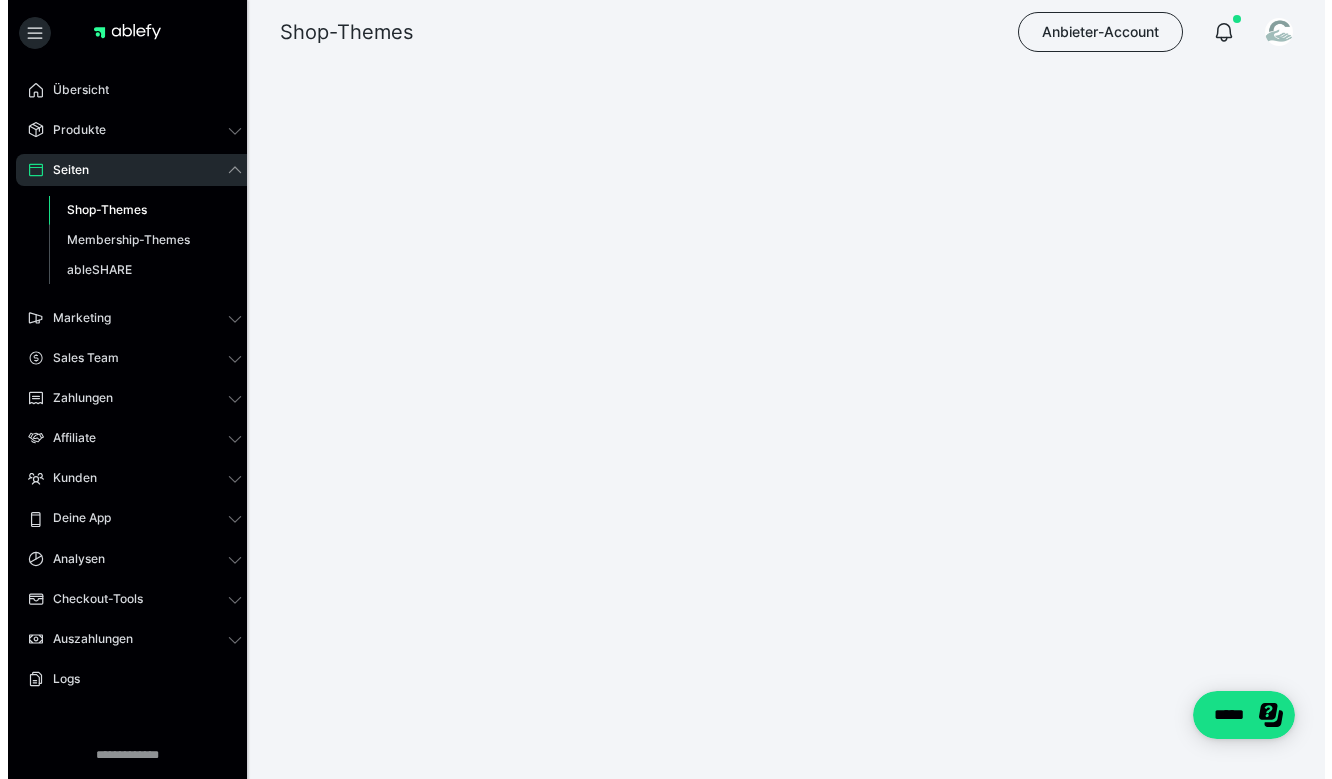 scroll, scrollTop: 0, scrollLeft: 0, axis: both 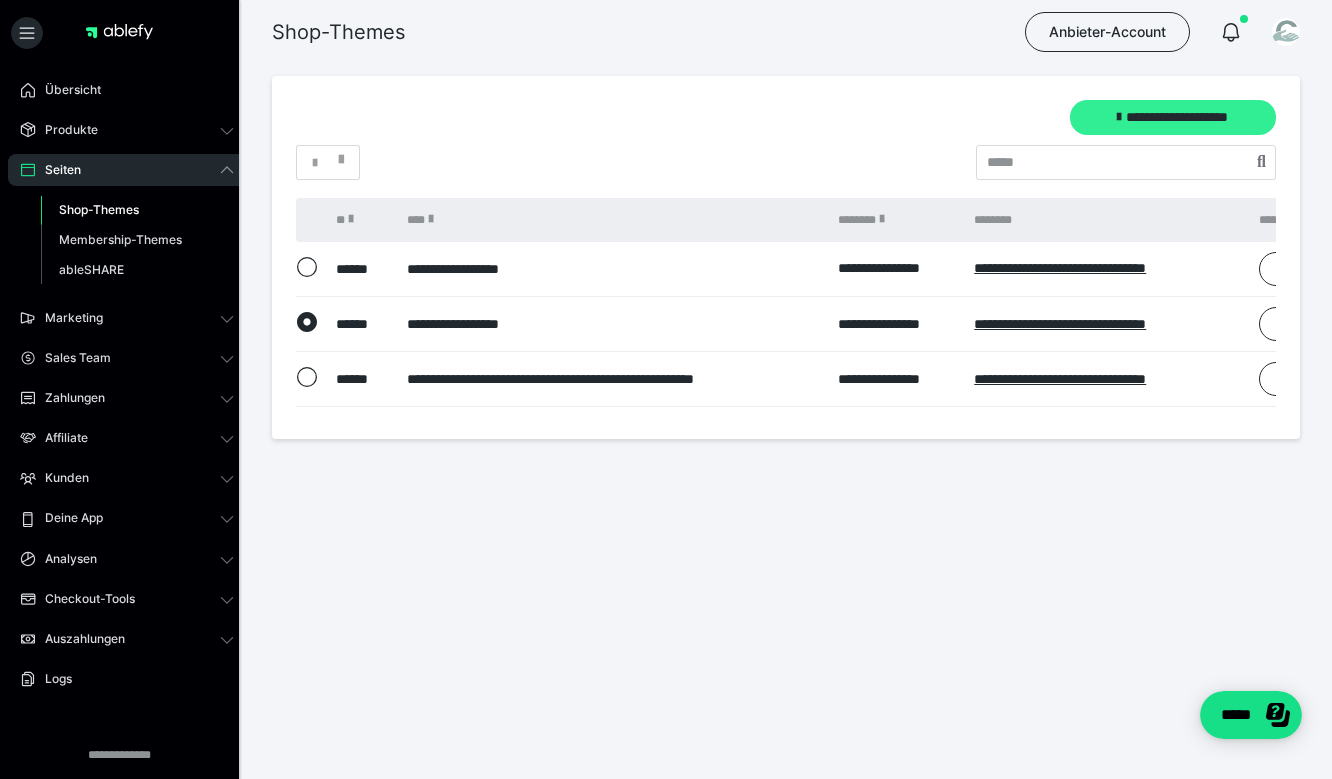 click on "**********" at bounding box center [1173, 117] 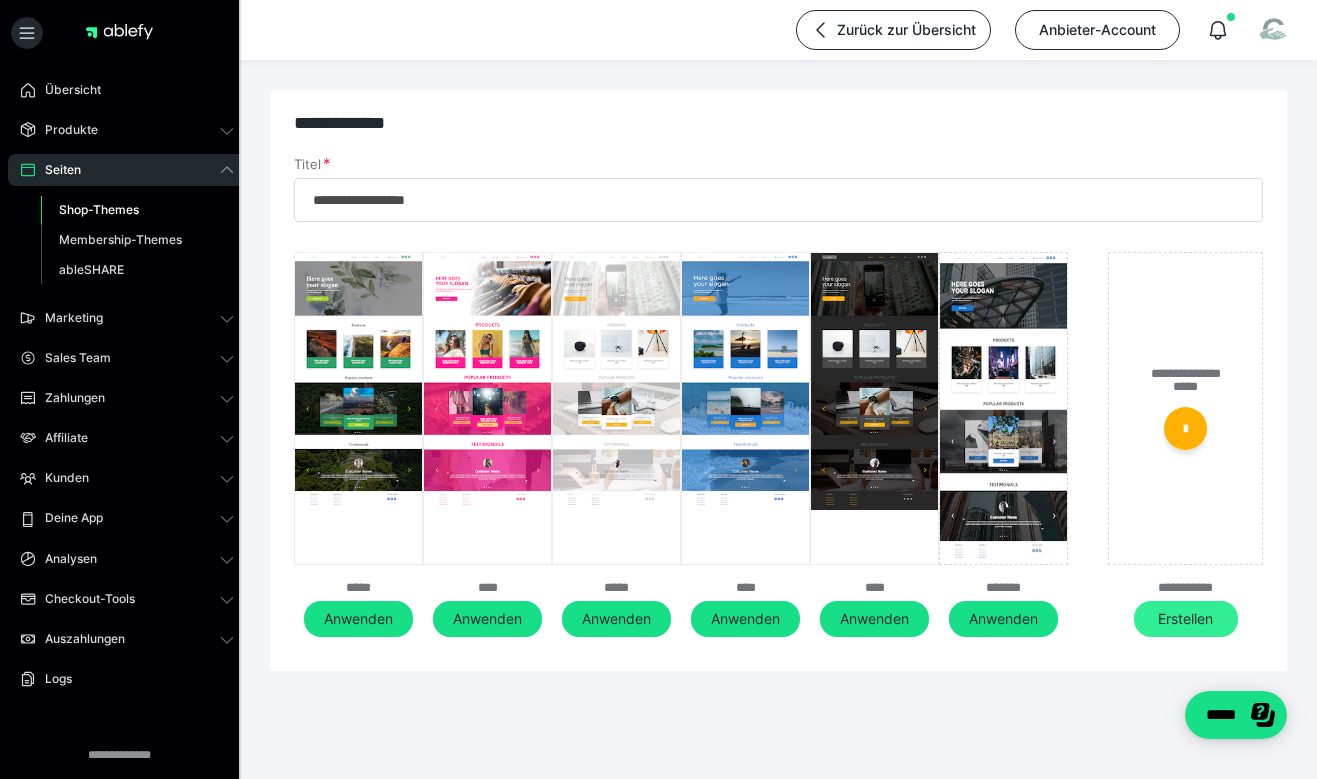 click on "Erstellen" at bounding box center (1186, 619) 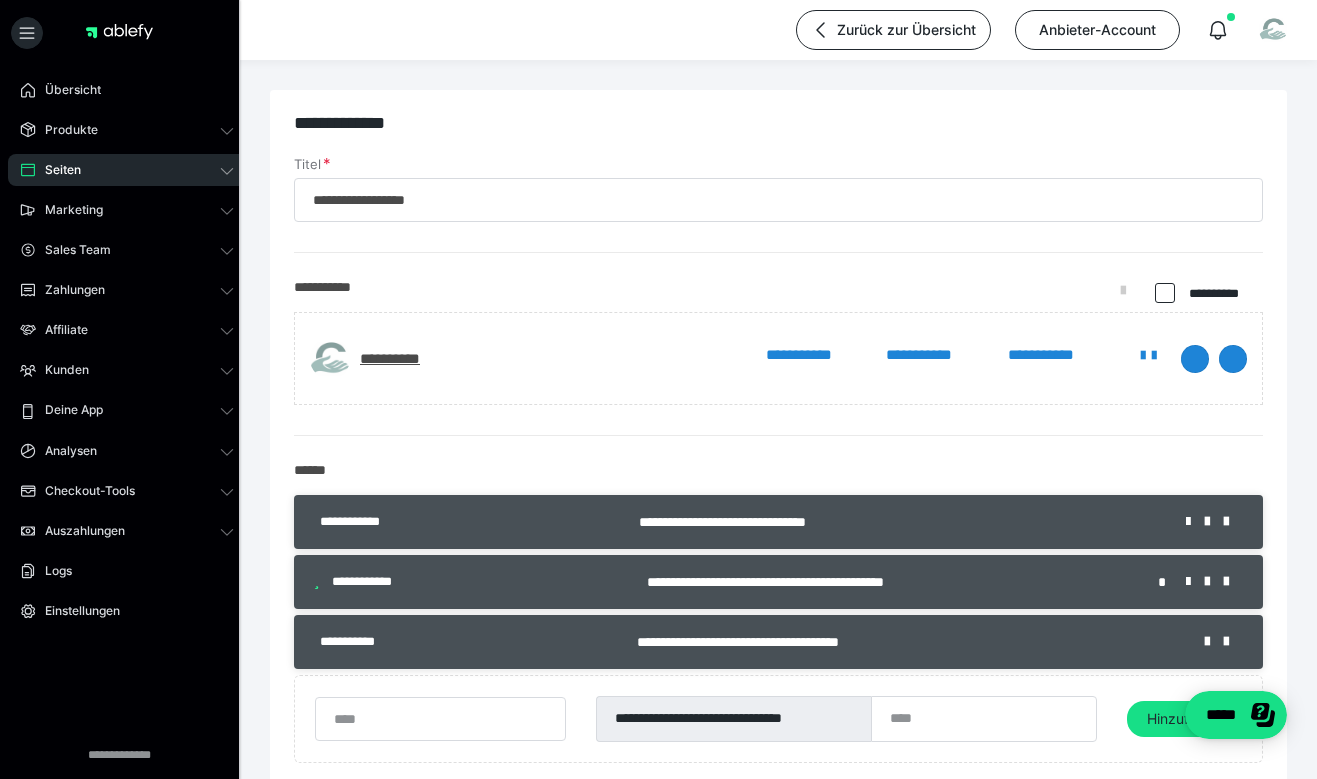 click at bounding box center [1163, 294] 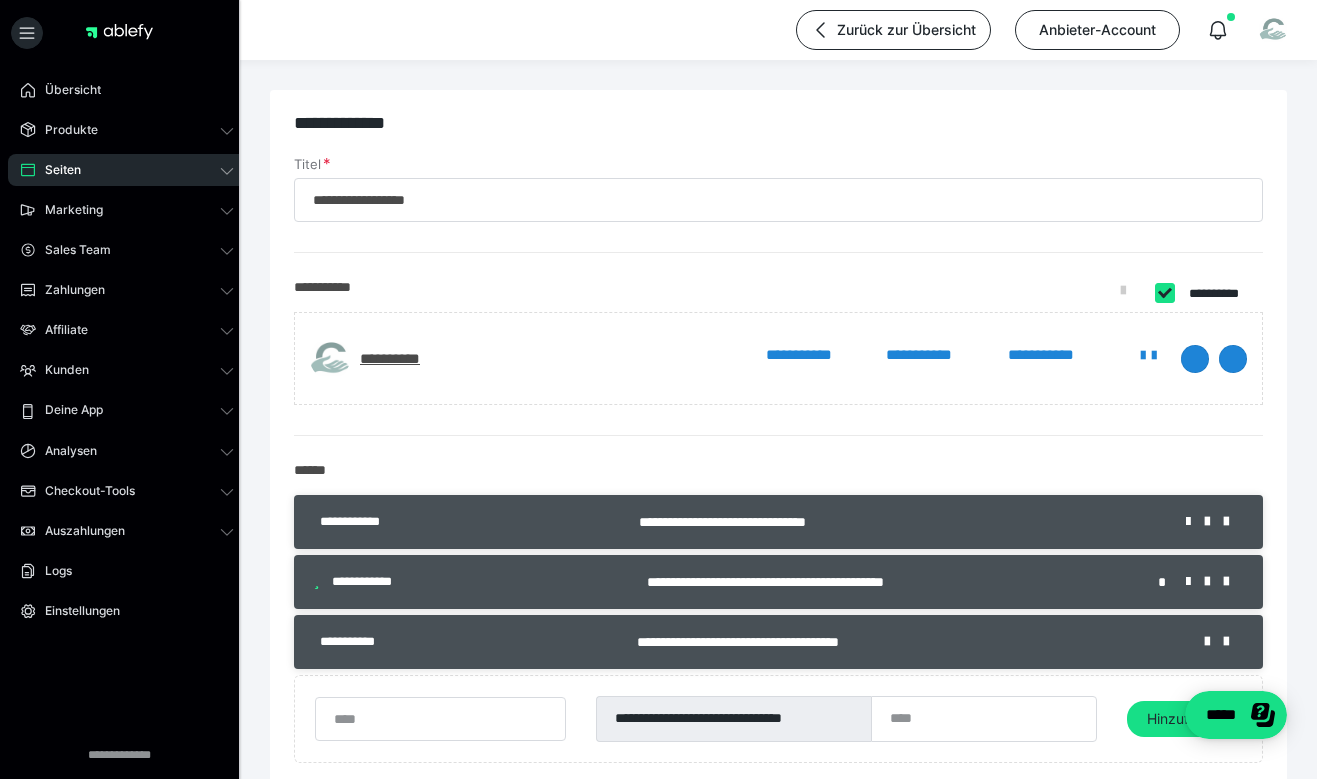 checkbox on "****" 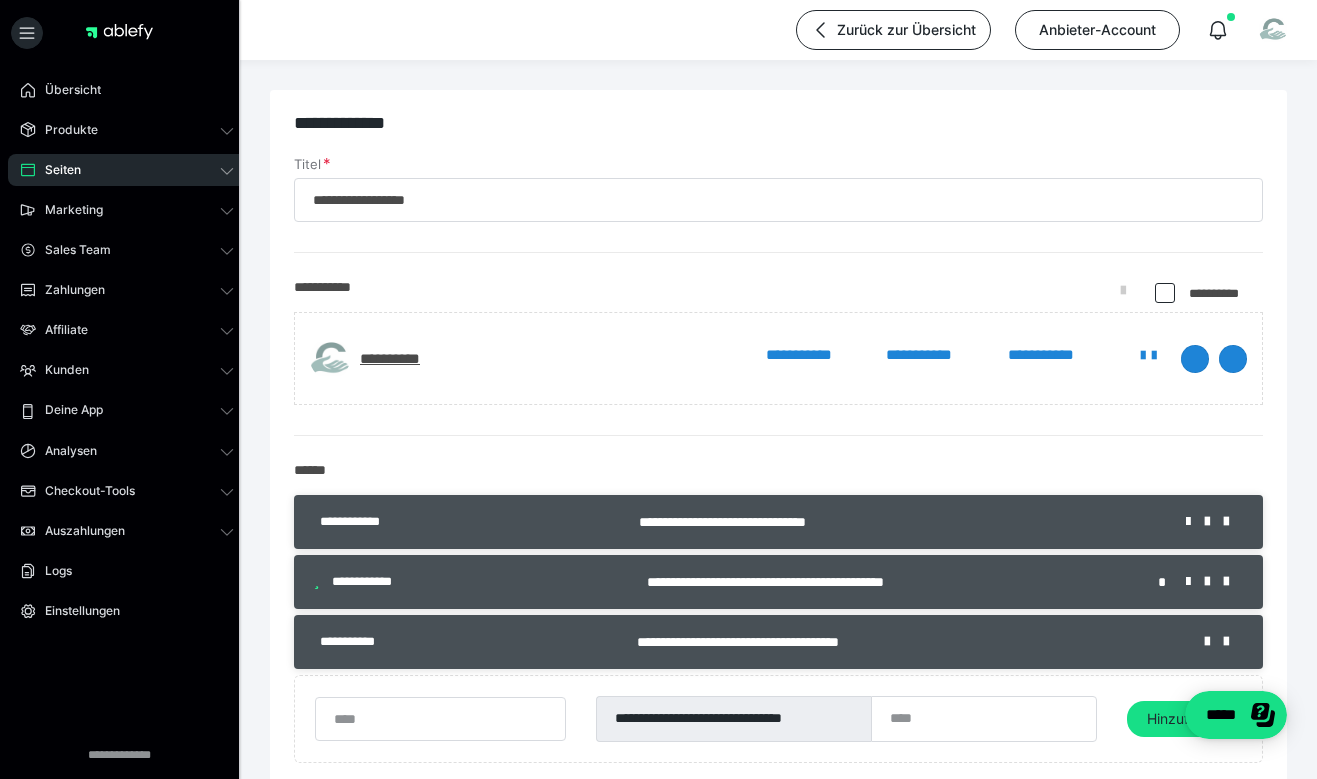 scroll, scrollTop: 0, scrollLeft: 0, axis: both 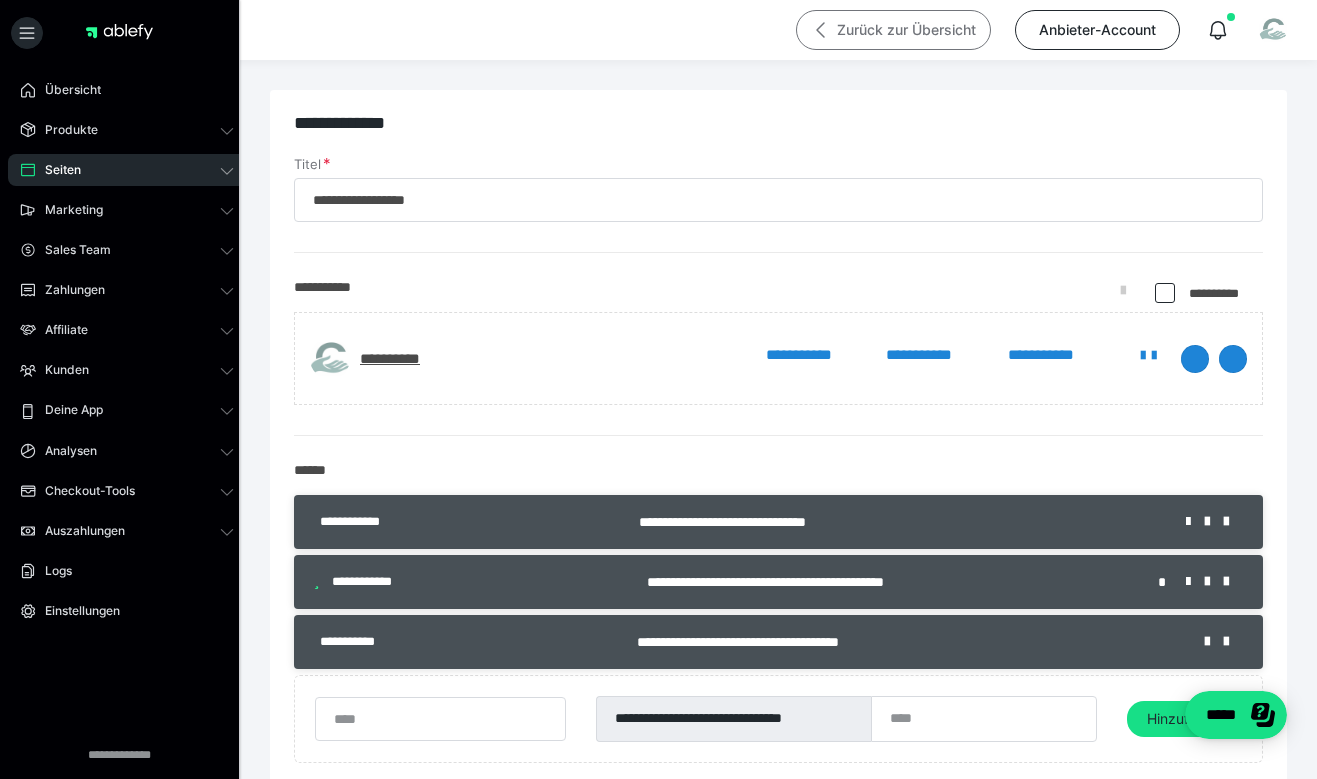 click on "Zurück zur Übersicht" at bounding box center [893, 30] 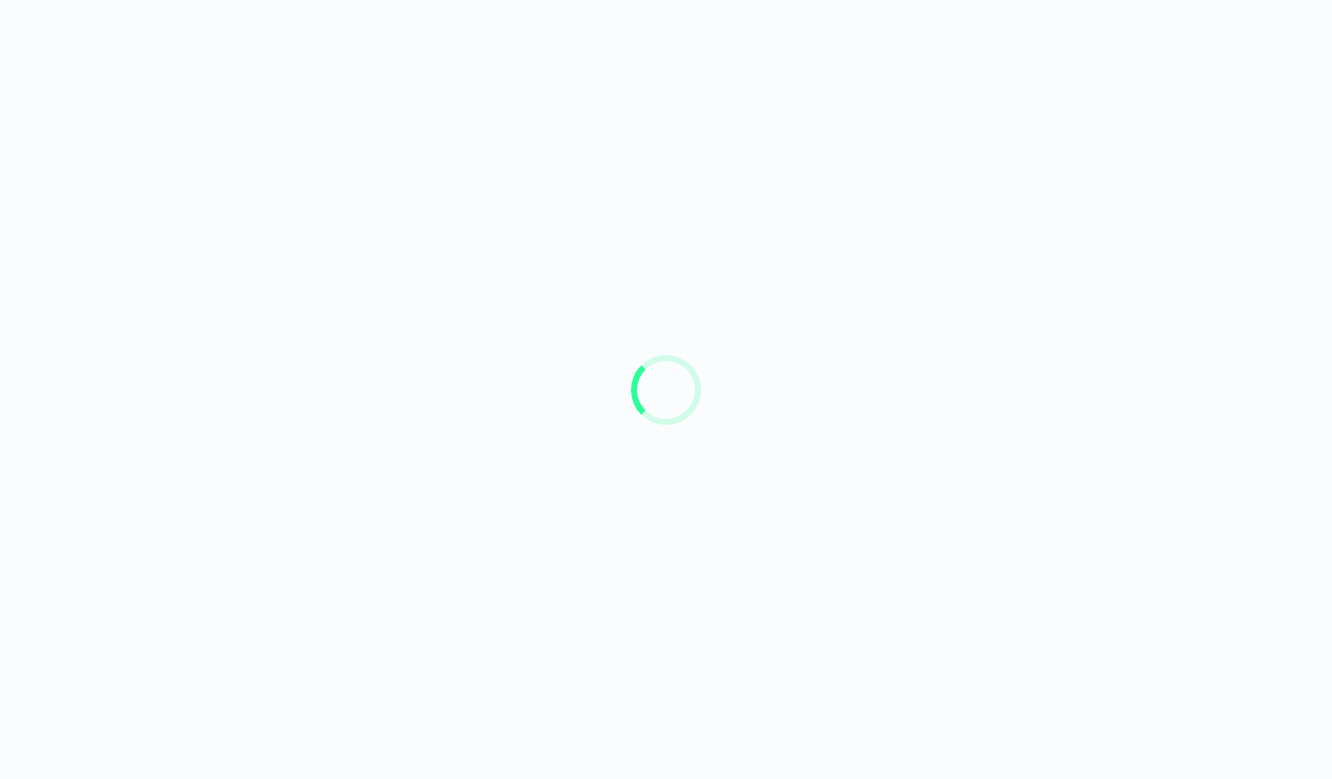scroll, scrollTop: 0, scrollLeft: 0, axis: both 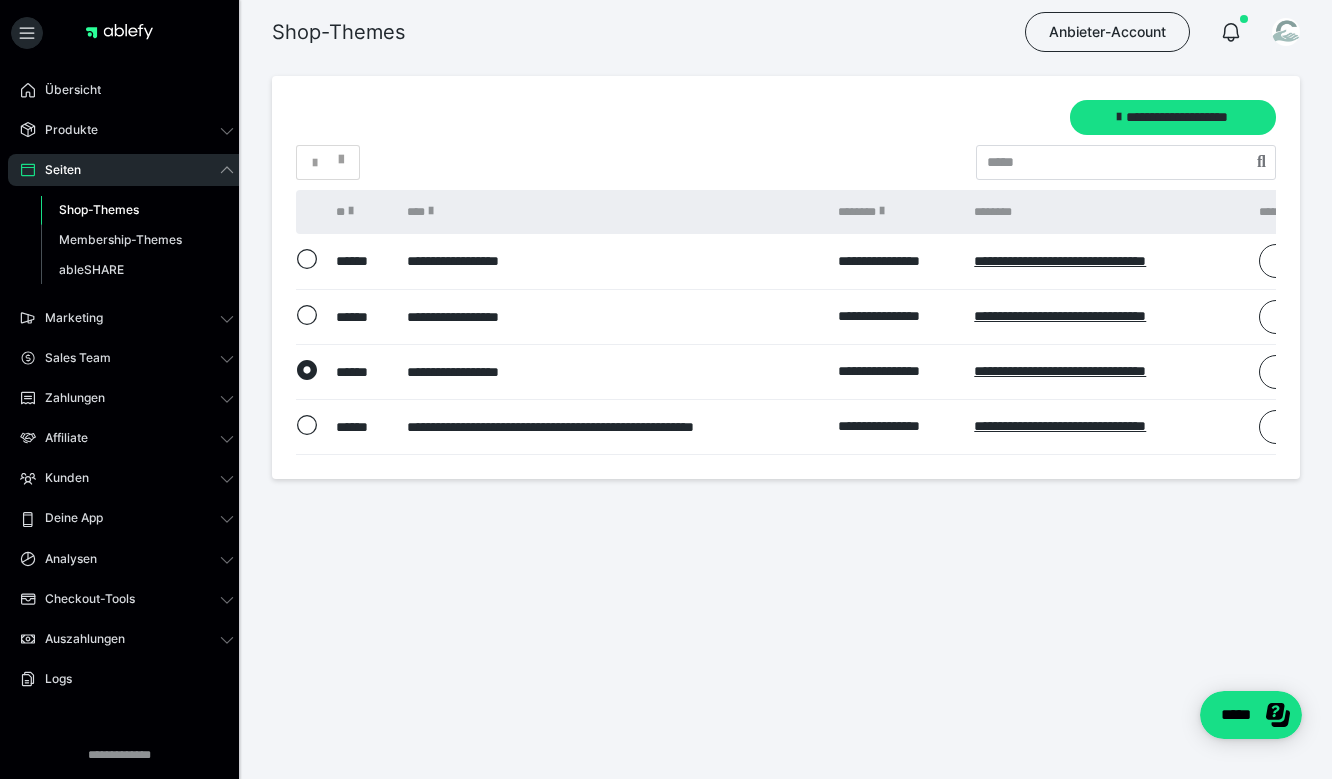 click on "Shop-Themes Anbieter-Account" at bounding box center (666, 32) 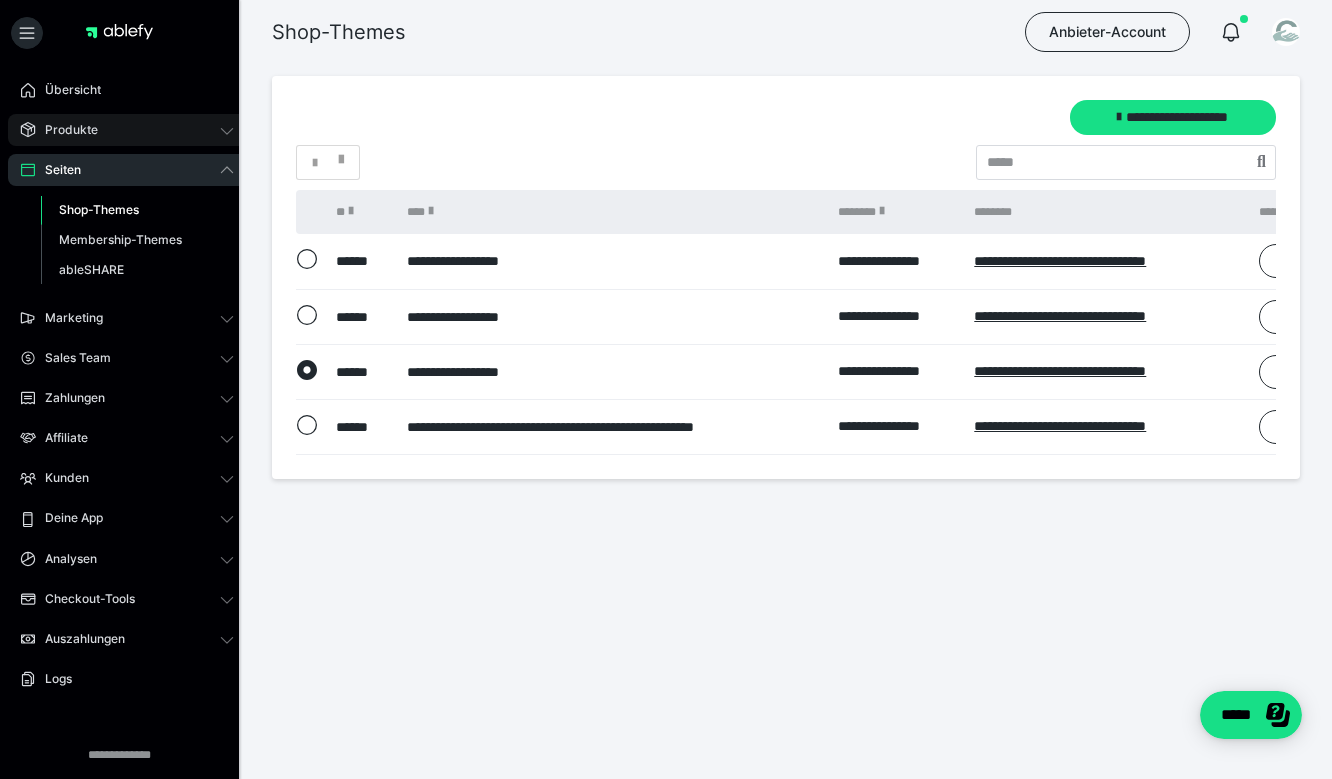 click 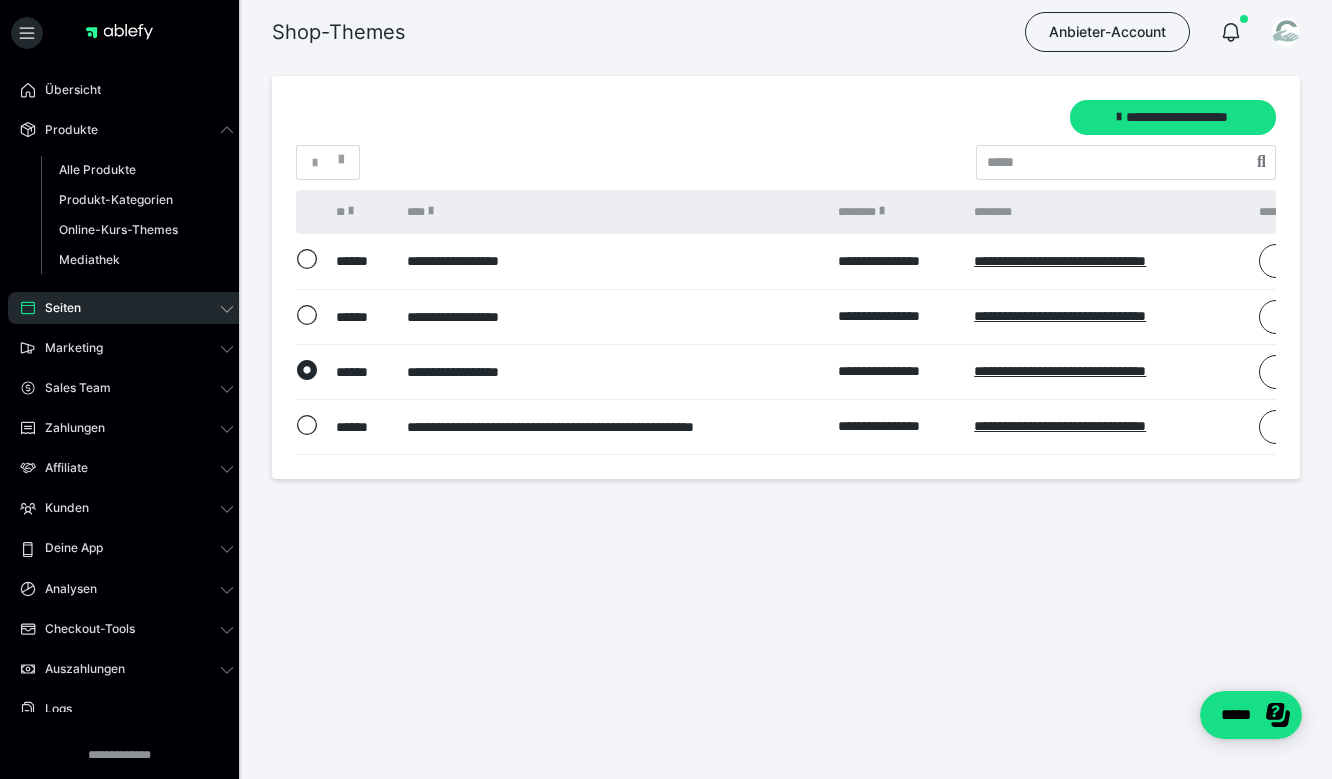 click on "Alle Produkte Produkt-Kategorien Online-Kurs-Themes Mediathek" at bounding box center (127, 215) 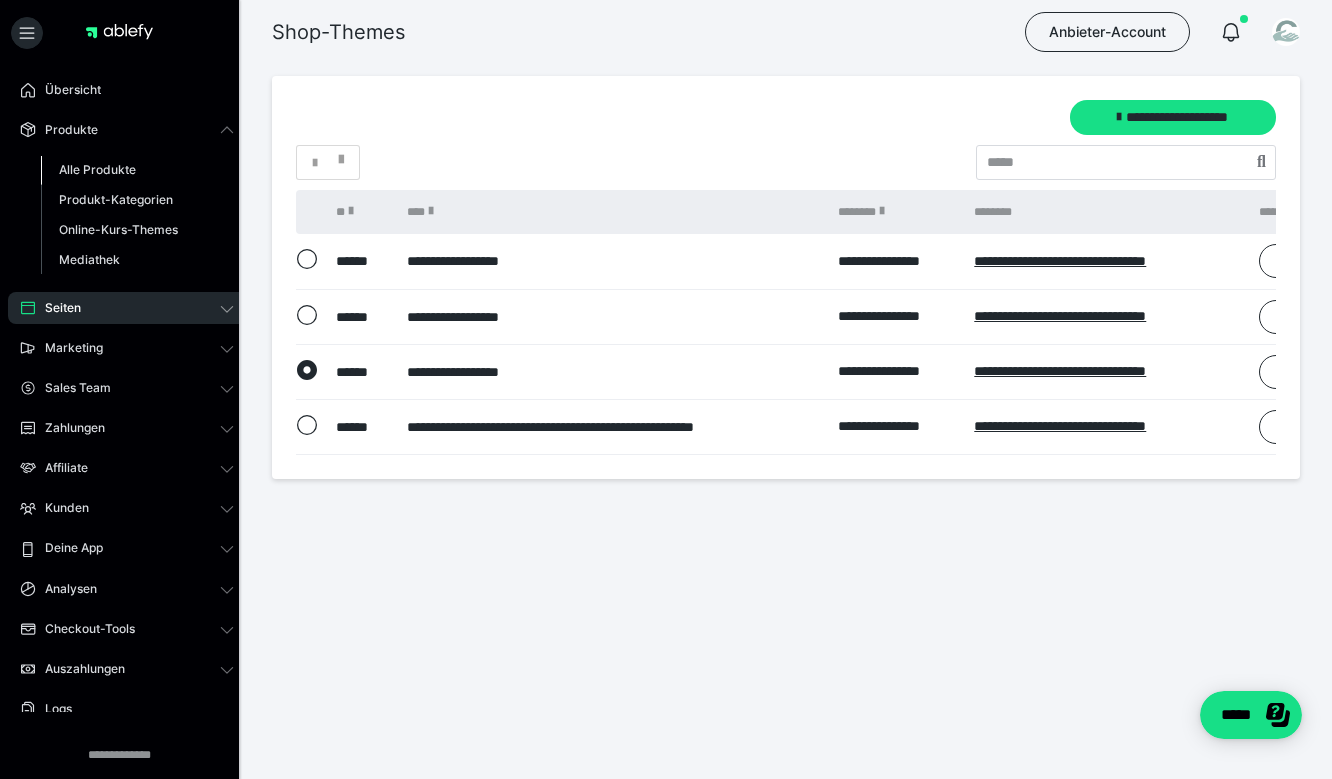 click on "Alle Produkte" at bounding box center [97, 169] 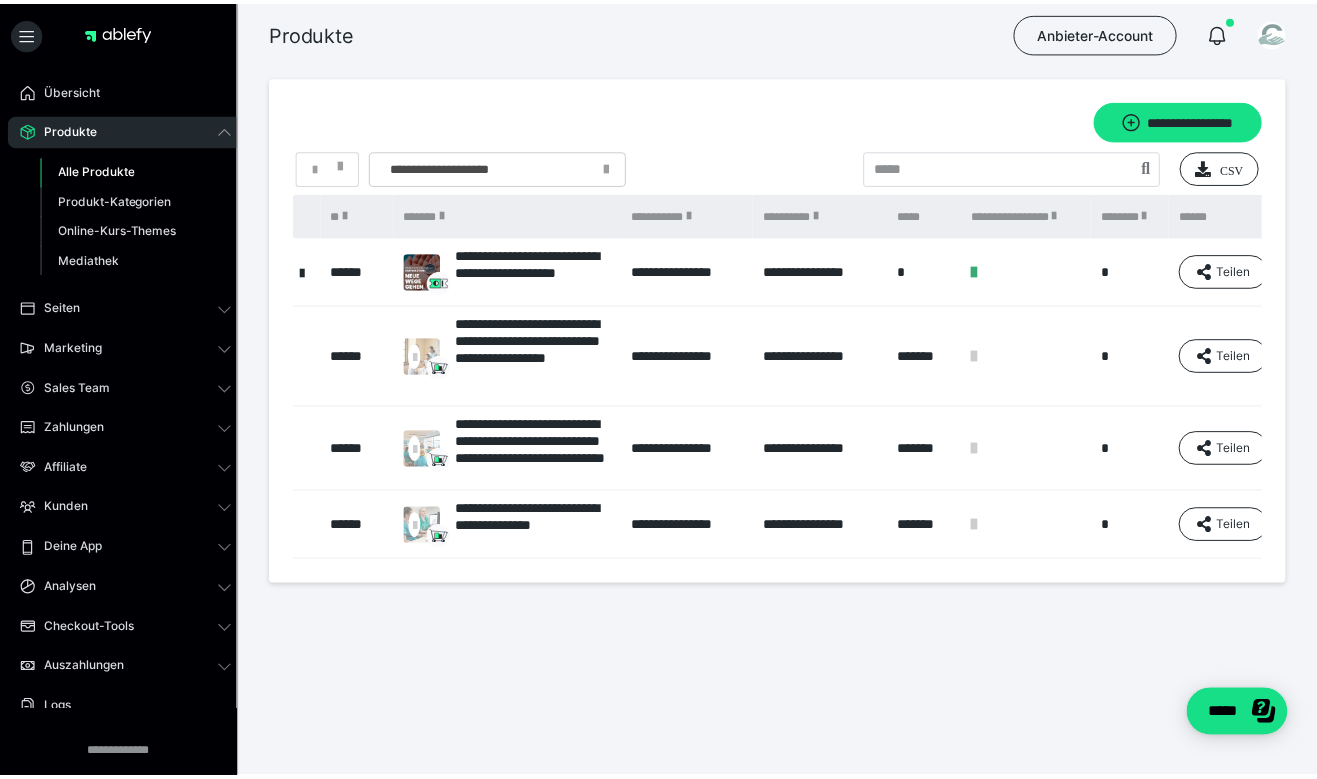 scroll, scrollTop: 0, scrollLeft: 138, axis: horizontal 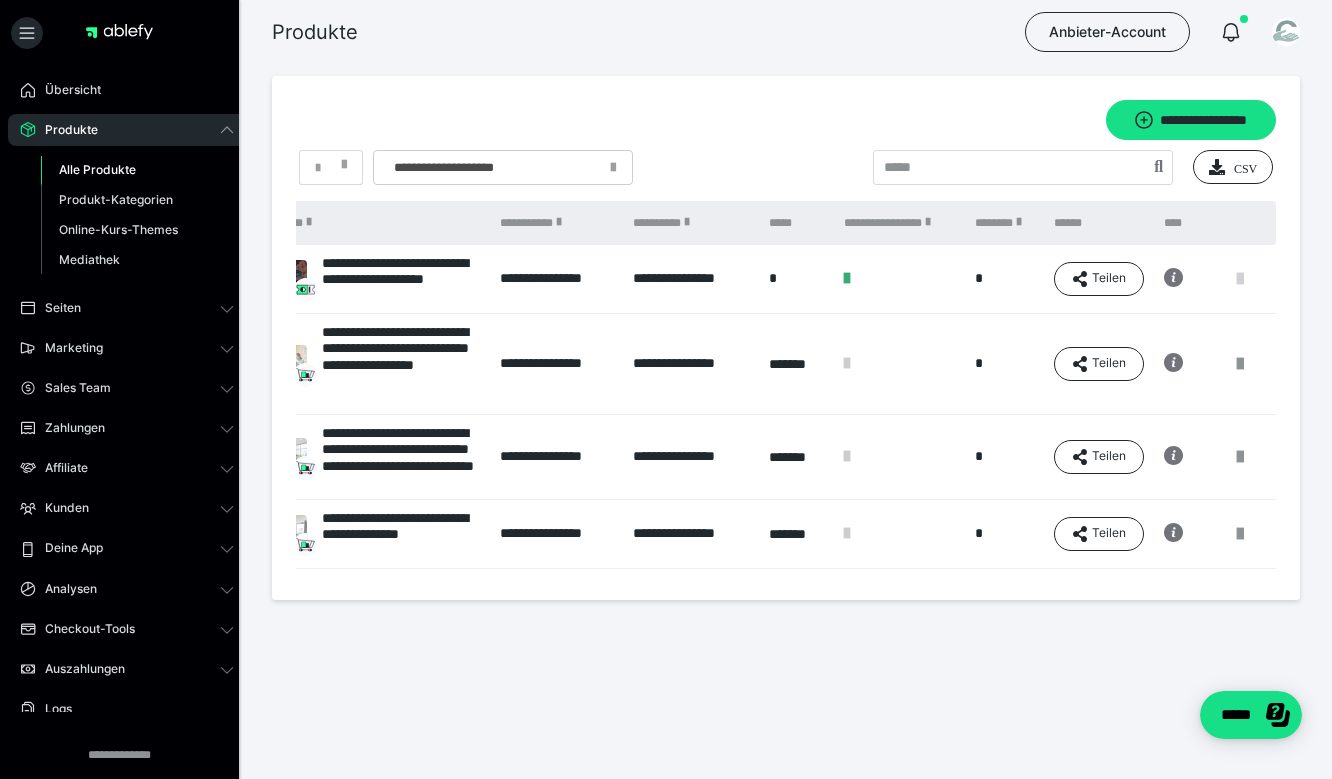 click at bounding box center [1240, 279] 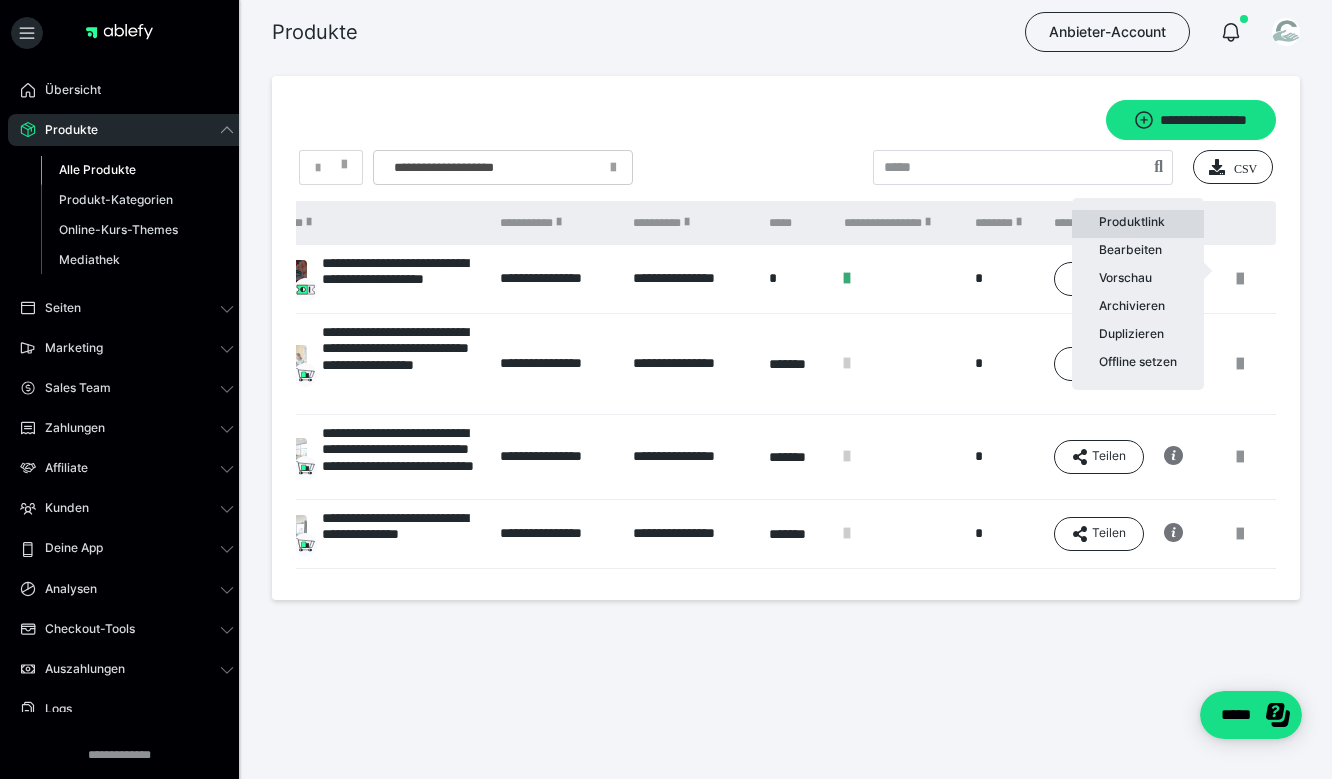 click on "Produktlink" at bounding box center [1138, 224] 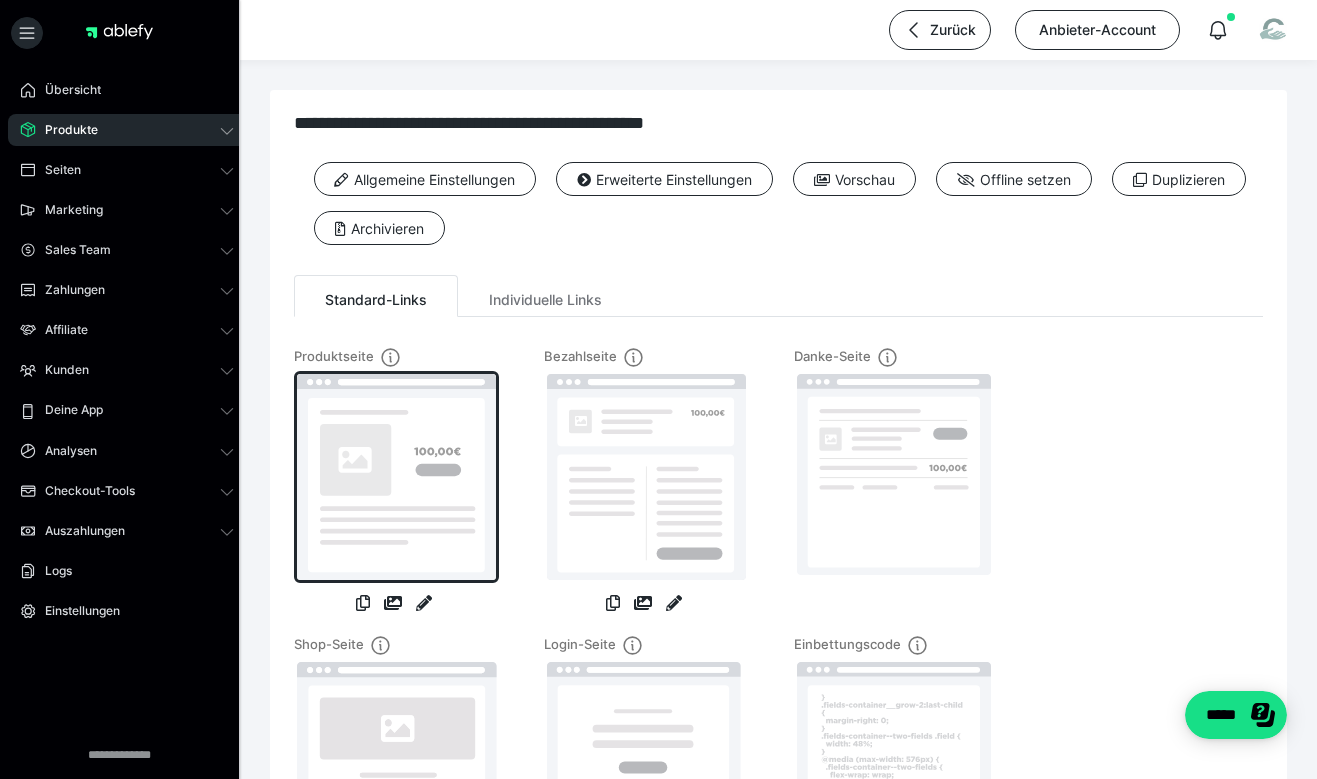 click at bounding box center (396, 477) 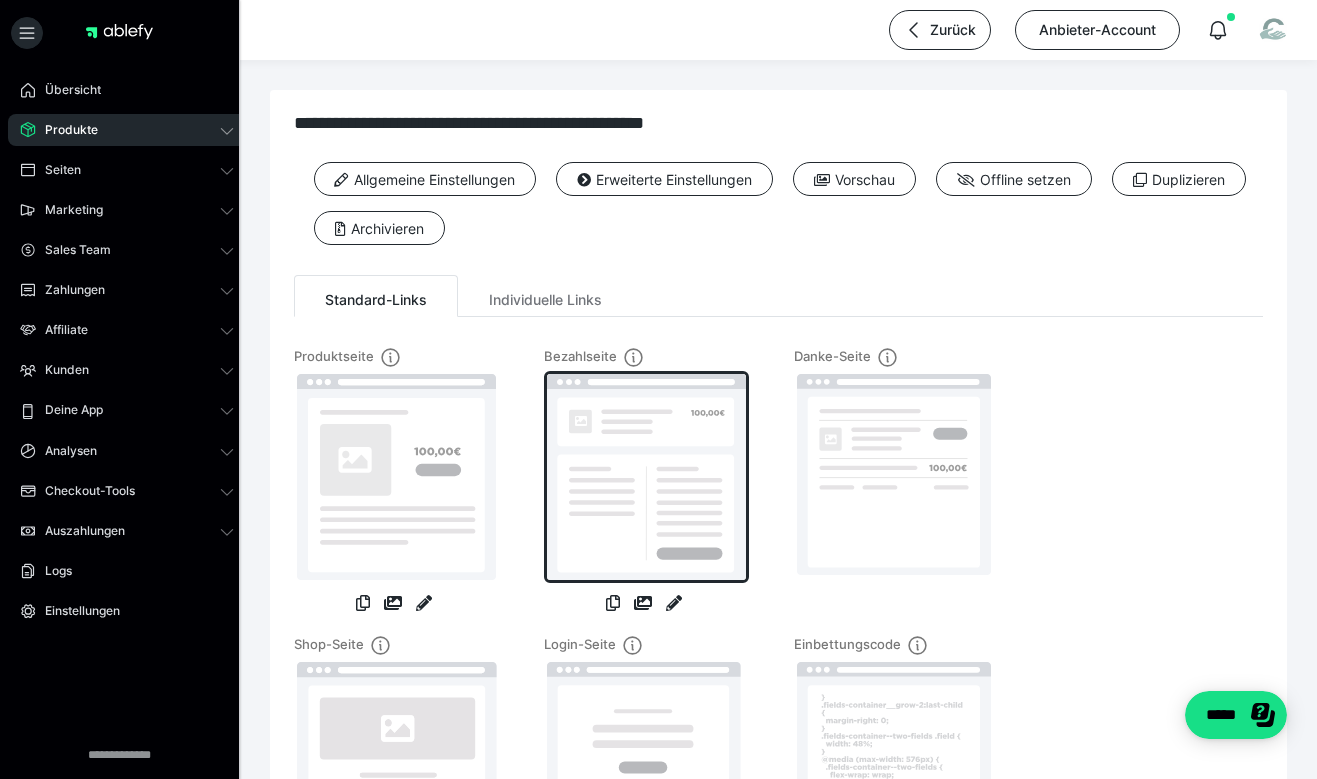 click at bounding box center (646, 477) 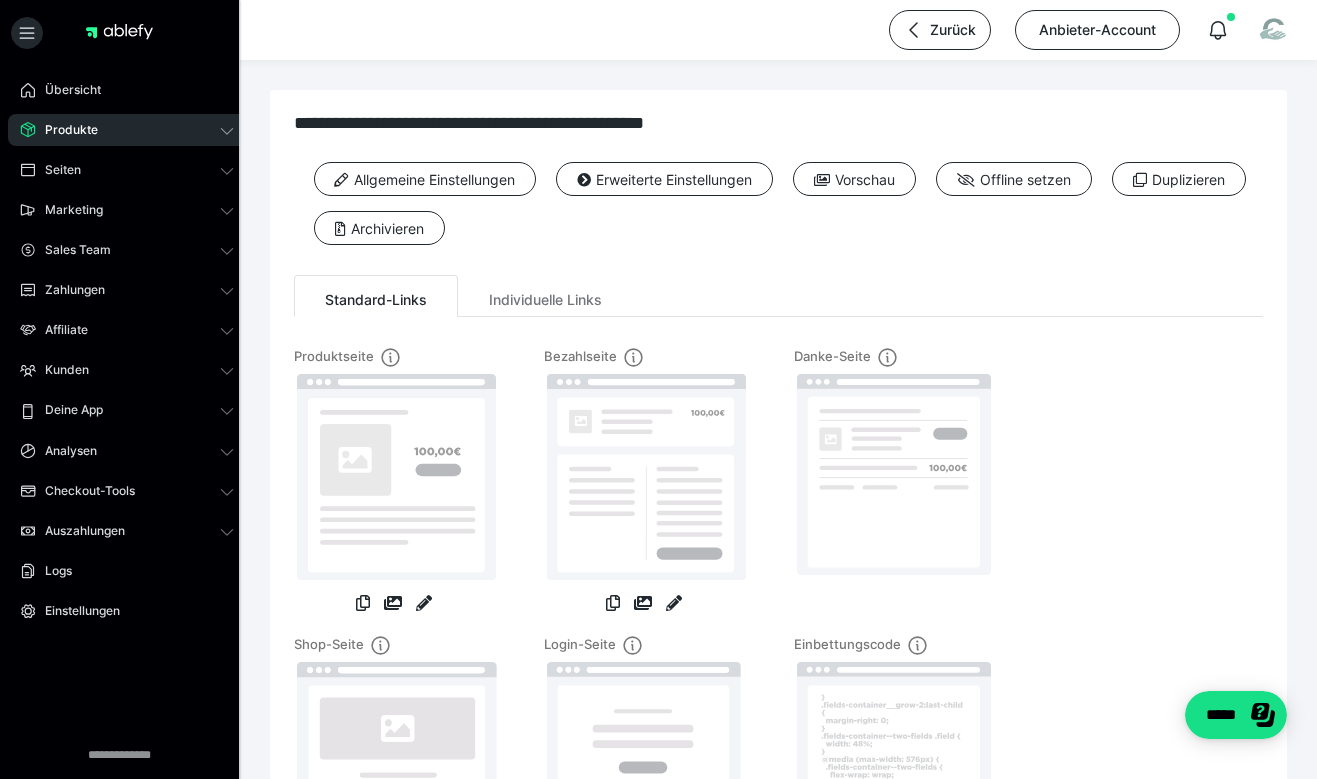 click on "Danke-Seite" at bounding box center [894, 491] 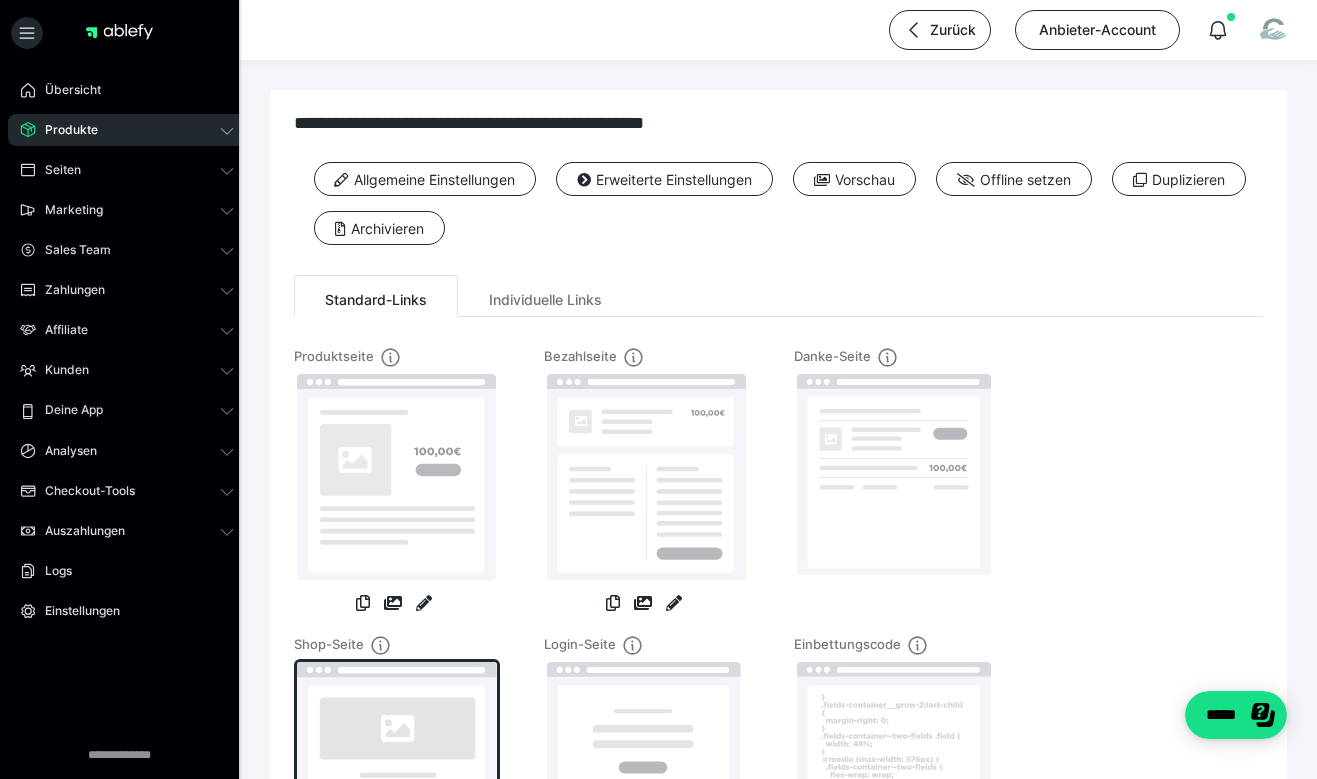 click at bounding box center (397, 765) 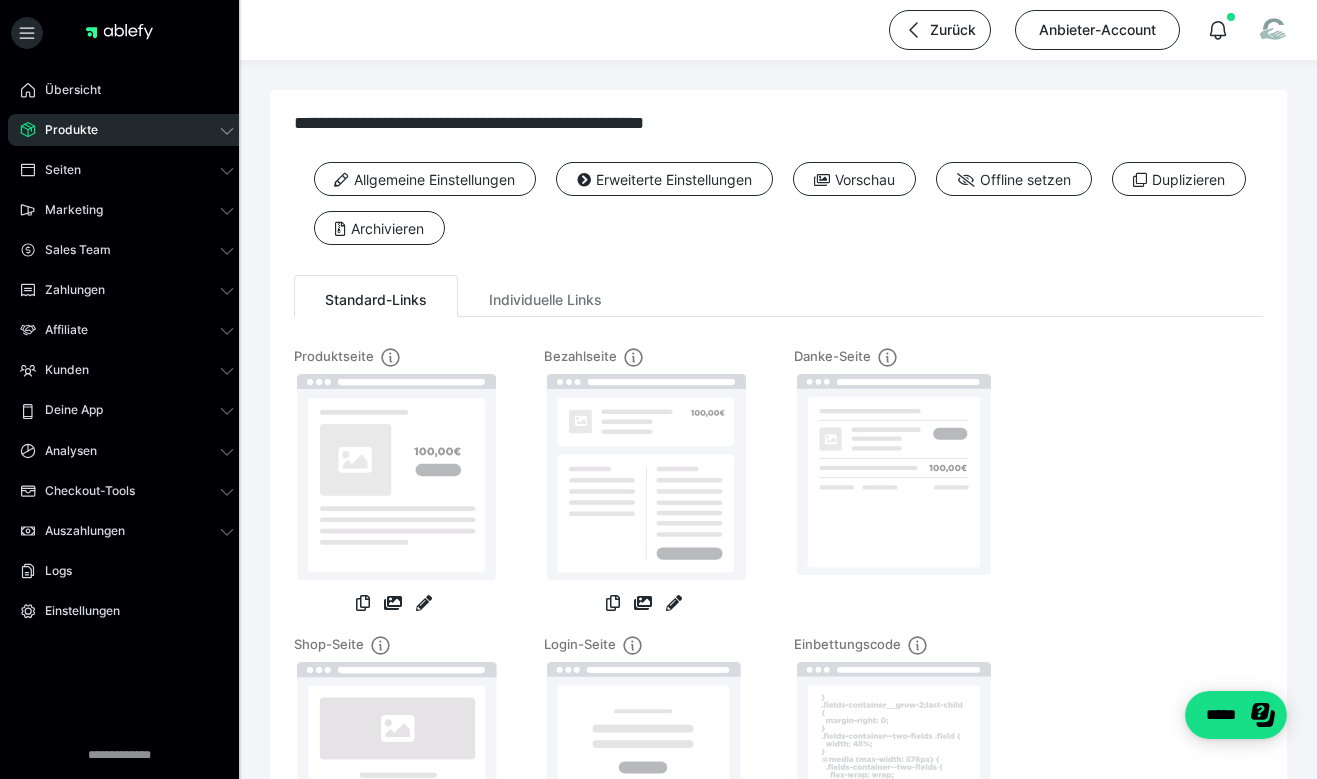 click on "Login-Seite" at bounding box center (644, 769) 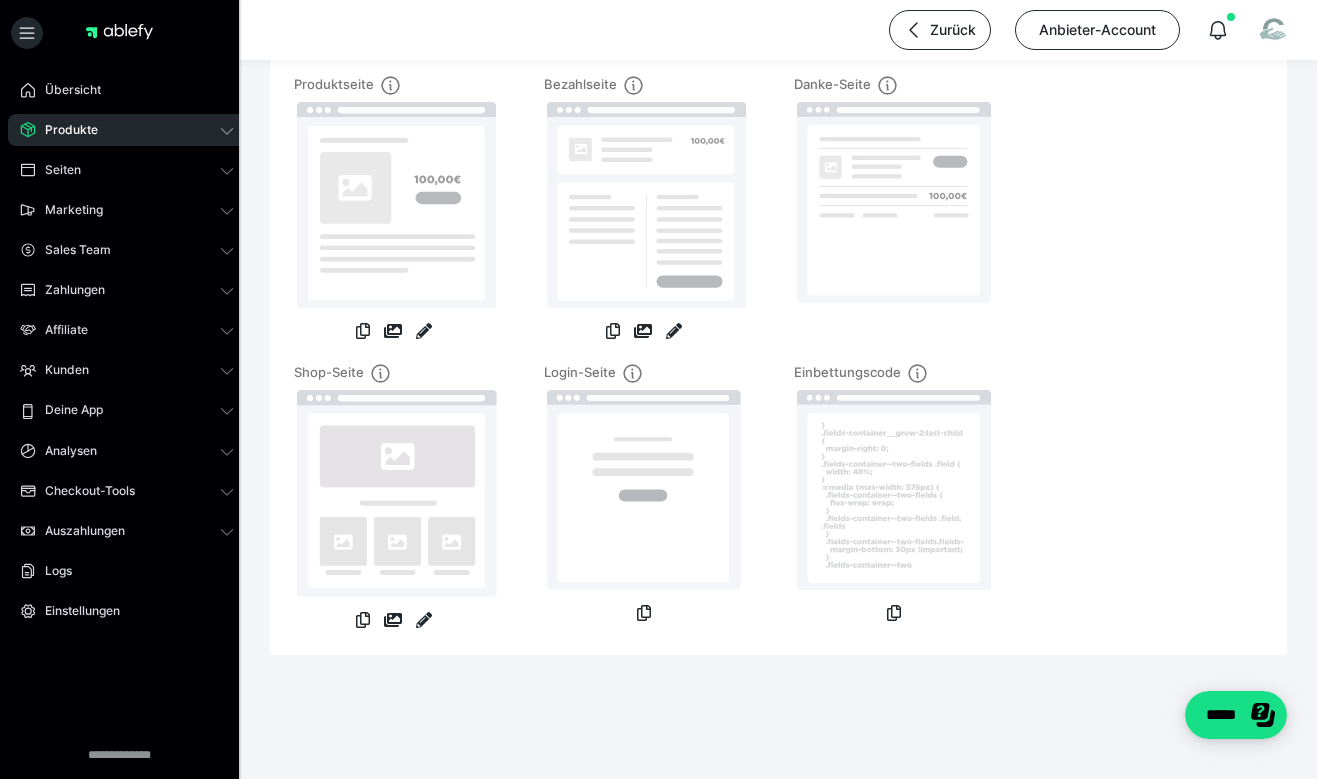 scroll, scrollTop: 271, scrollLeft: 0, axis: vertical 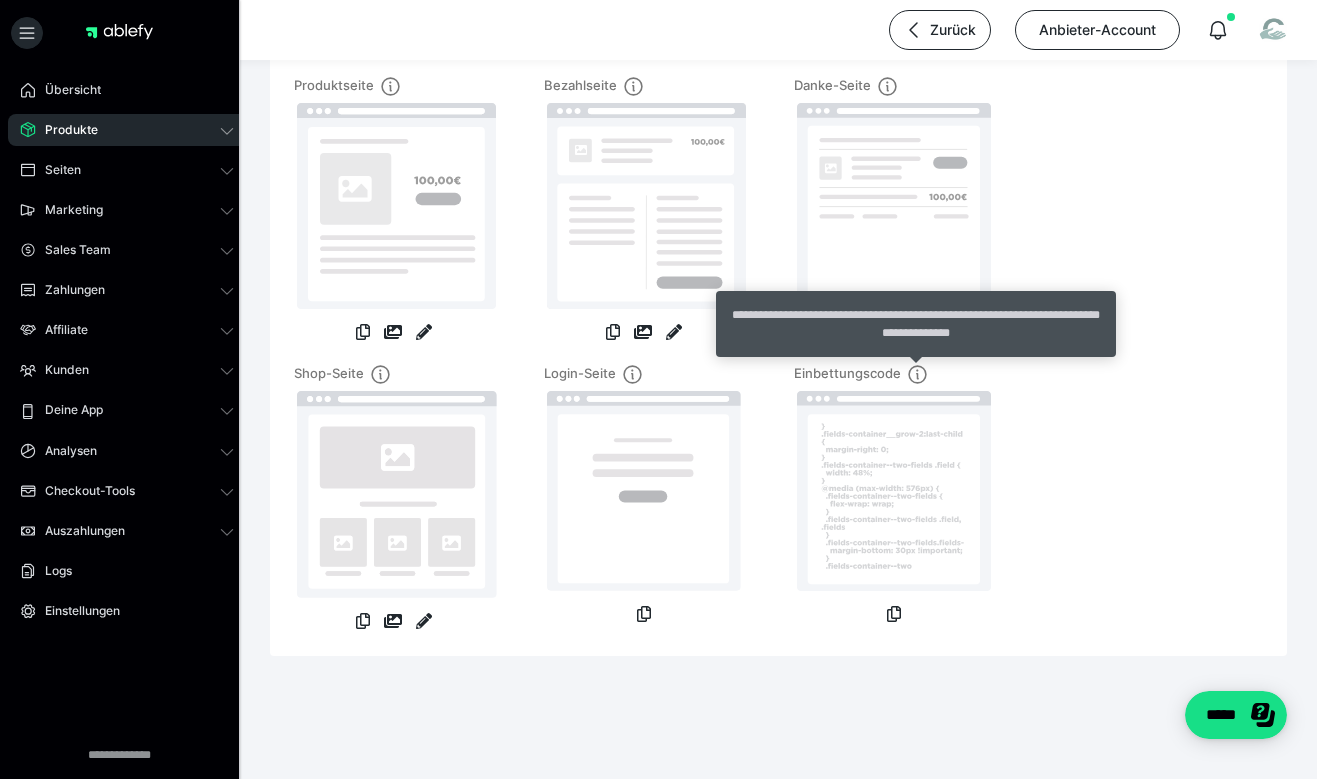 click on "**********" at bounding box center (916, 324) 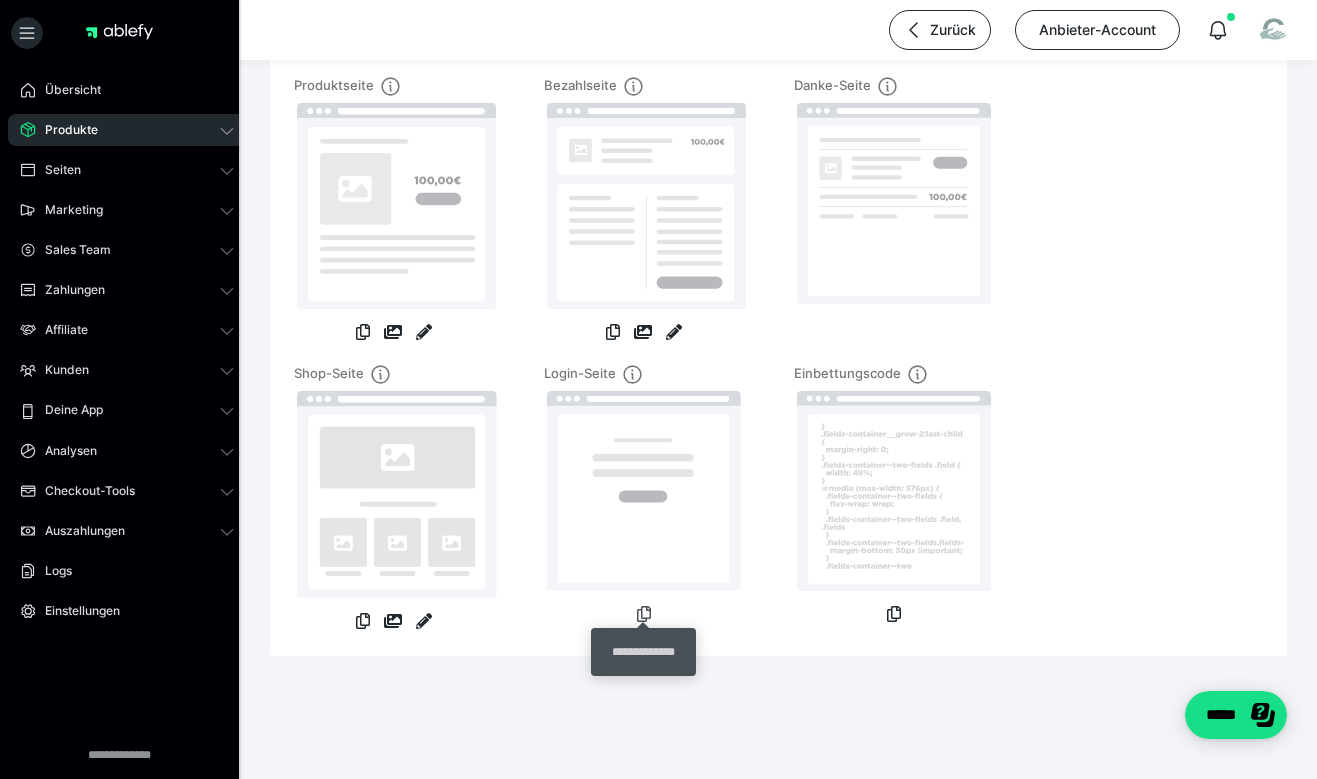 click at bounding box center (644, 614) 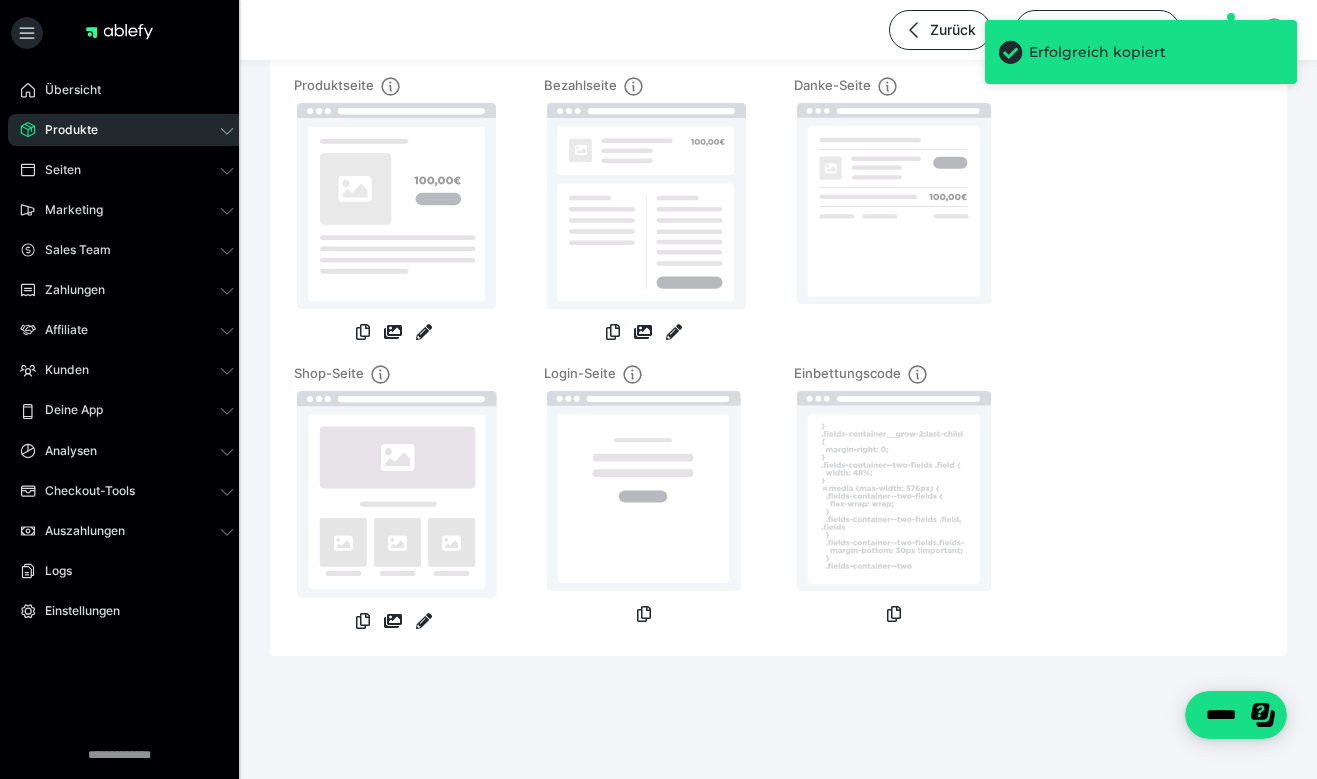 click on "Login-Seite" at bounding box center [644, 498] 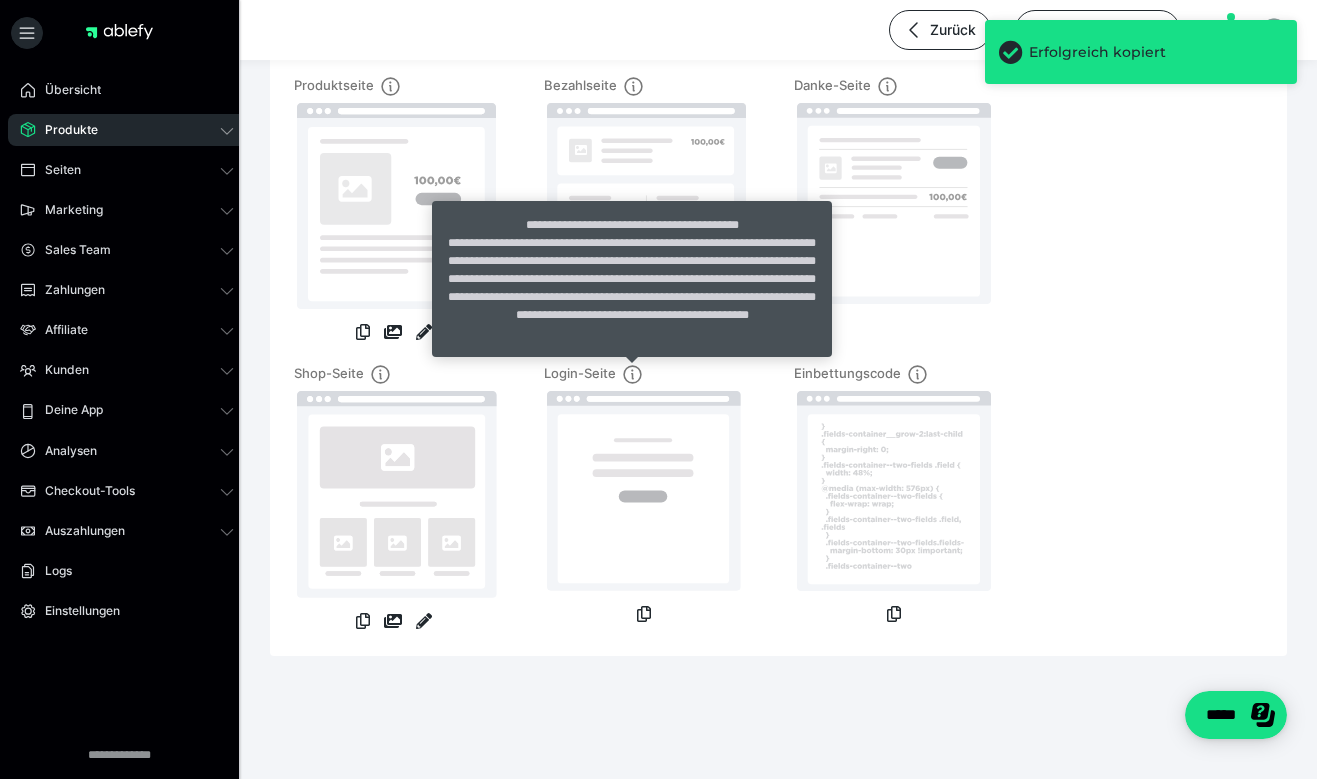 click 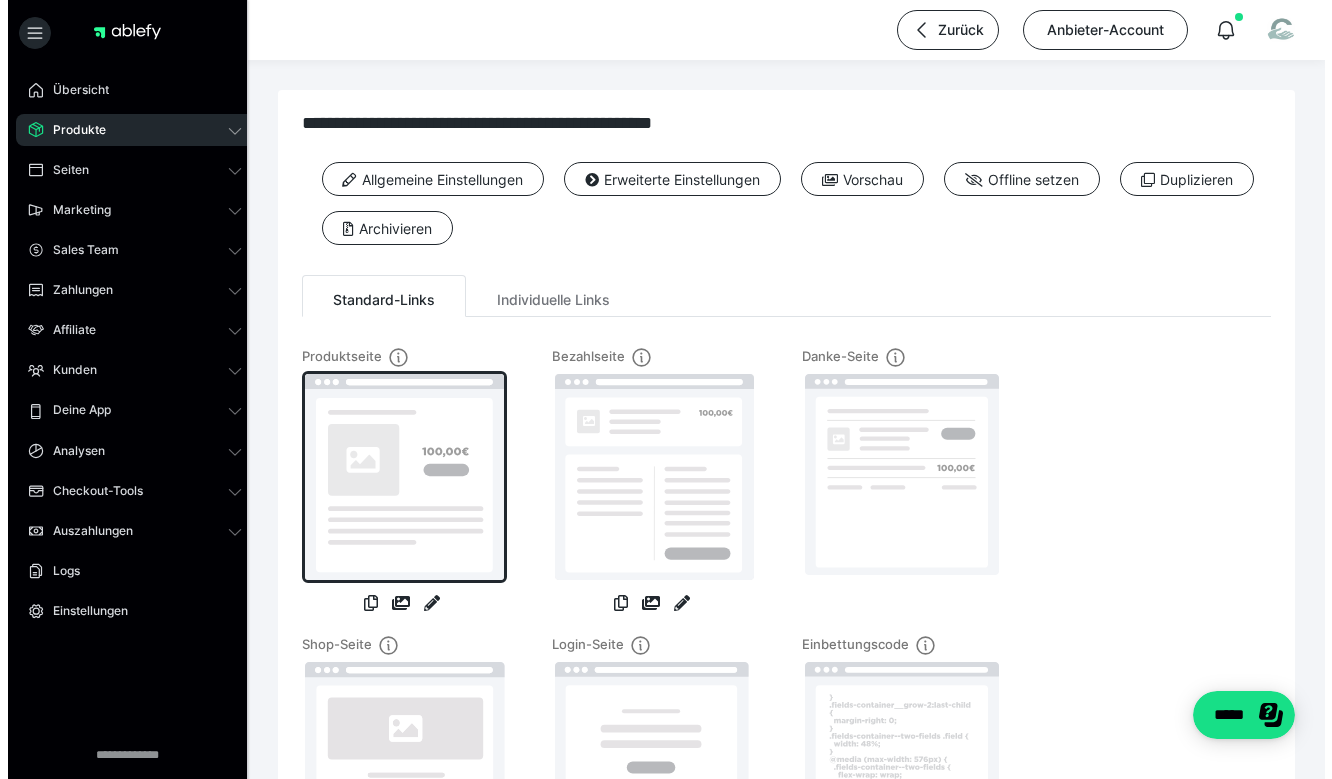 scroll, scrollTop: 0, scrollLeft: 0, axis: both 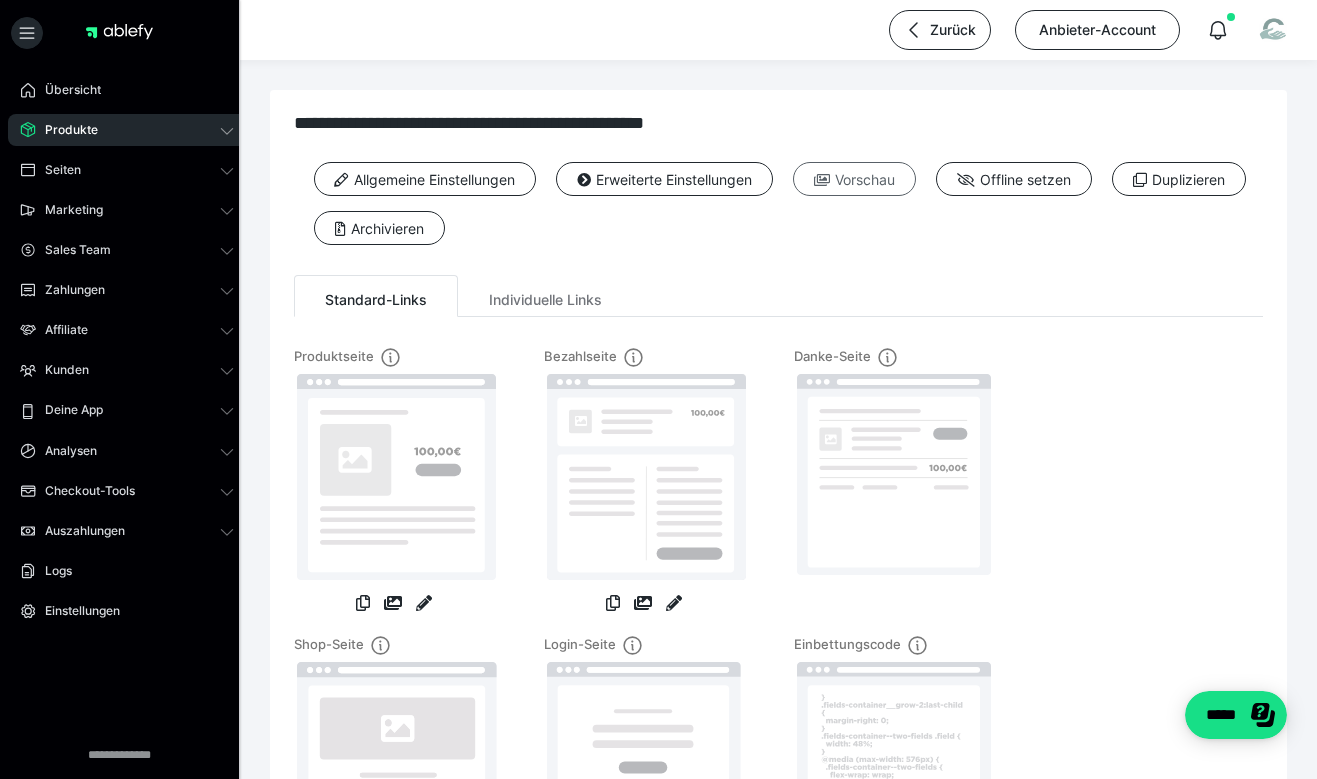 click at bounding box center [822, 180] 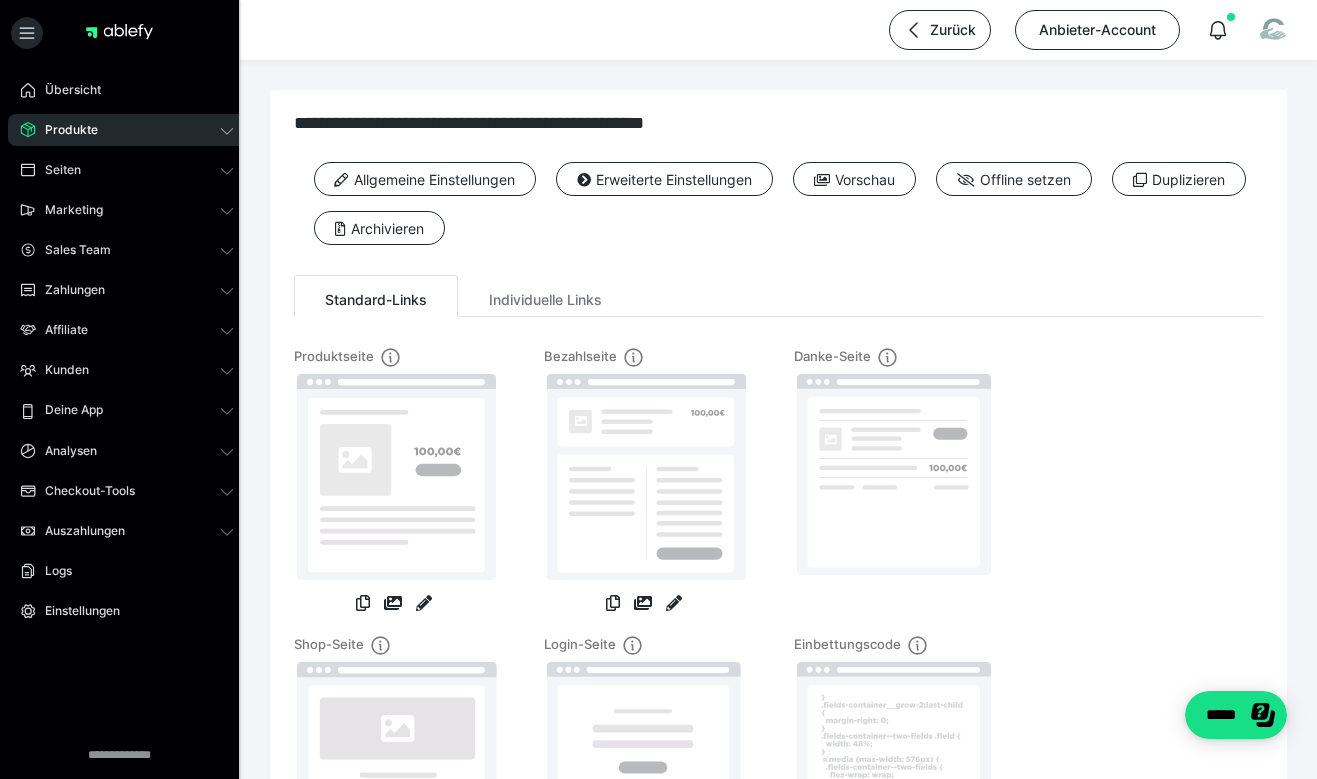 click on "Produkte" at bounding box center [127, 130] 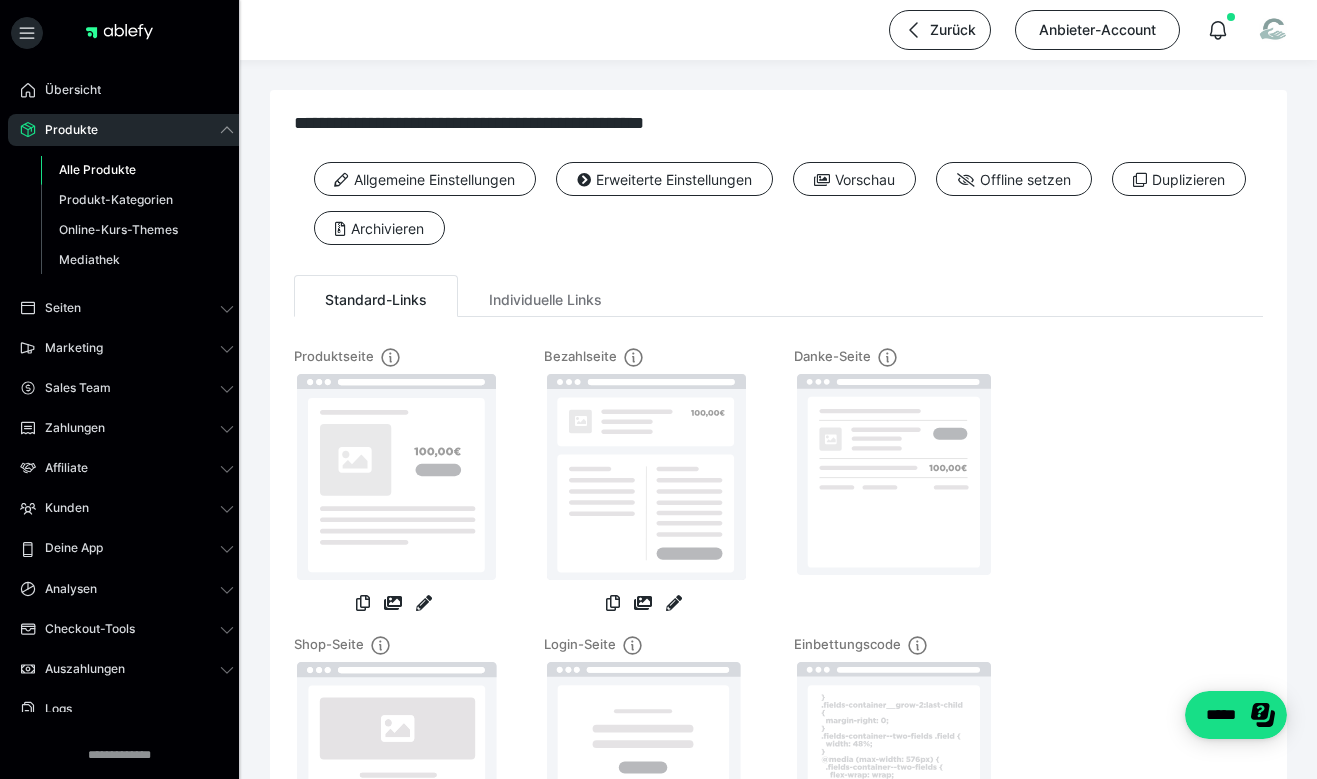 click on "Alle Produkte" at bounding box center (97, 169) 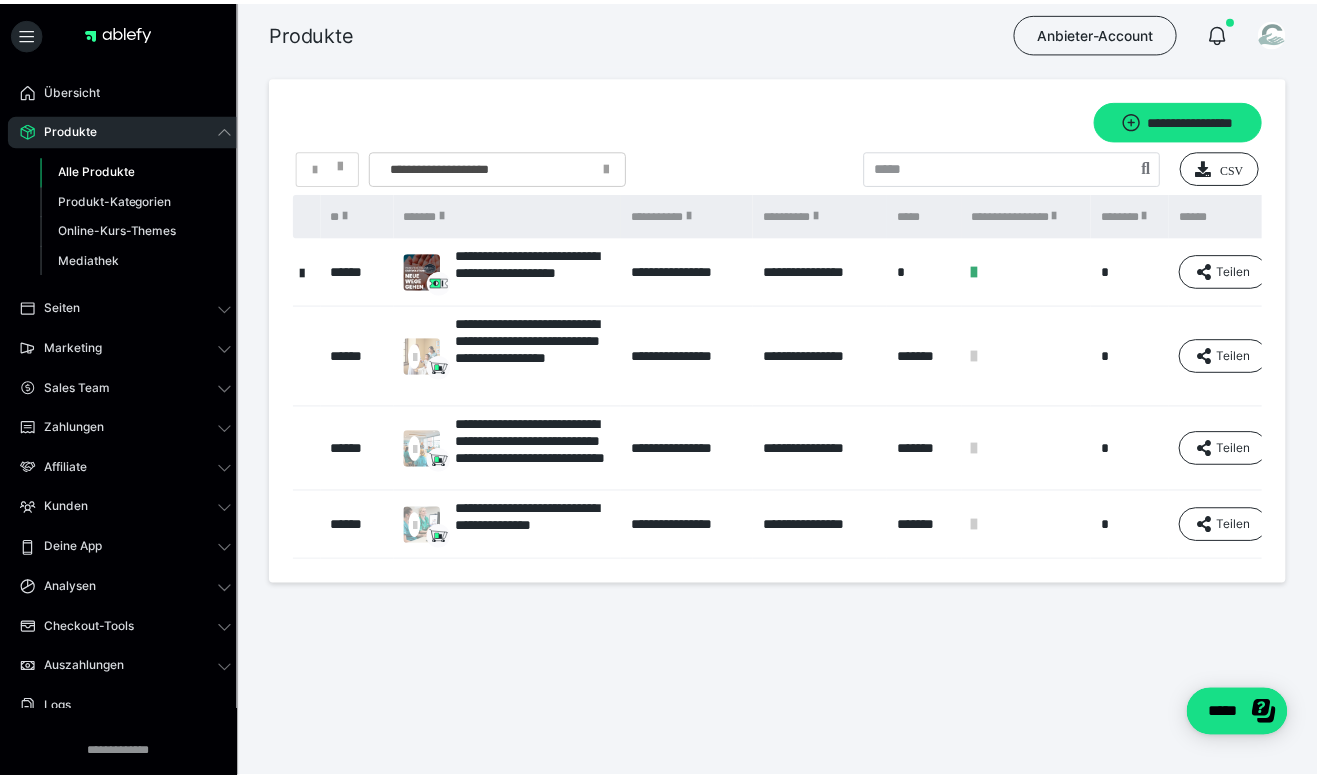 scroll, scrollTop: 0, scrollLeft: 138, axis: horizontal 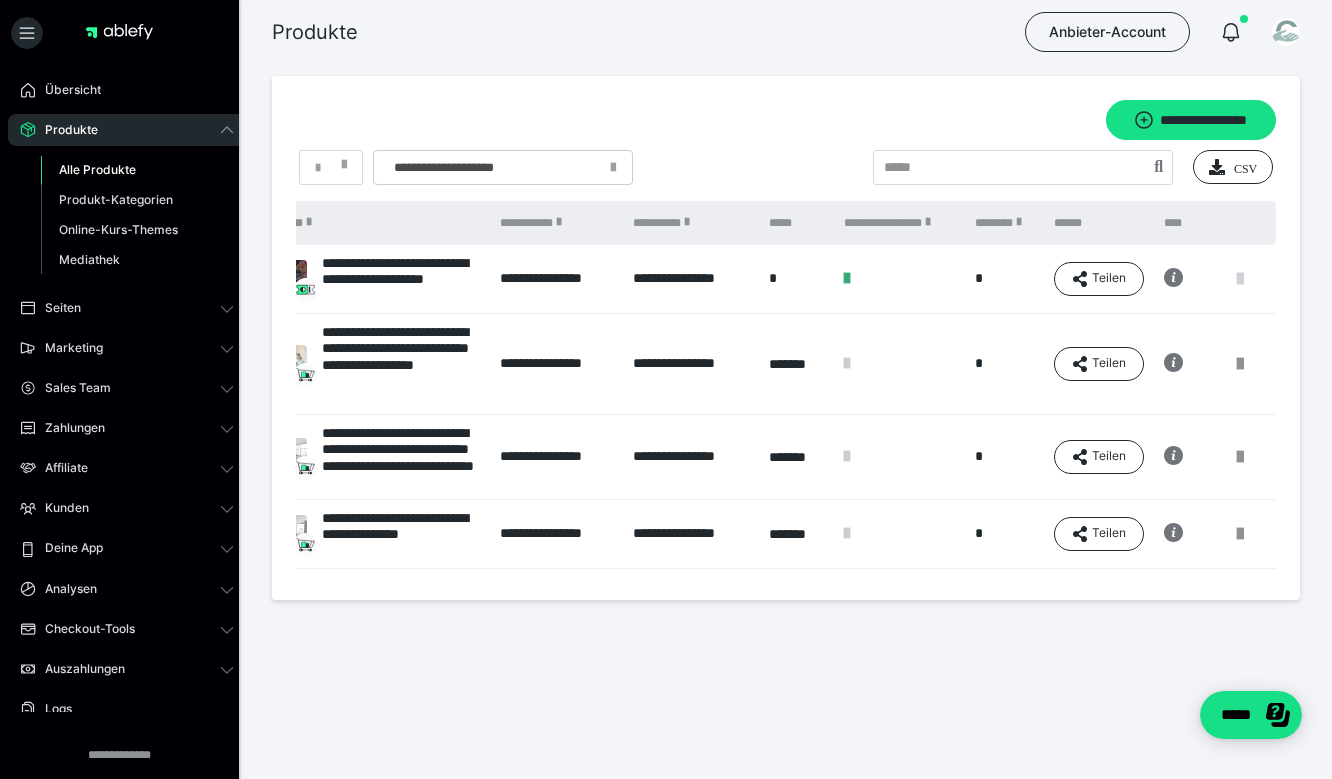 click at bounding box center (1240, 279) 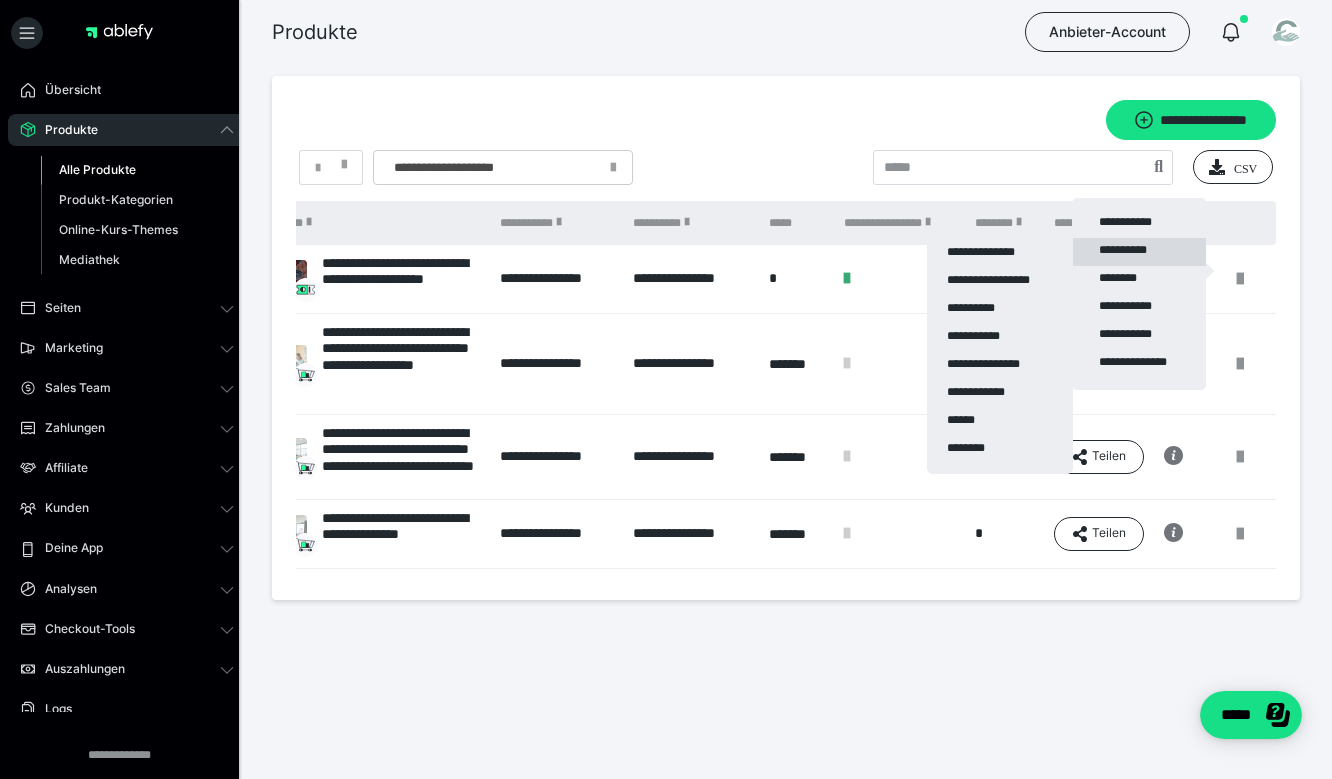 click on "**********" at bounding box center [1139, 252] 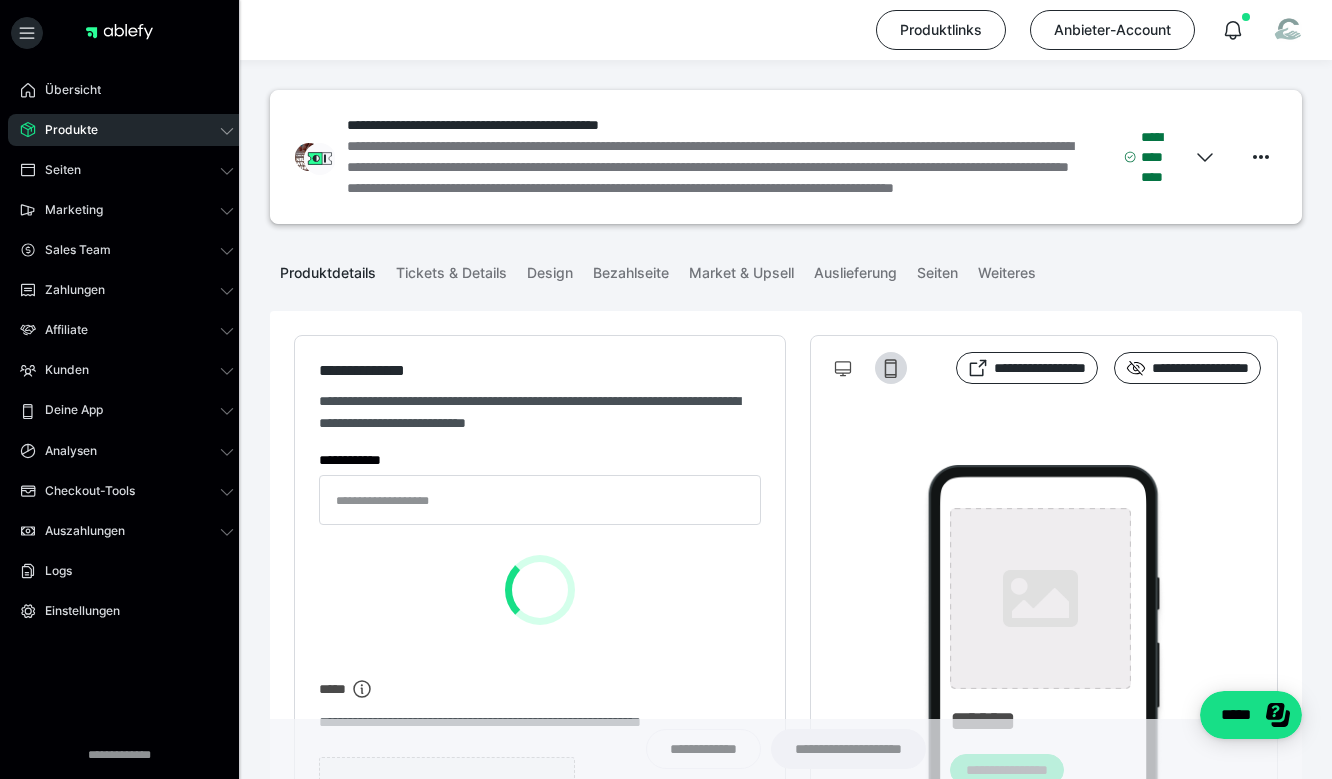 type on "**********" 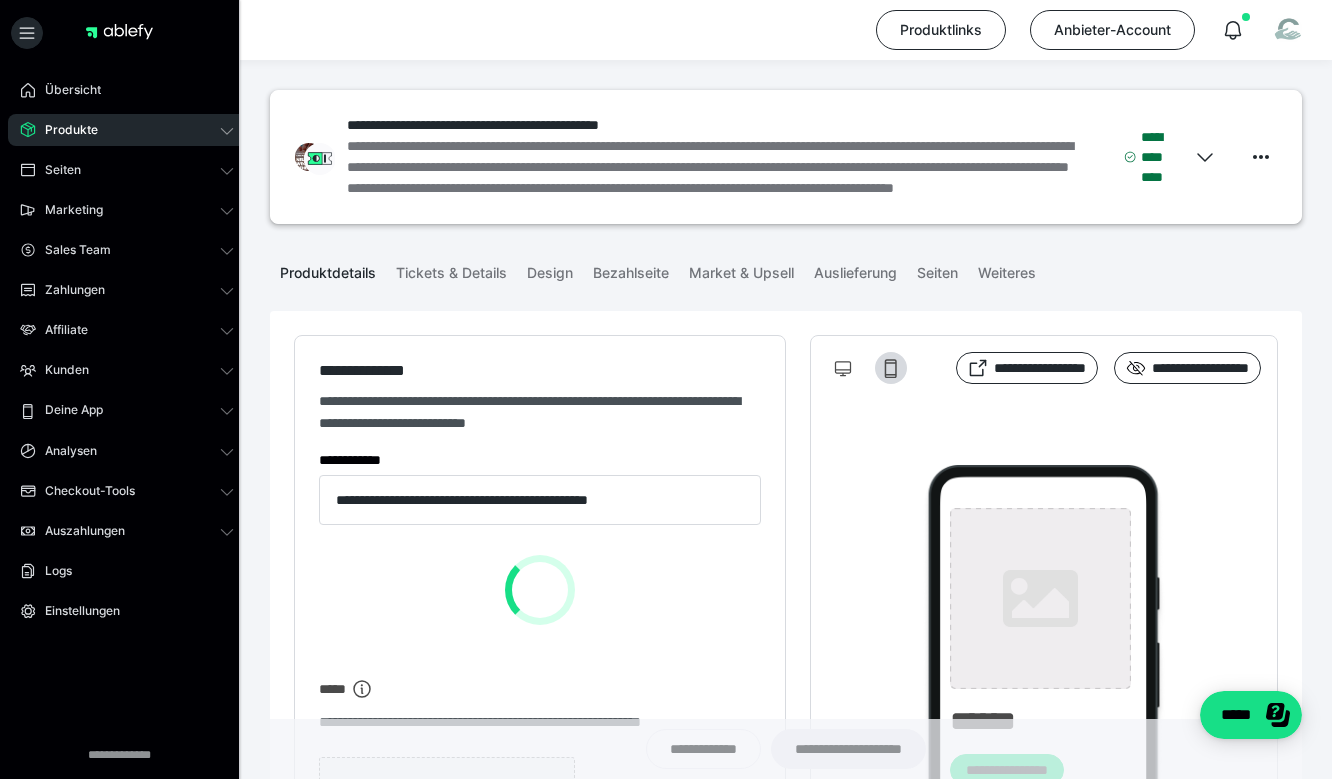 type on "**********" 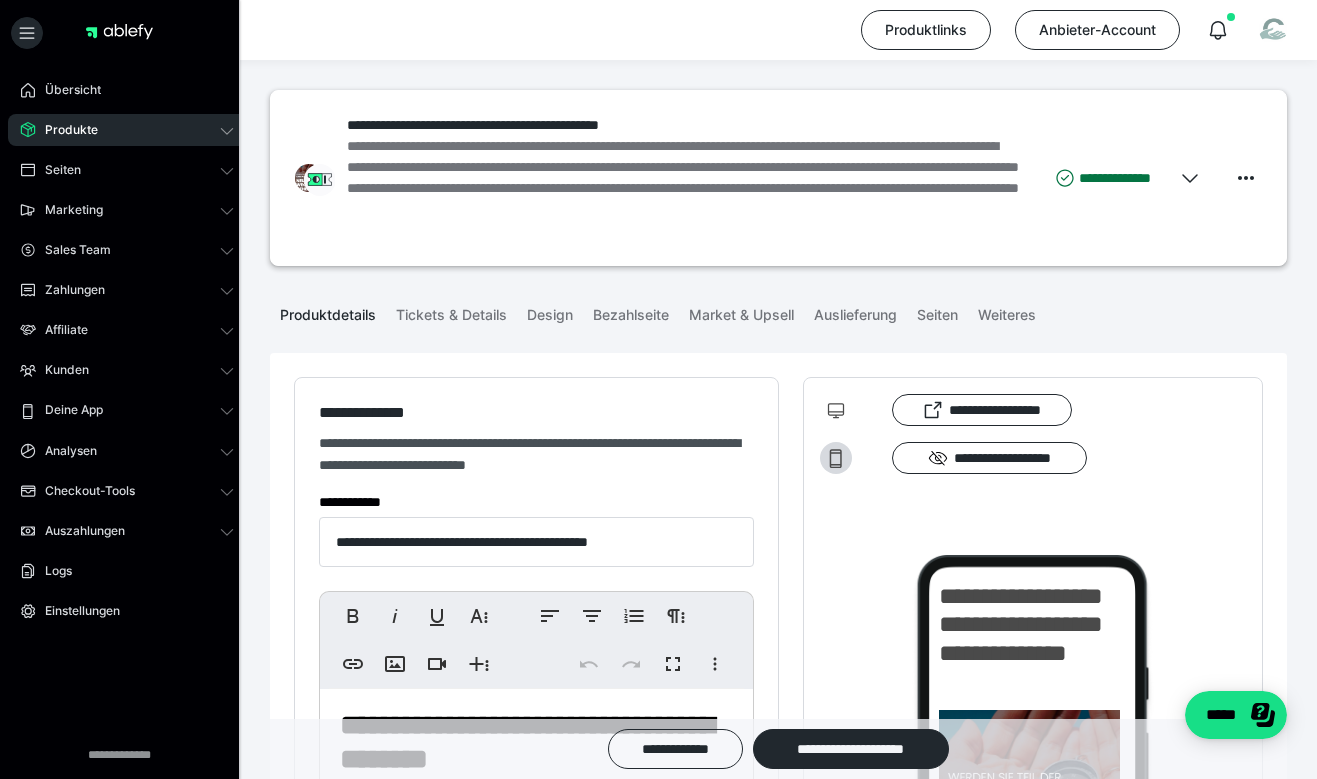 click on "**********" at bounding box center (536, 962) 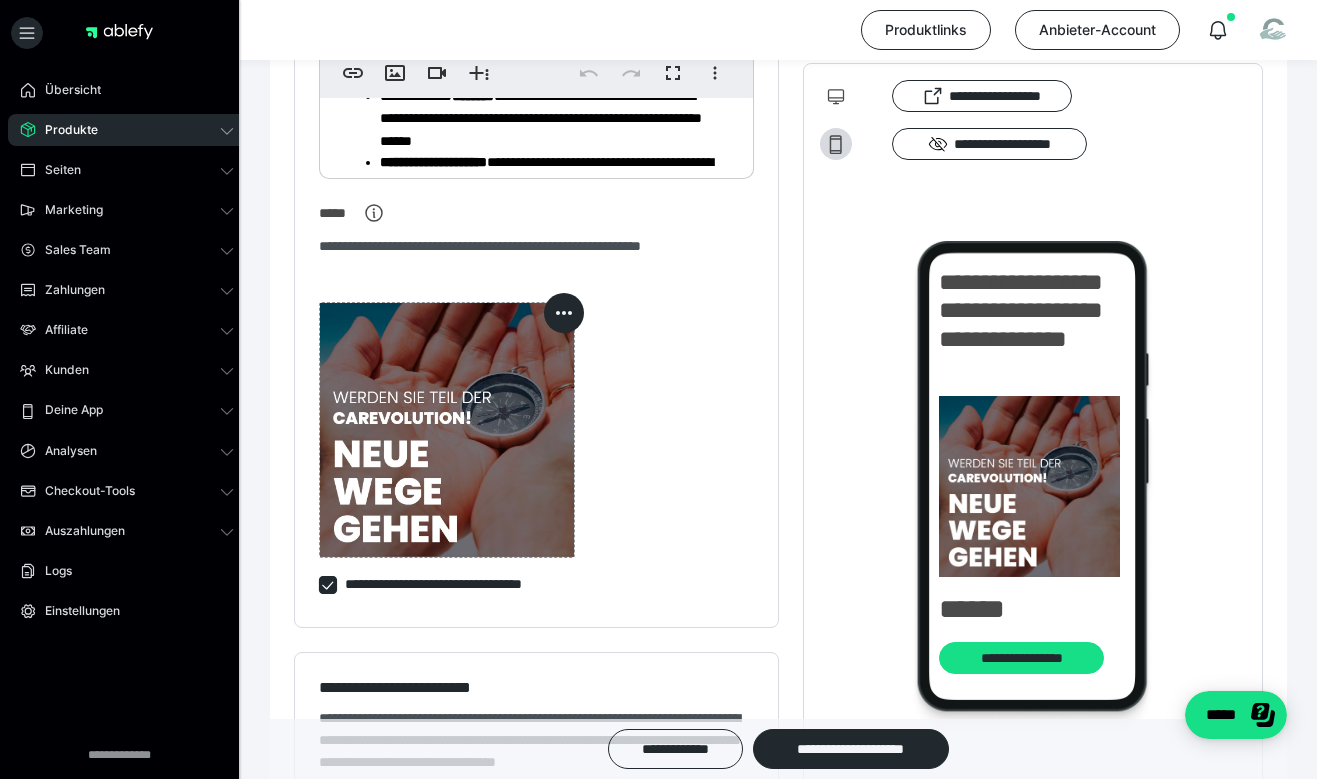 scroll, scrollTop: 954, scrollLeft: 0, axis: vertical 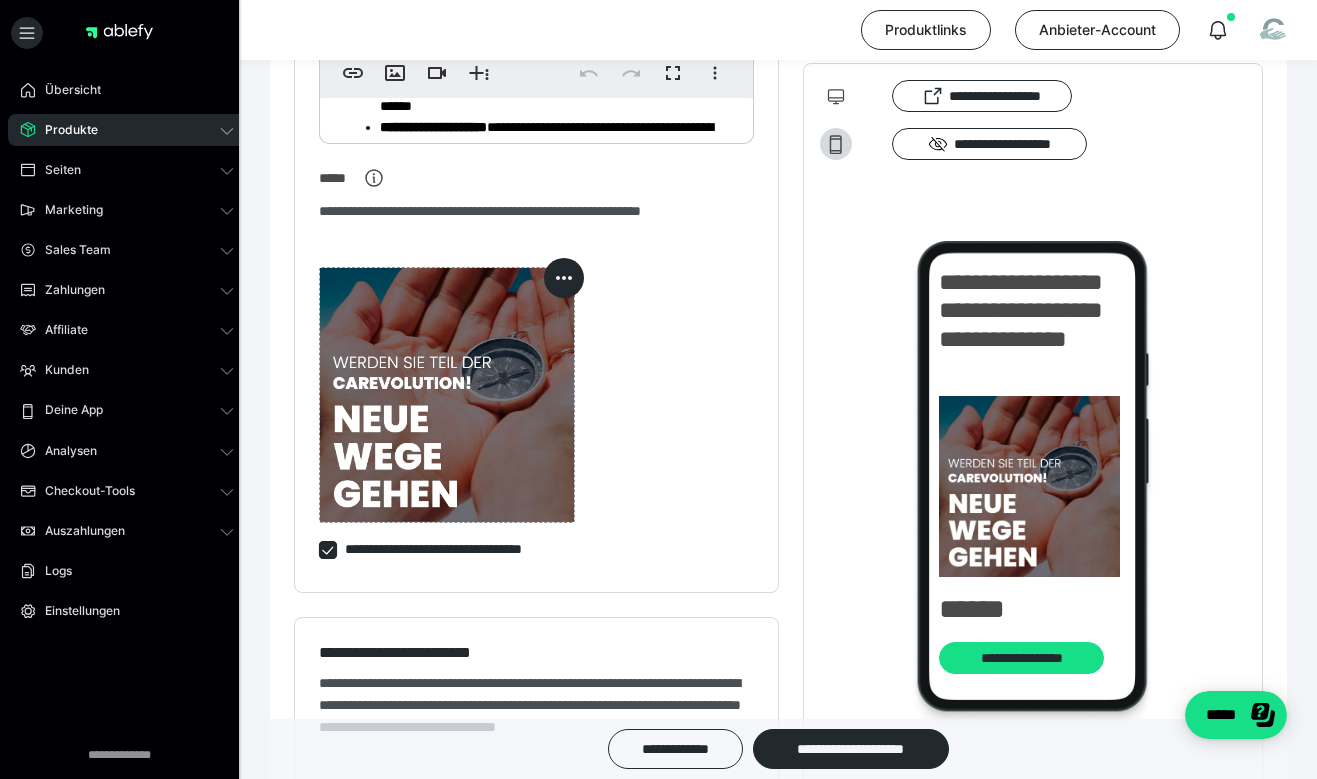 click 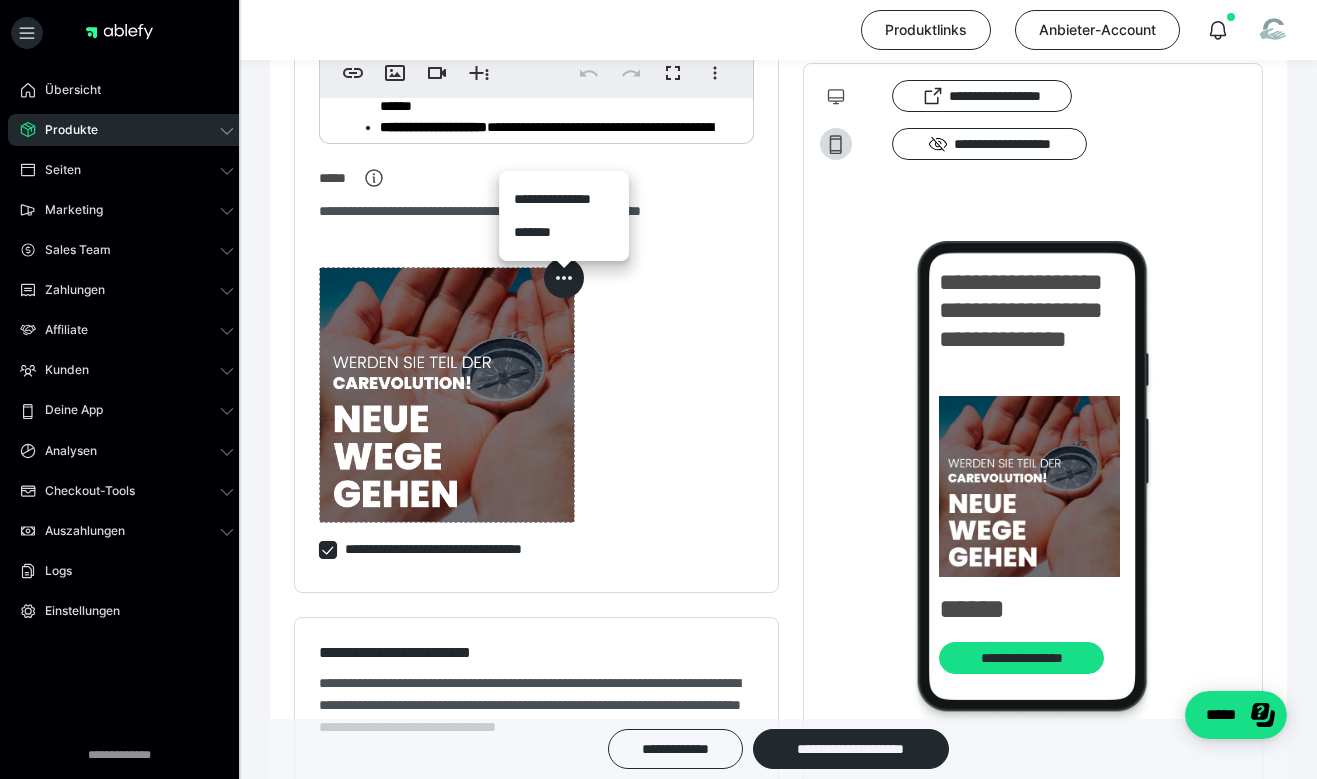 click on "**********" at bounding box center (564, 199) 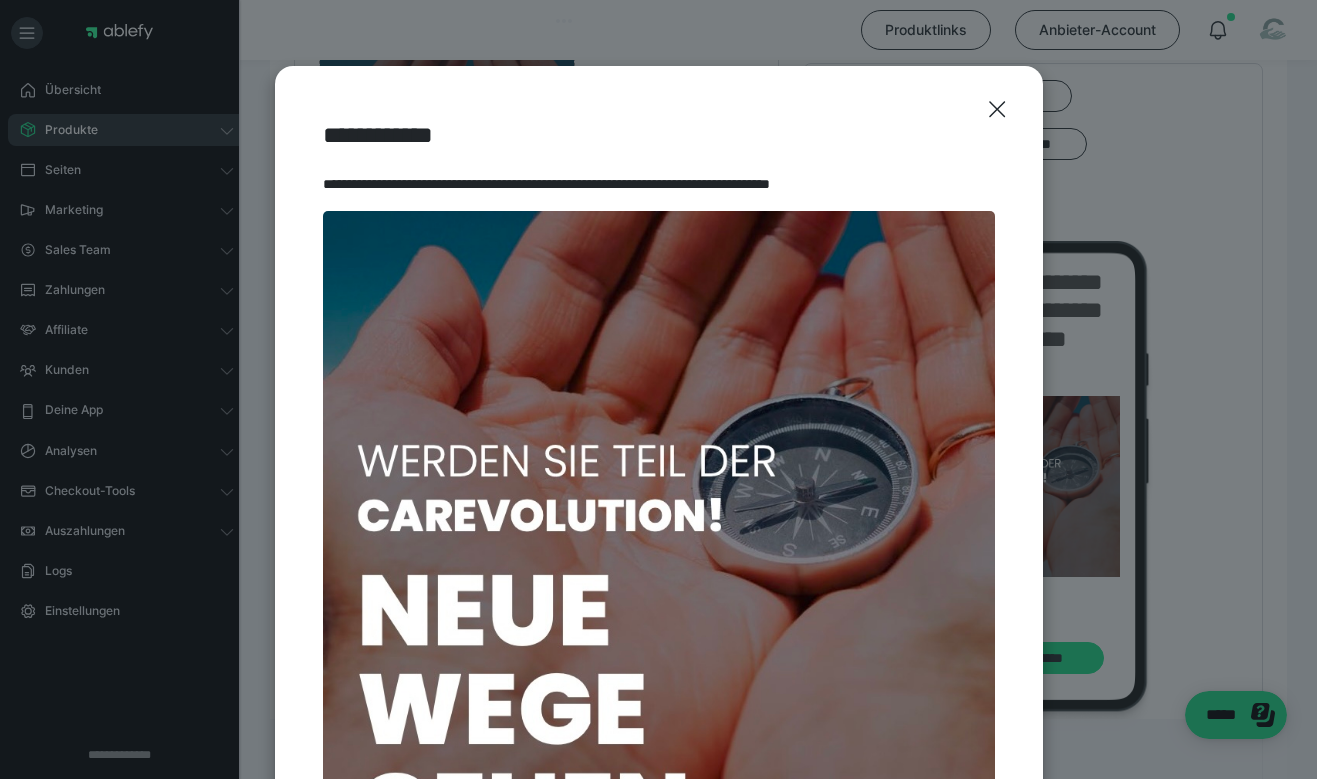 scroll, scrollTop: 1212, scrollLeft: 0, axis: vertical 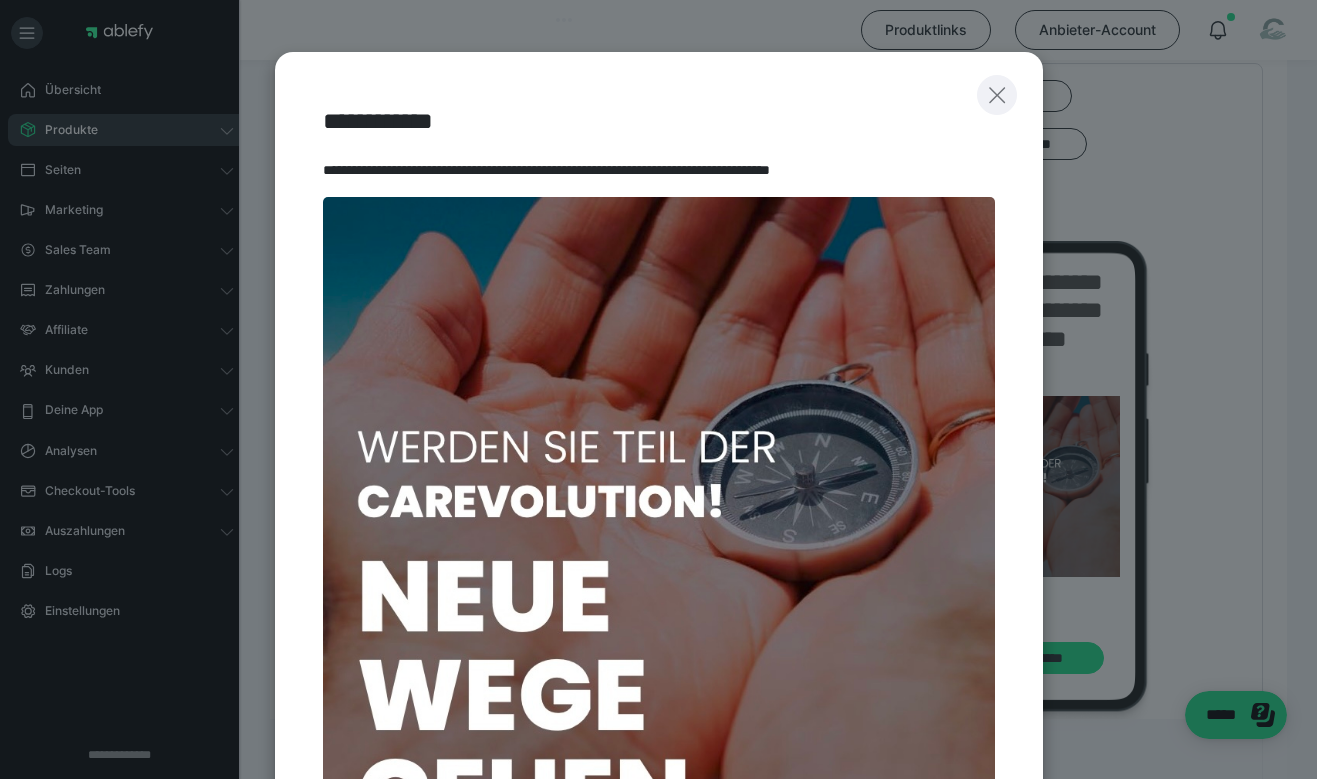 click 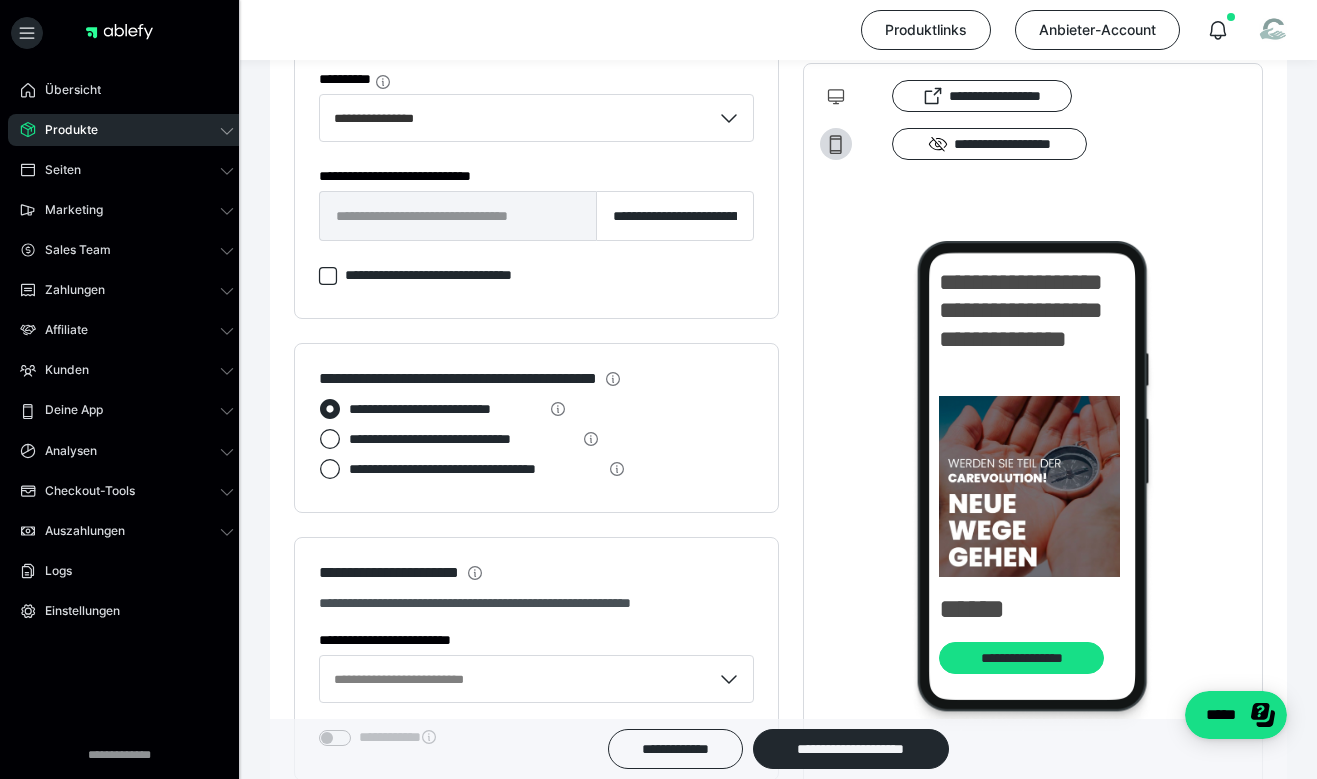scroll, scrollTop: 1764, scrollLeft: 0, axis: vertical 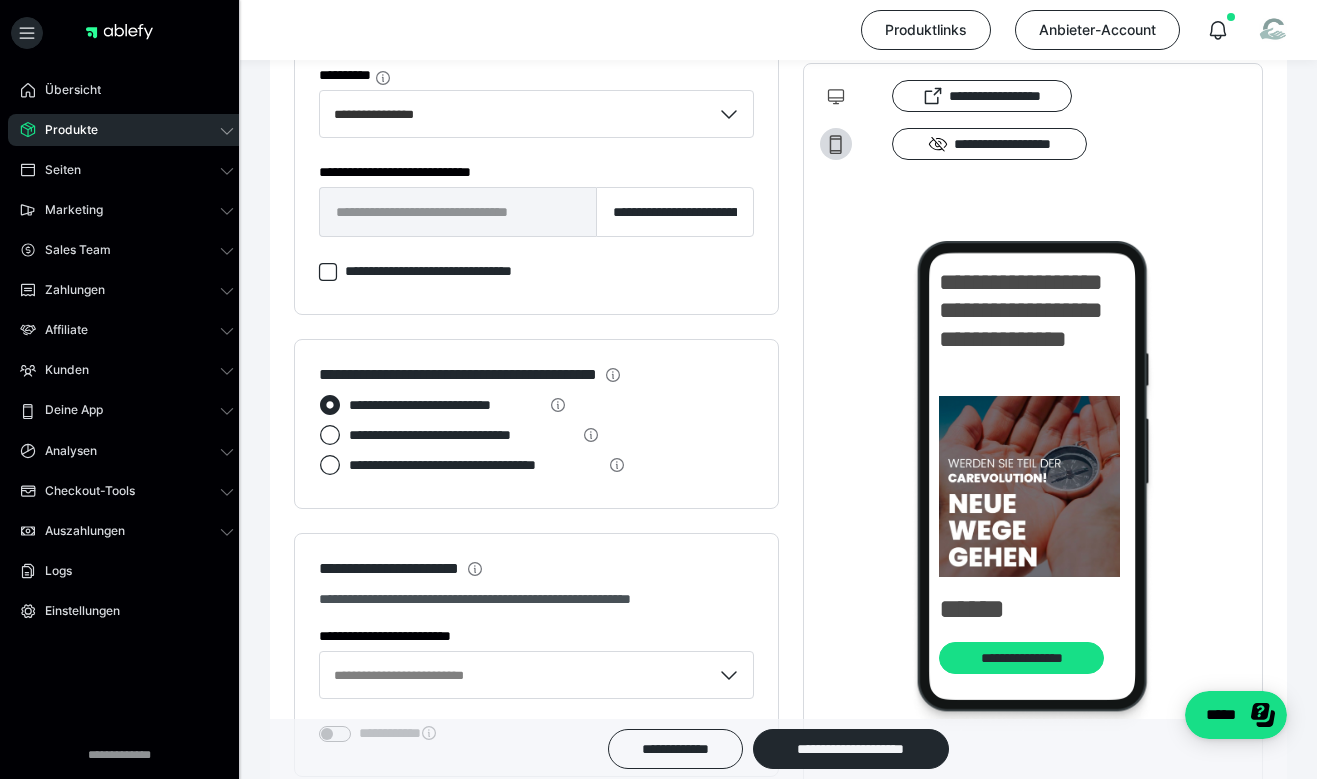 click 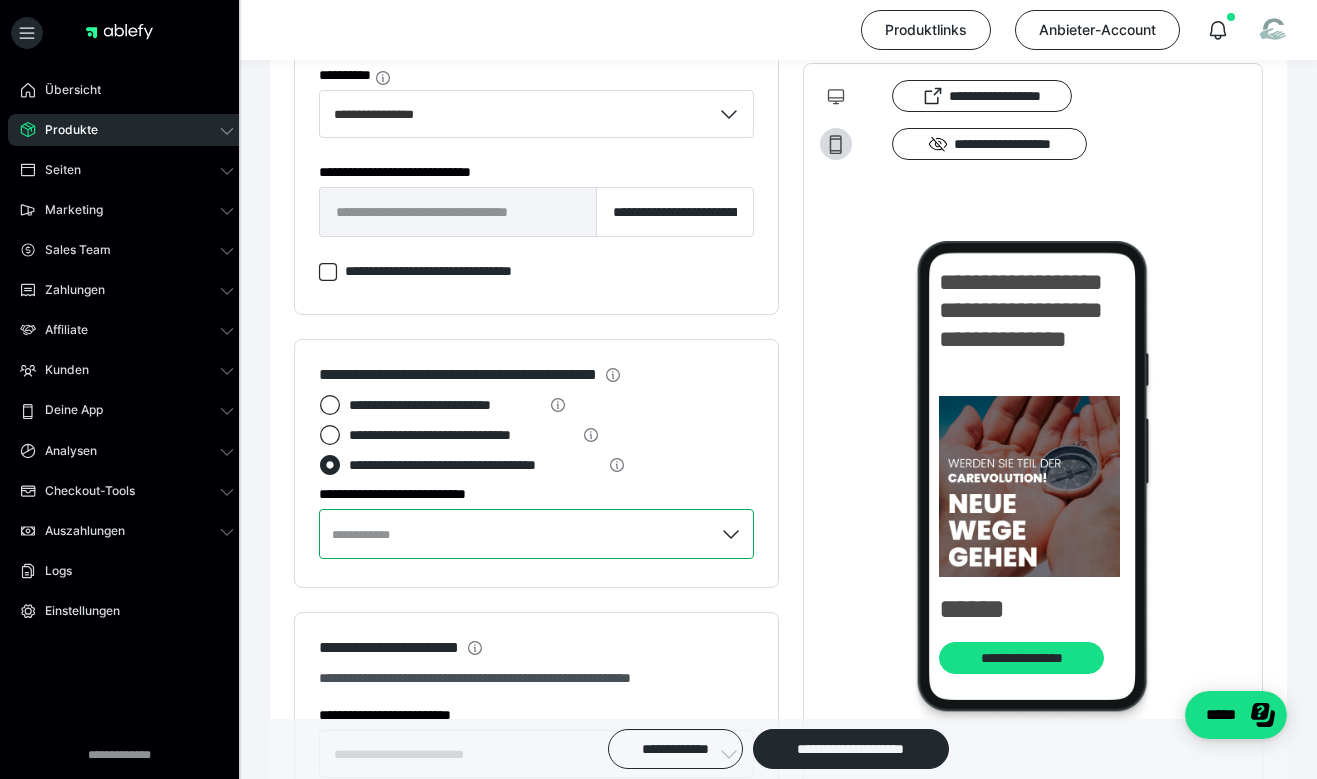 click at bounding box center [536, 534] 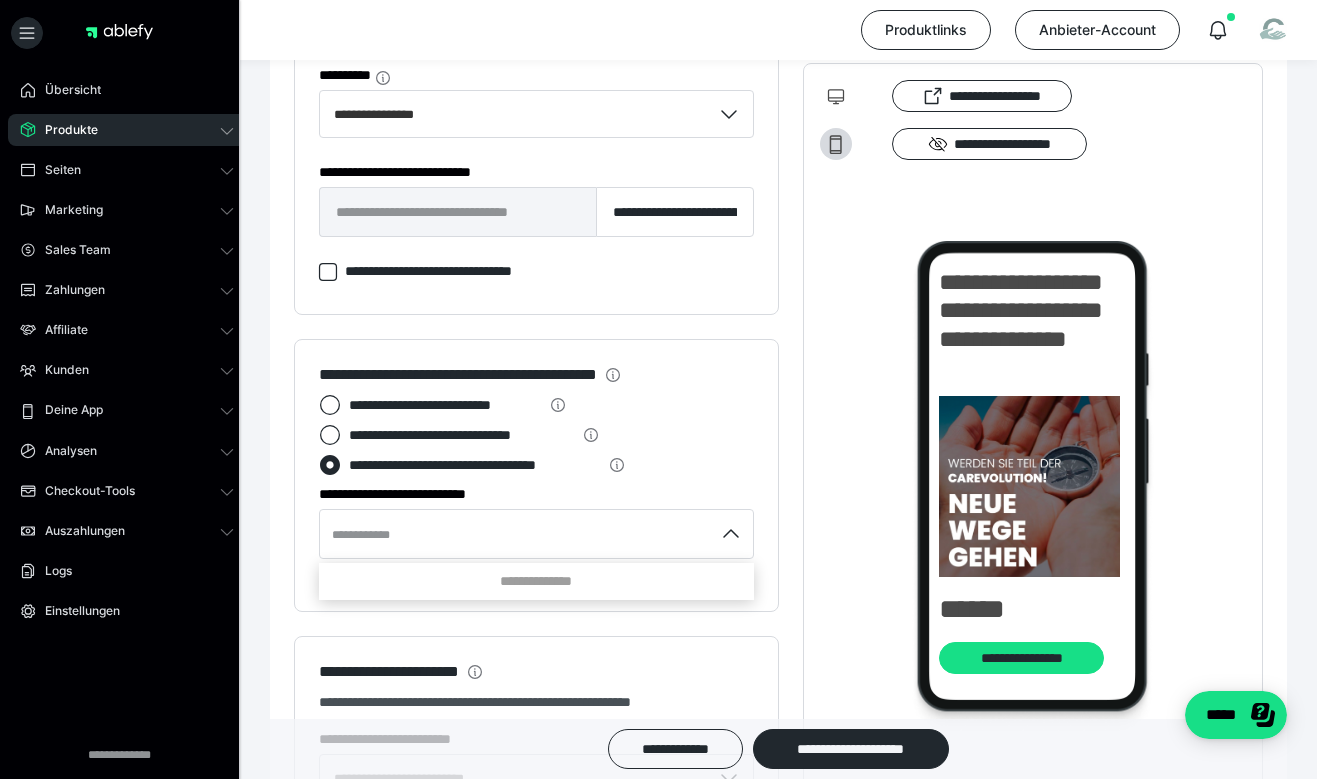 click at bounding box center [658, 389] 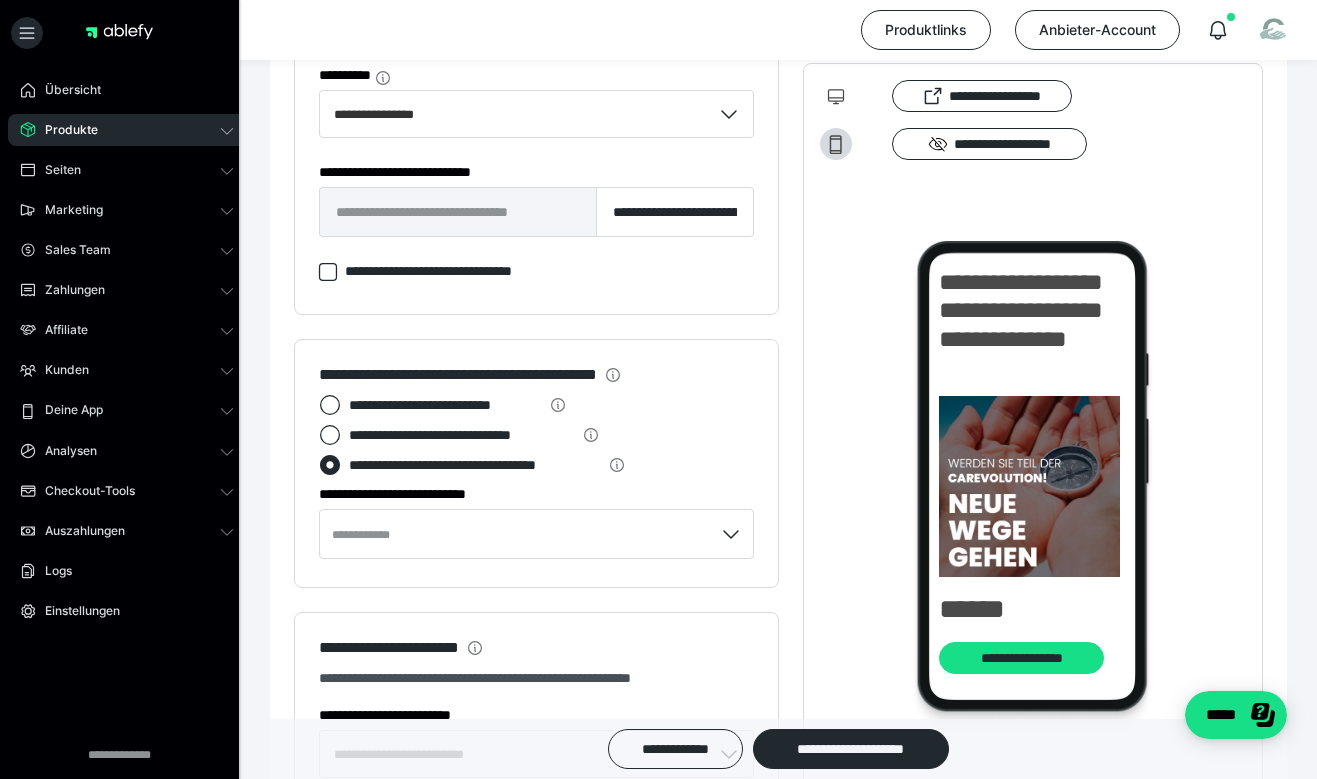 click 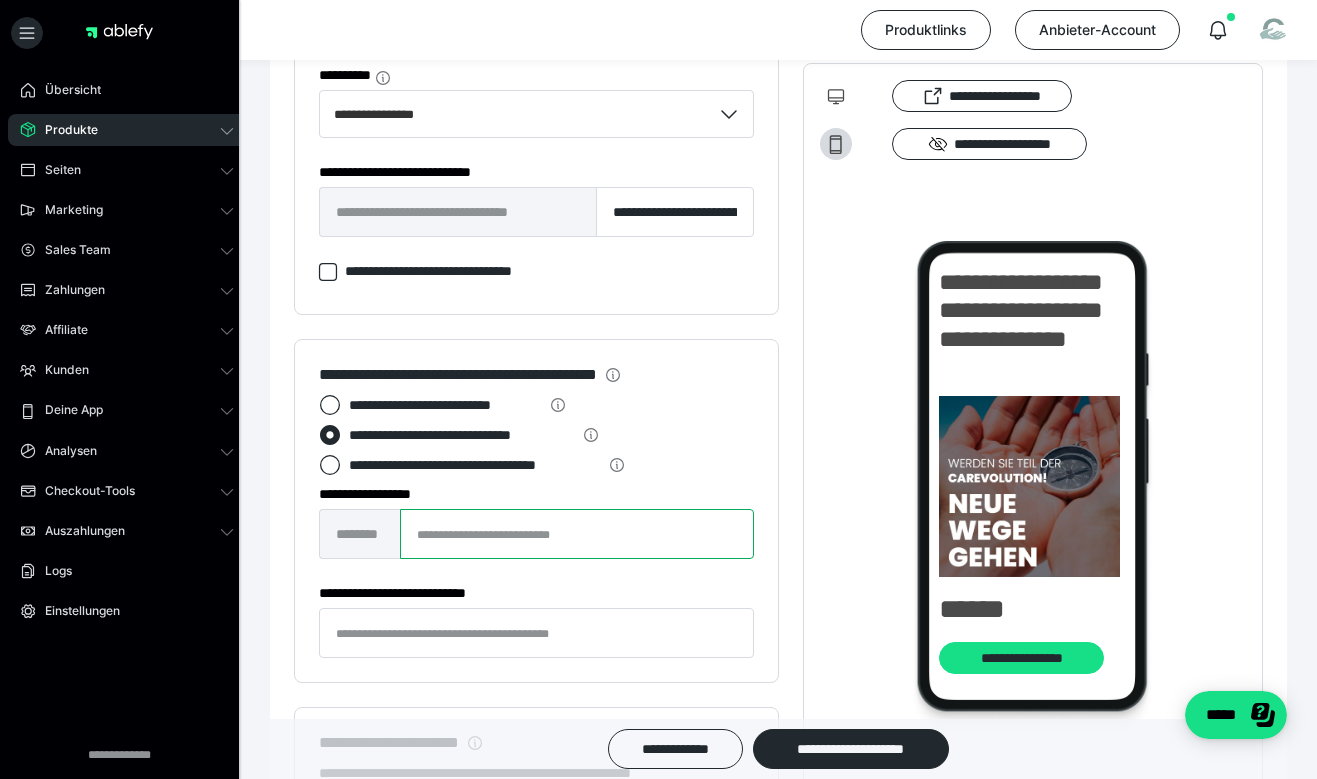 click on "**********" at bounding box center [576, 534] 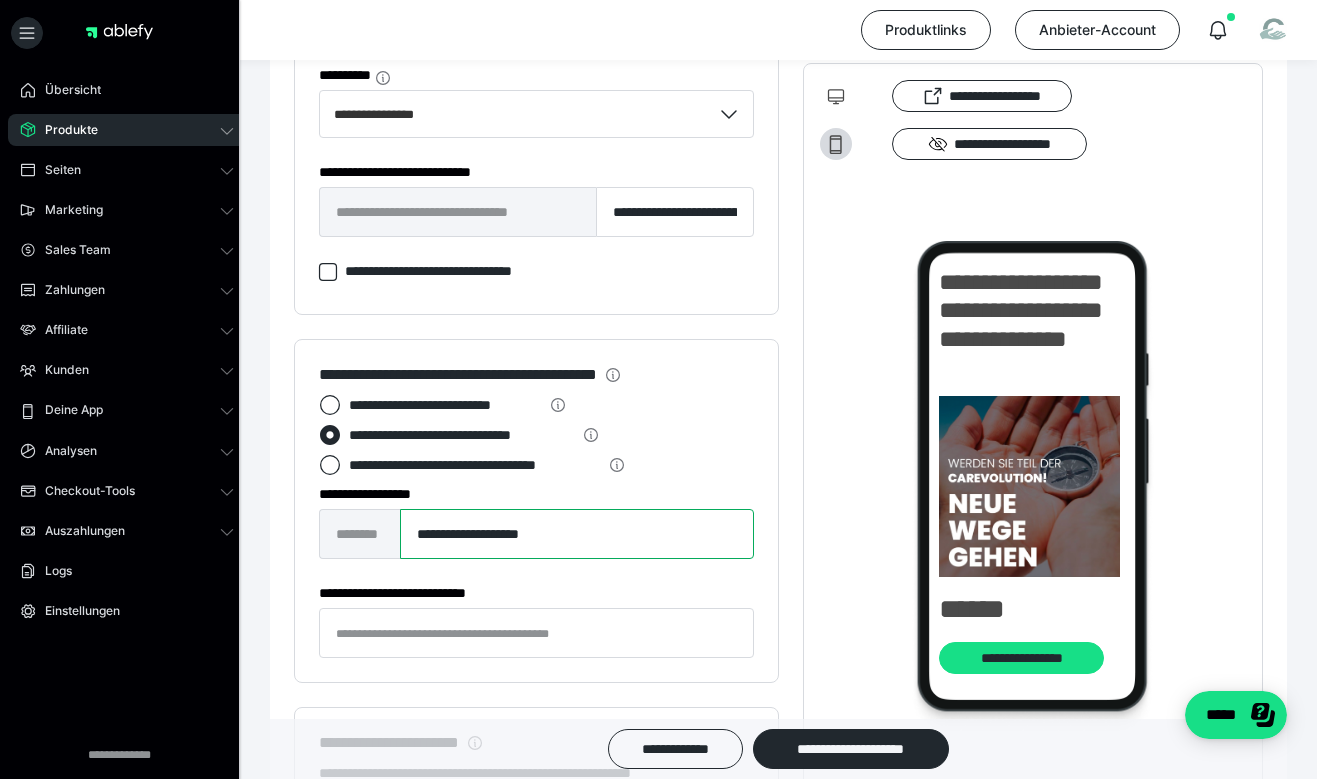 type on "**********" 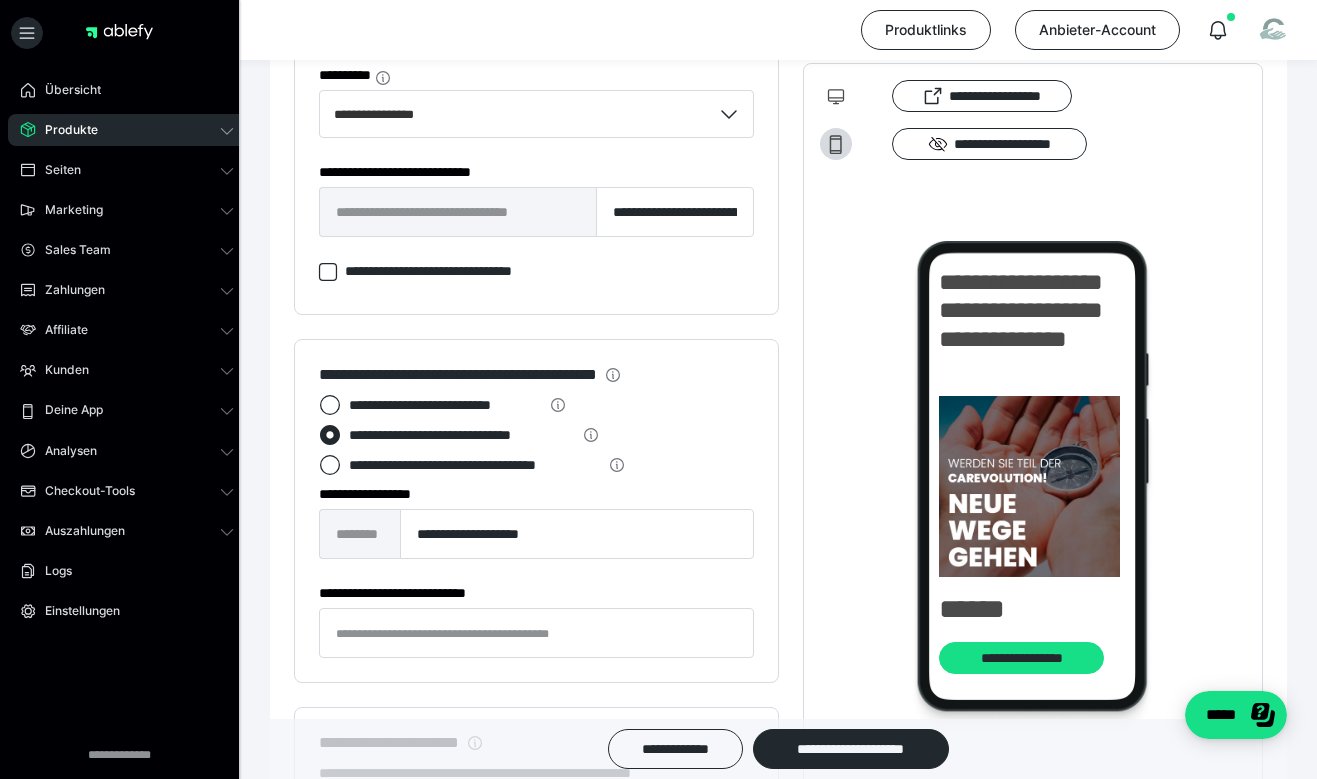 click on "**********" at bounding box center [536, 511] 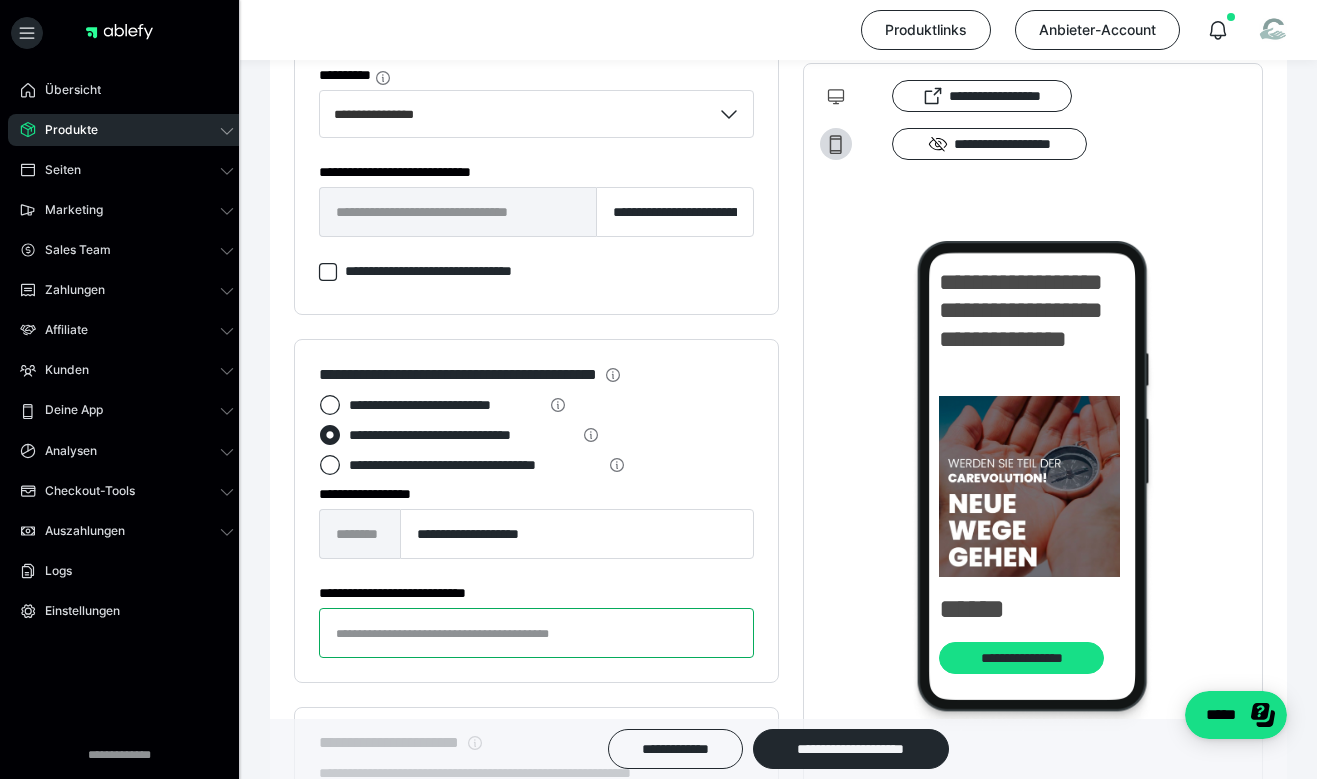 click on "**********" at bounding box center [536, 633] 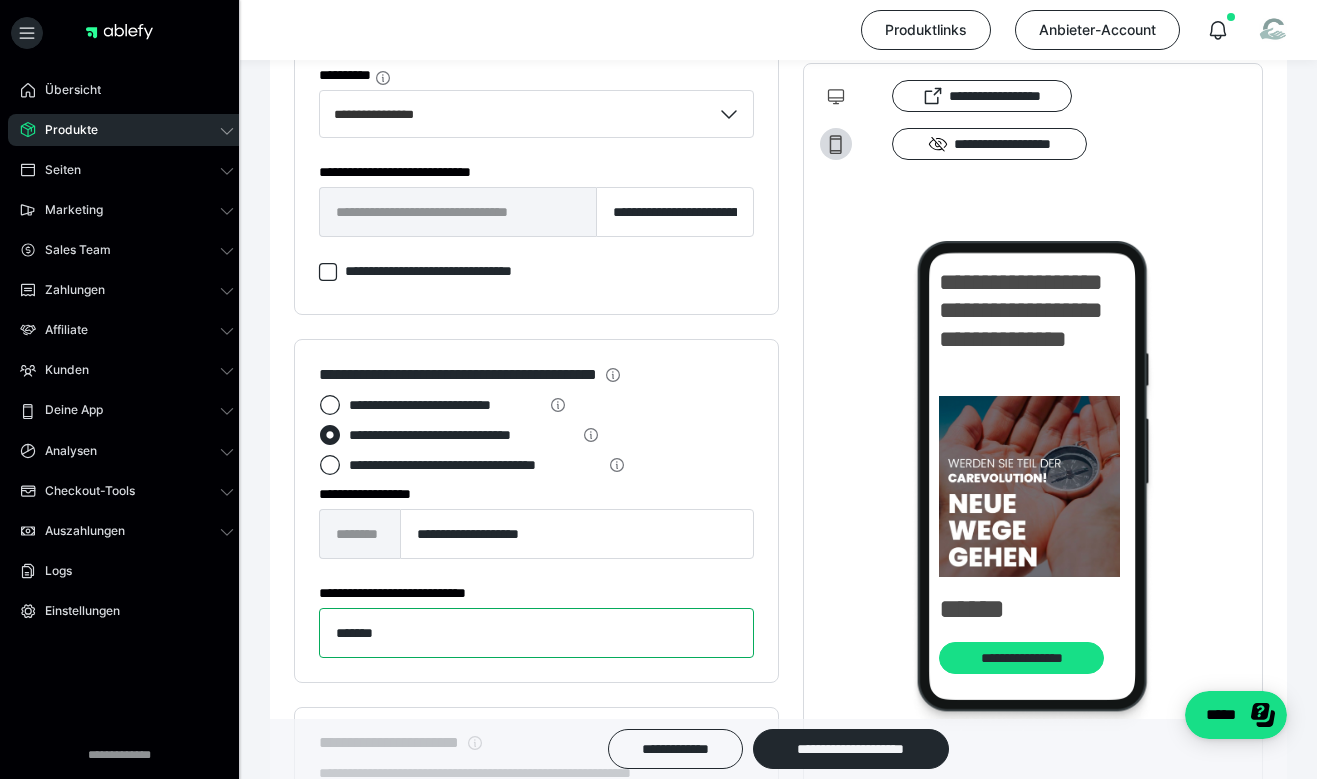 type on "*******" 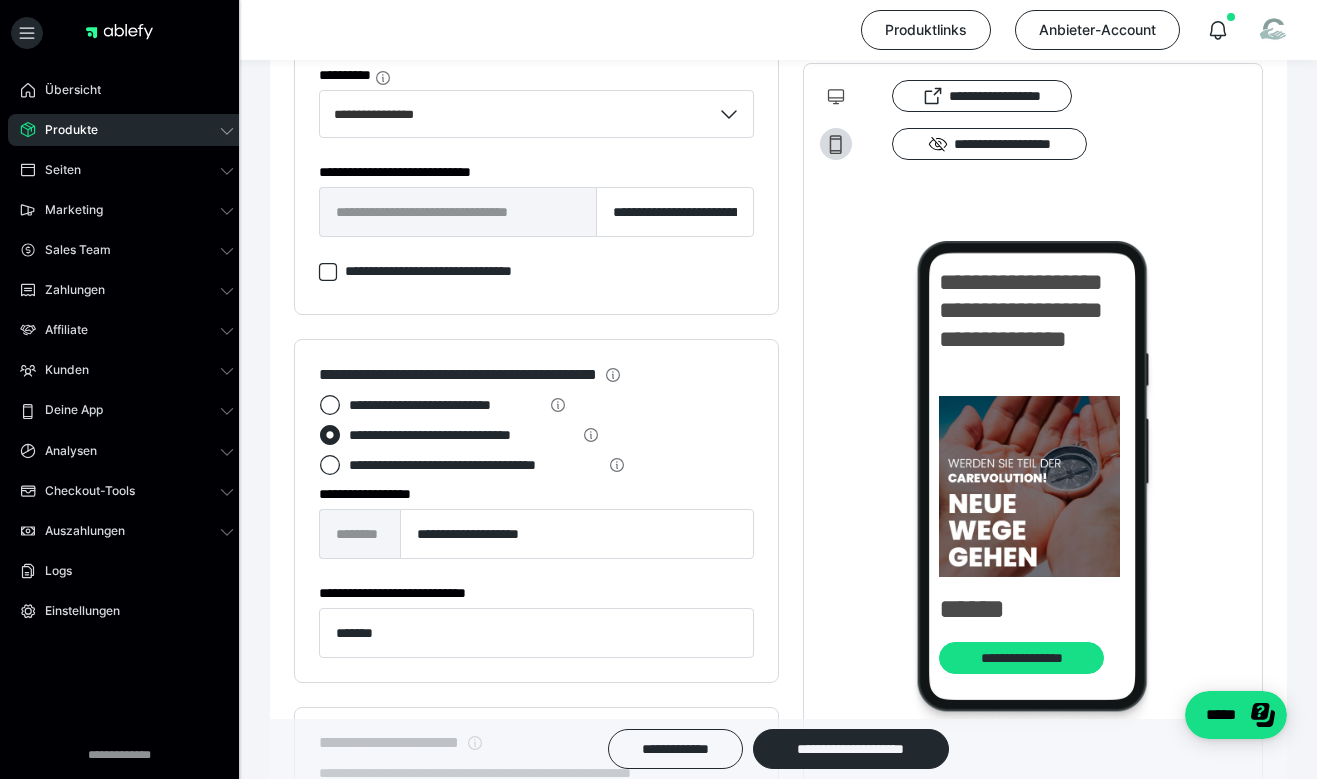 click on "**********" at bounding box center (778, -77) 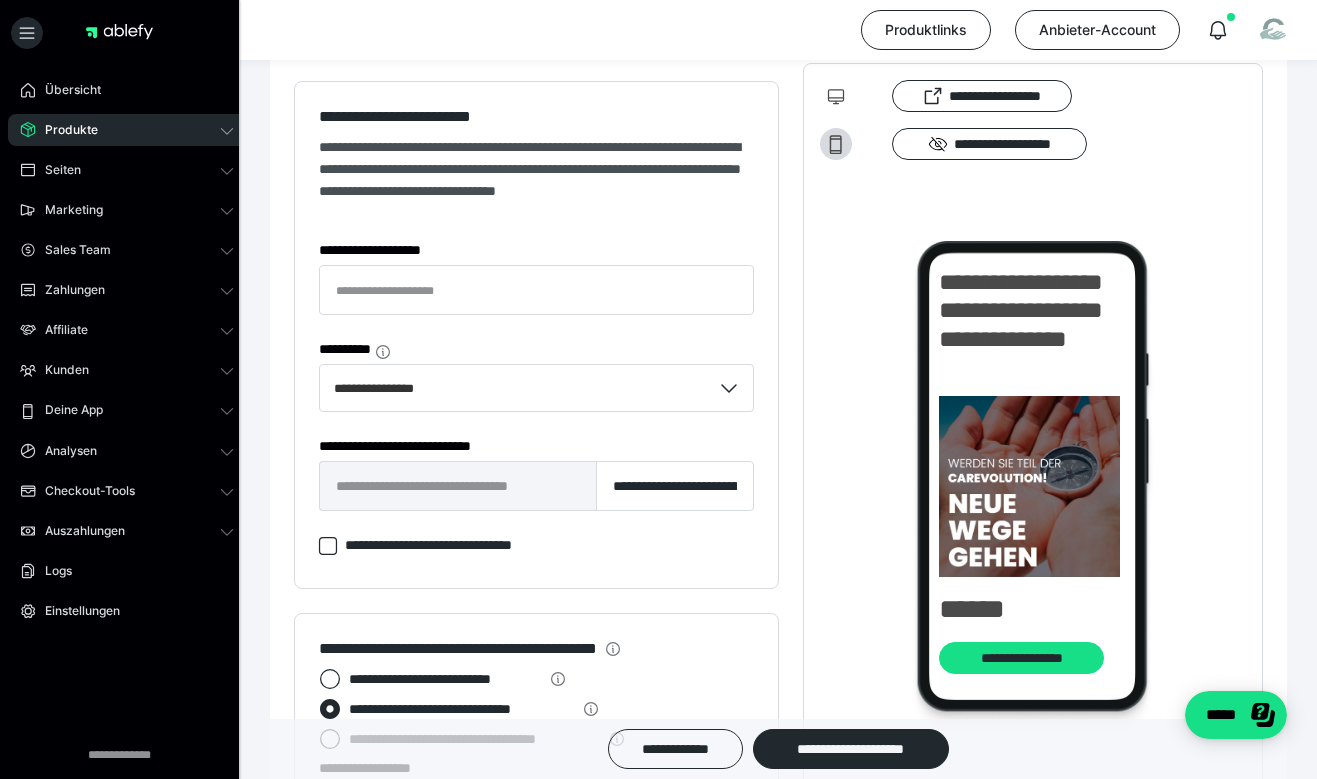 scroll, scrollTop: 1358, scrollLeft: 0, axis: vertical 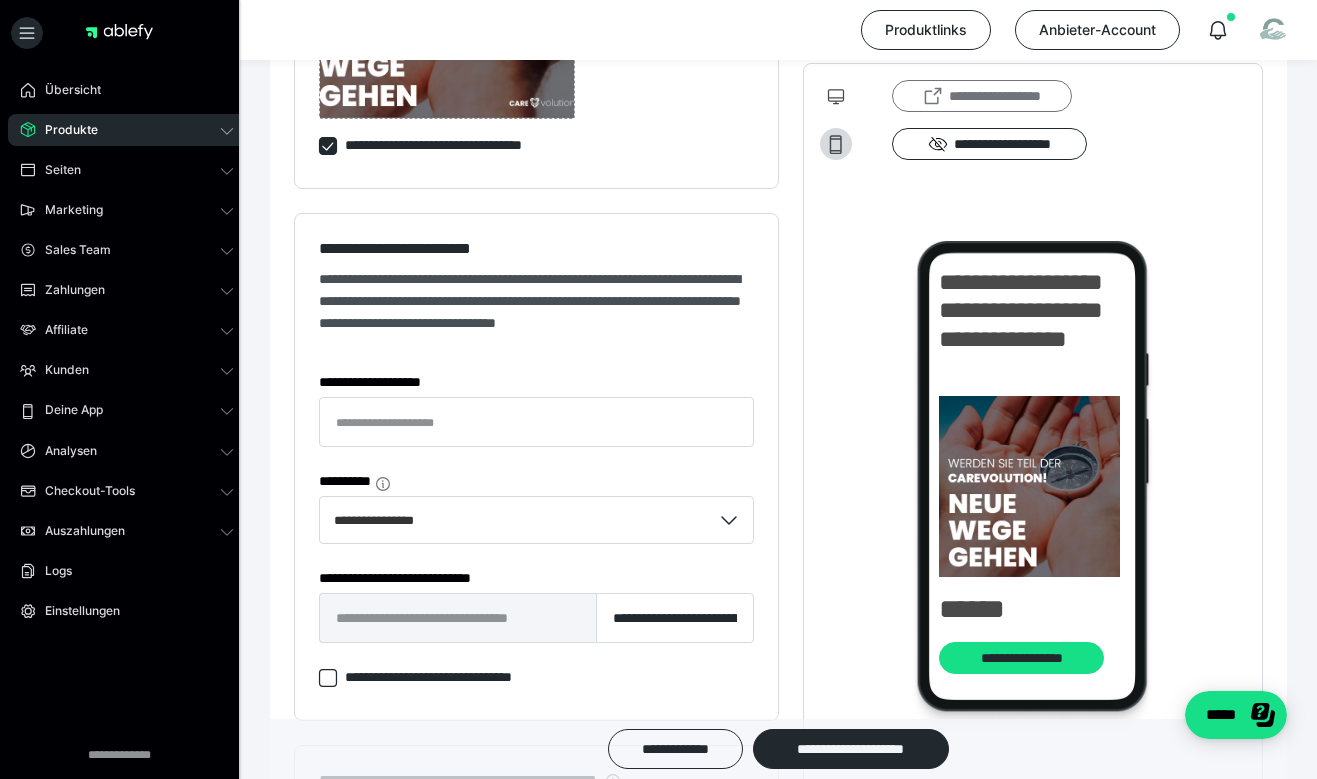 click on "**********" at bounding box center [982, 96] 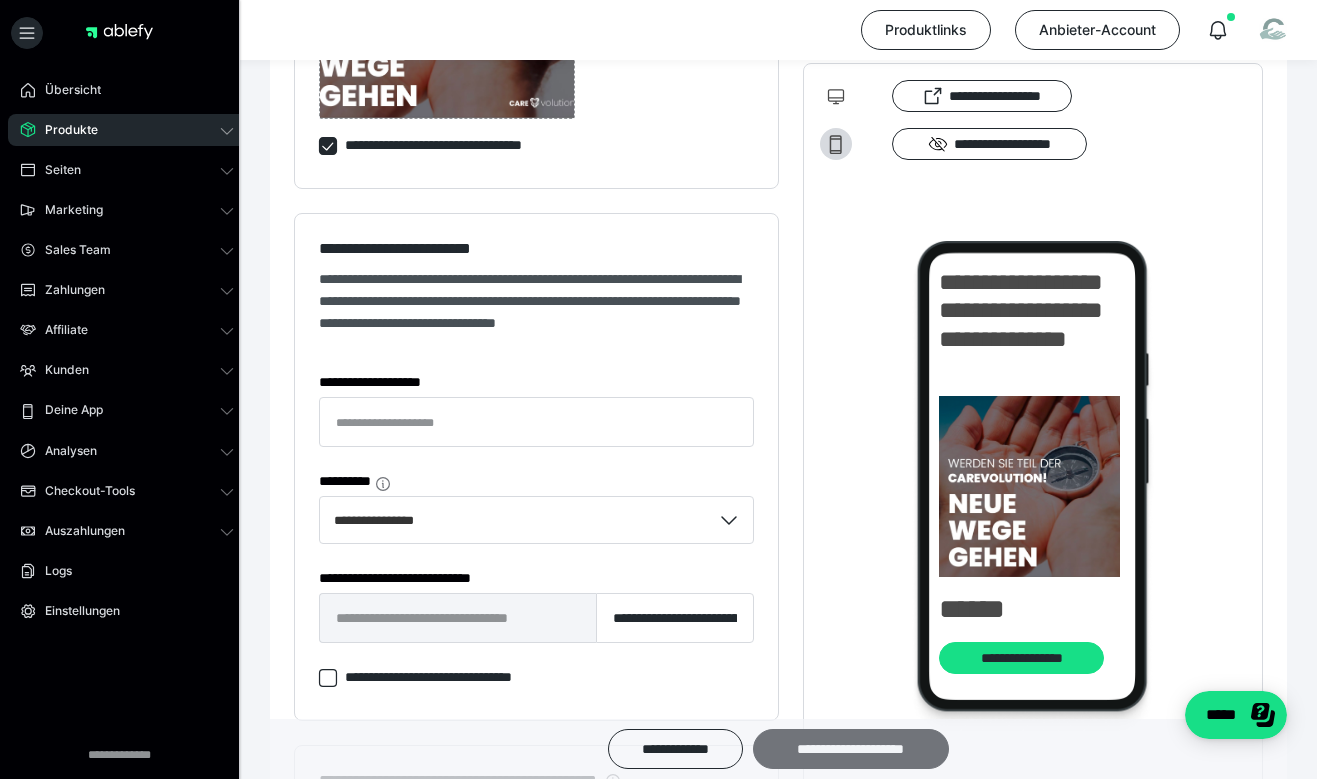 click on "**********" at bounding box center (851, 749) 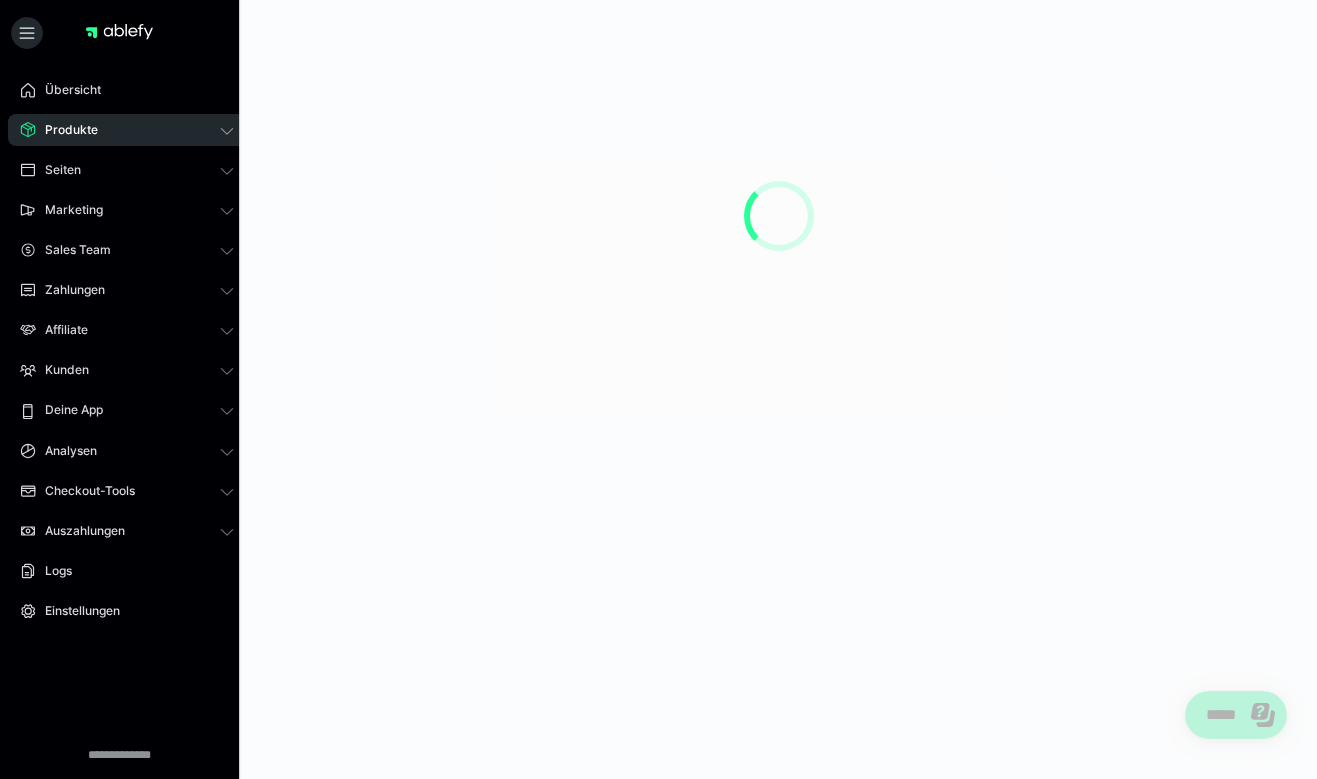 scroll, scrollTop: 0, scrollLeft: 0, axis: both 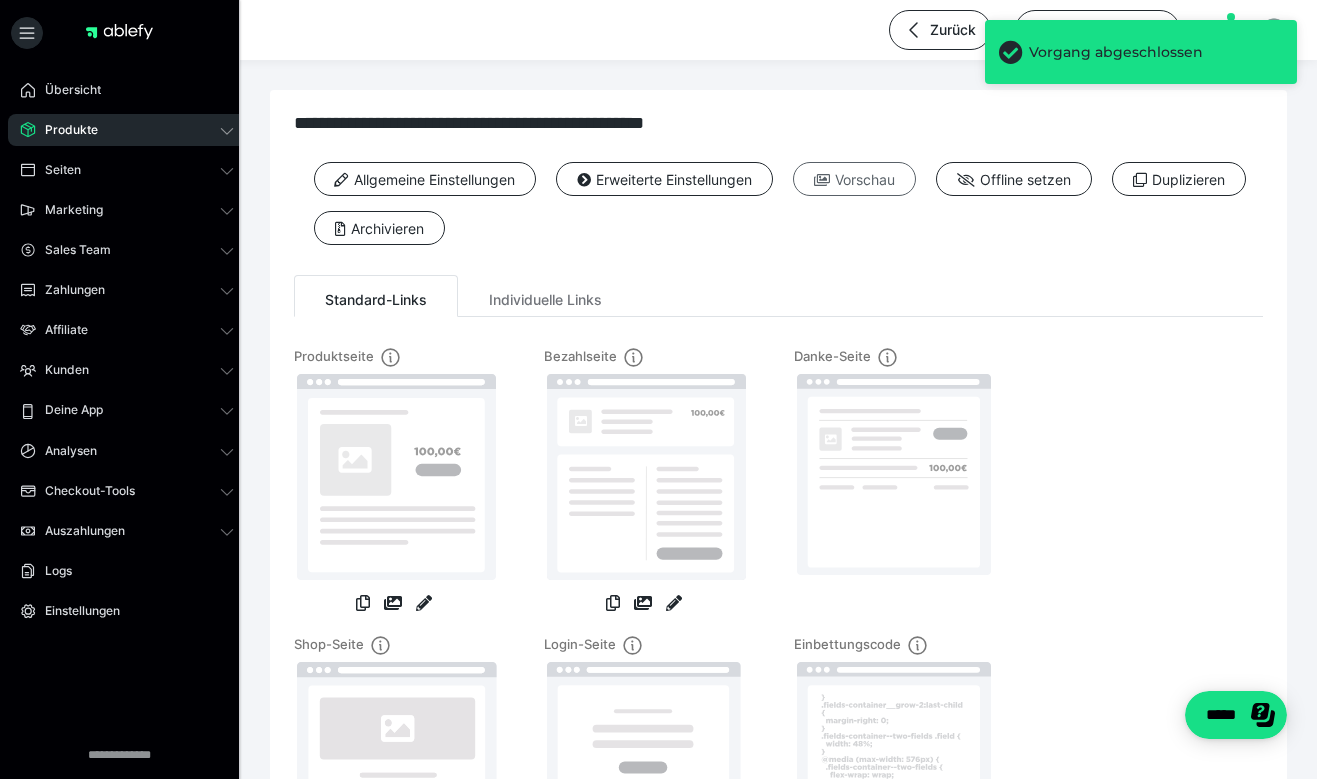 click on "Vorschau" at bounding box center [854, 179] 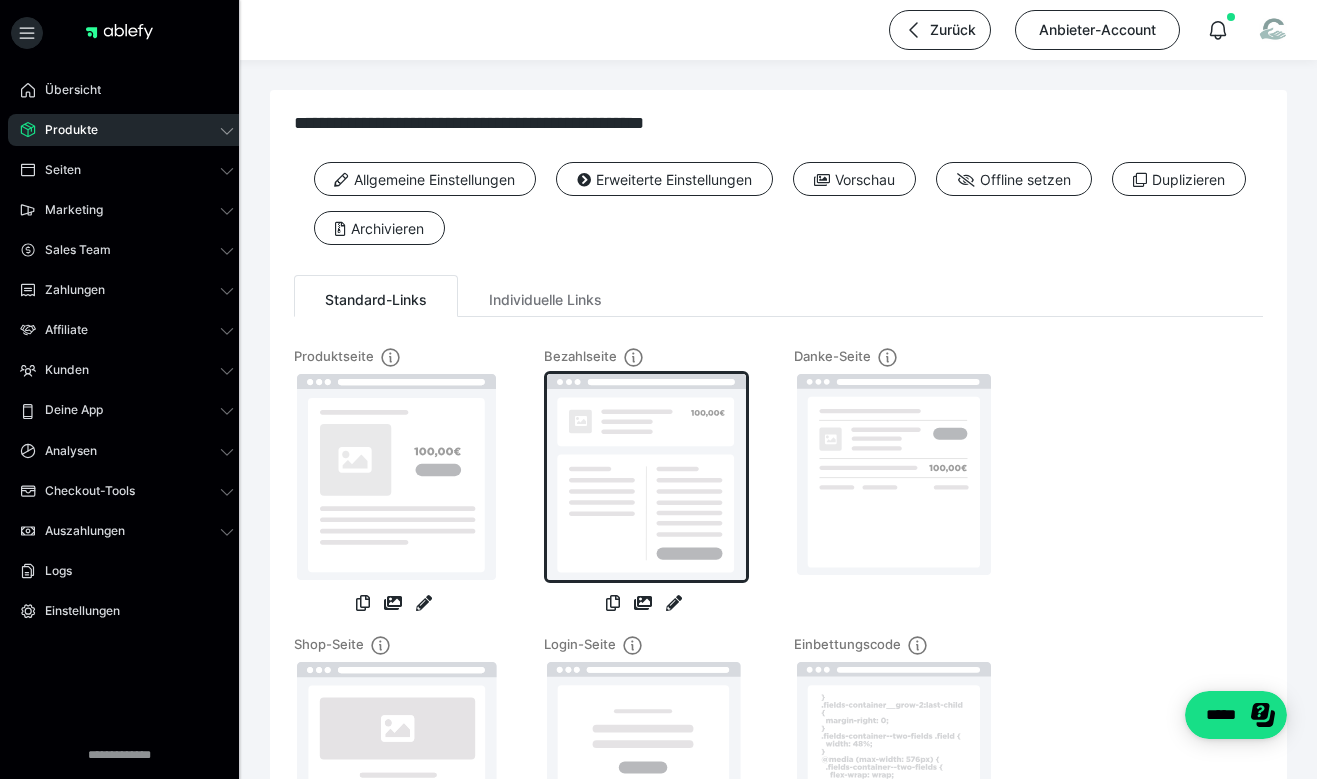 click at bounding box center [646, 477] 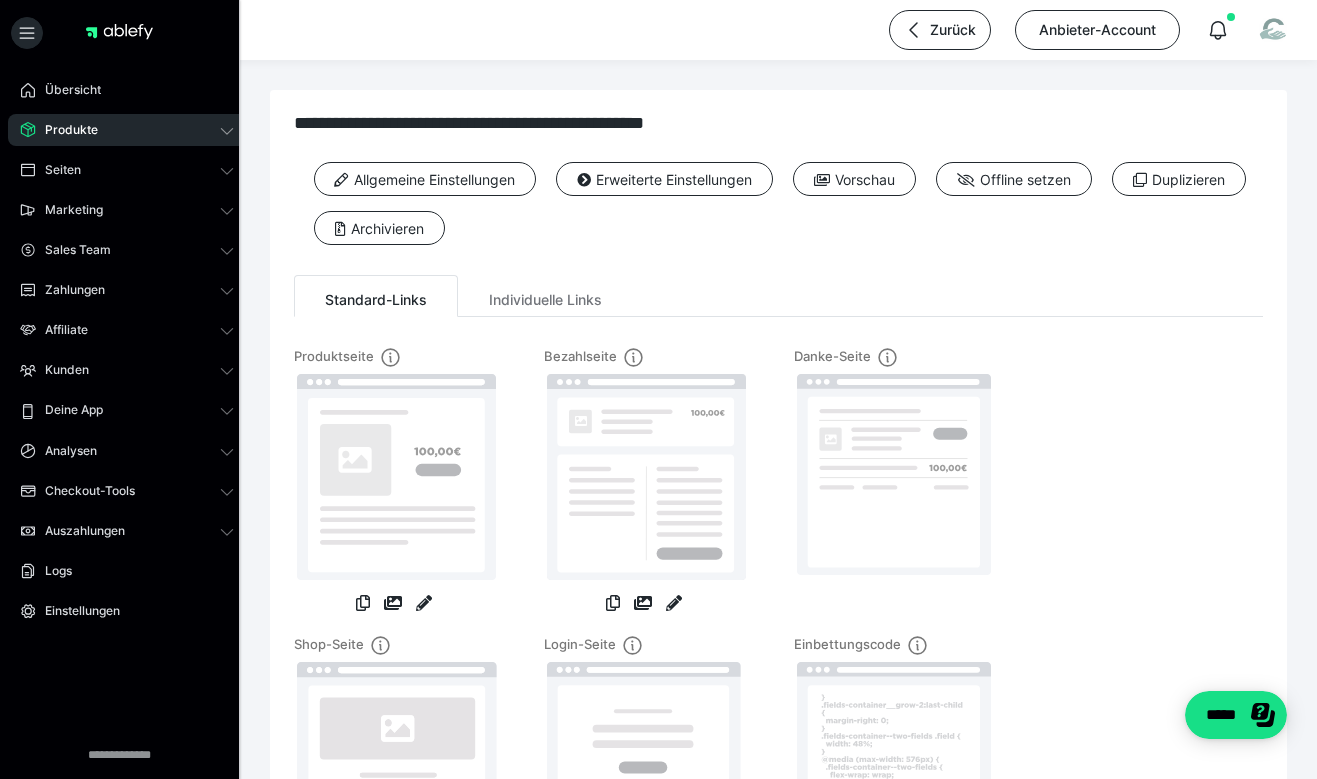 click on "Produktseite  Bezahlseite Danke-Seite Shop-Seite Login-Seite Einbettungscode" at bounding box center [778, 625] 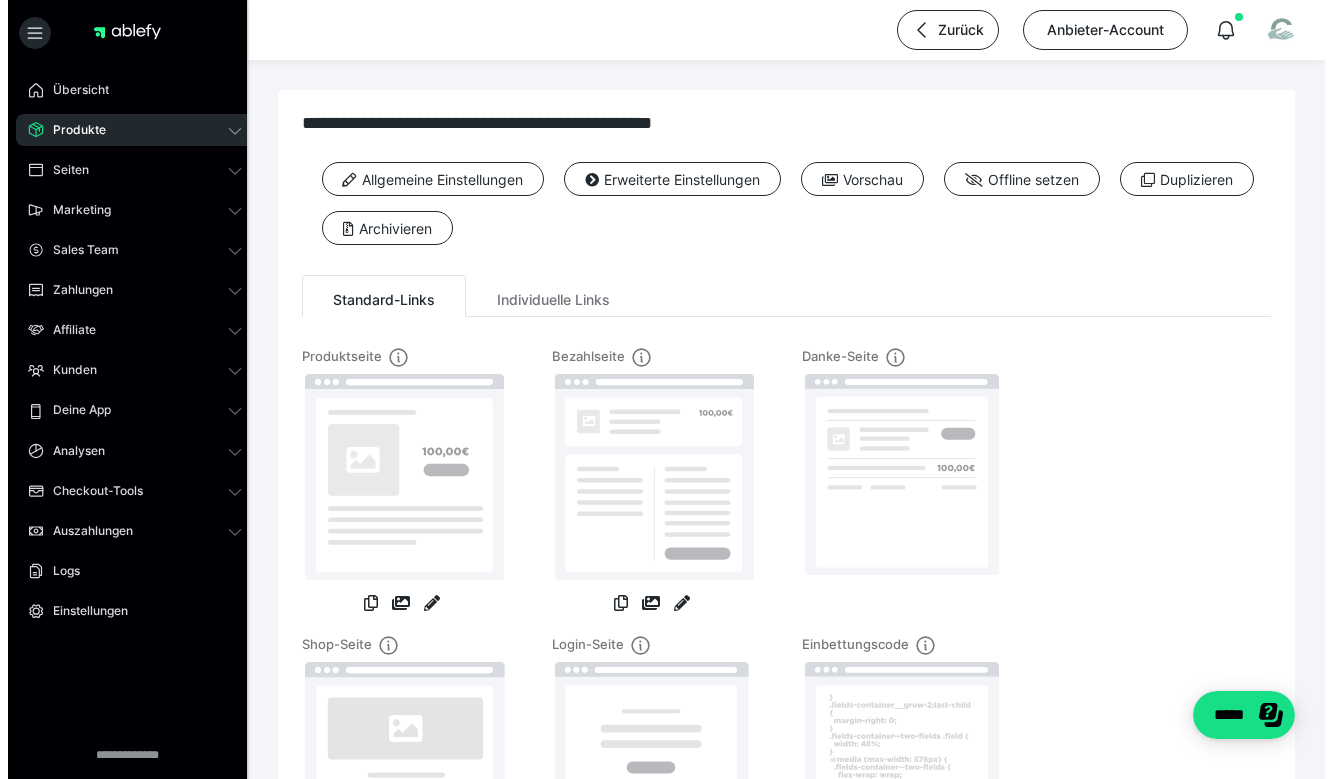 scroll, scrollTop: 0, scrollLeft: 0, axis: both 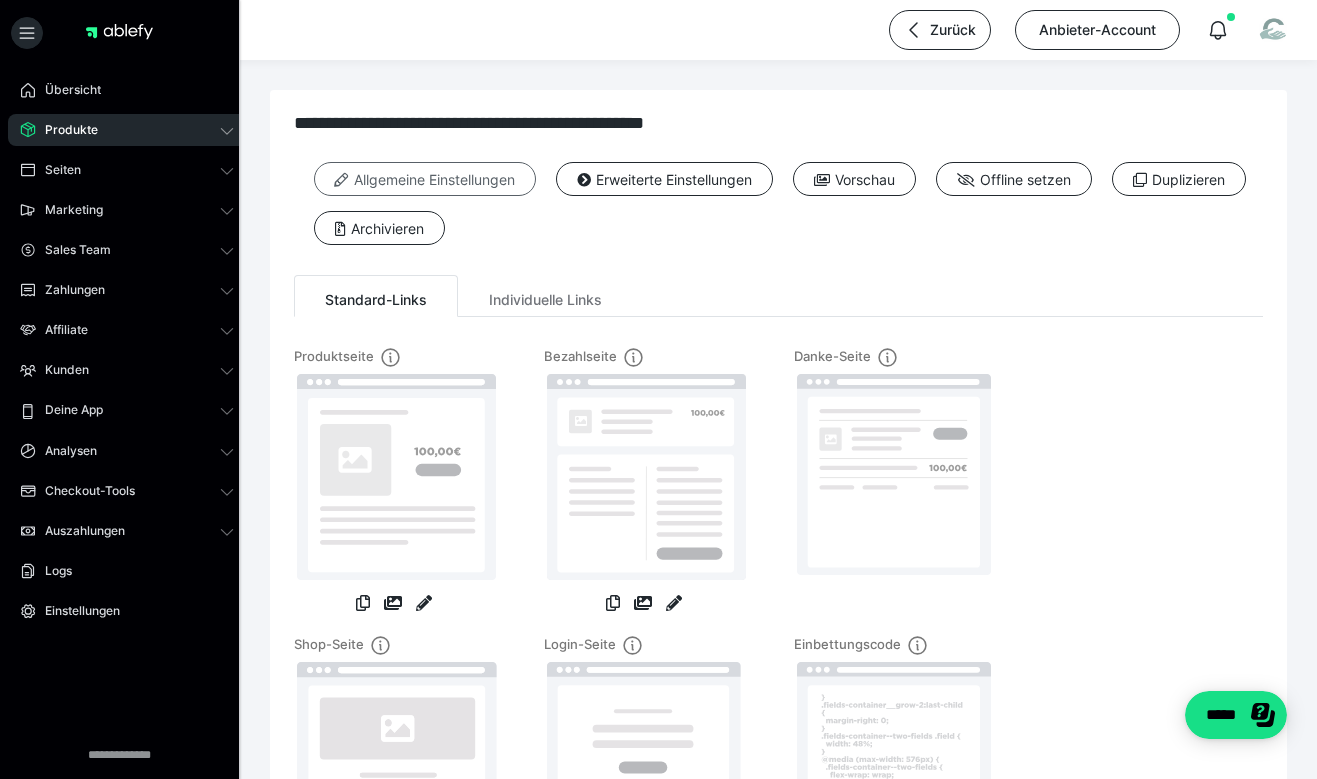 click on "Allgemeine Einstellungen" at bounding box center (425, 179) 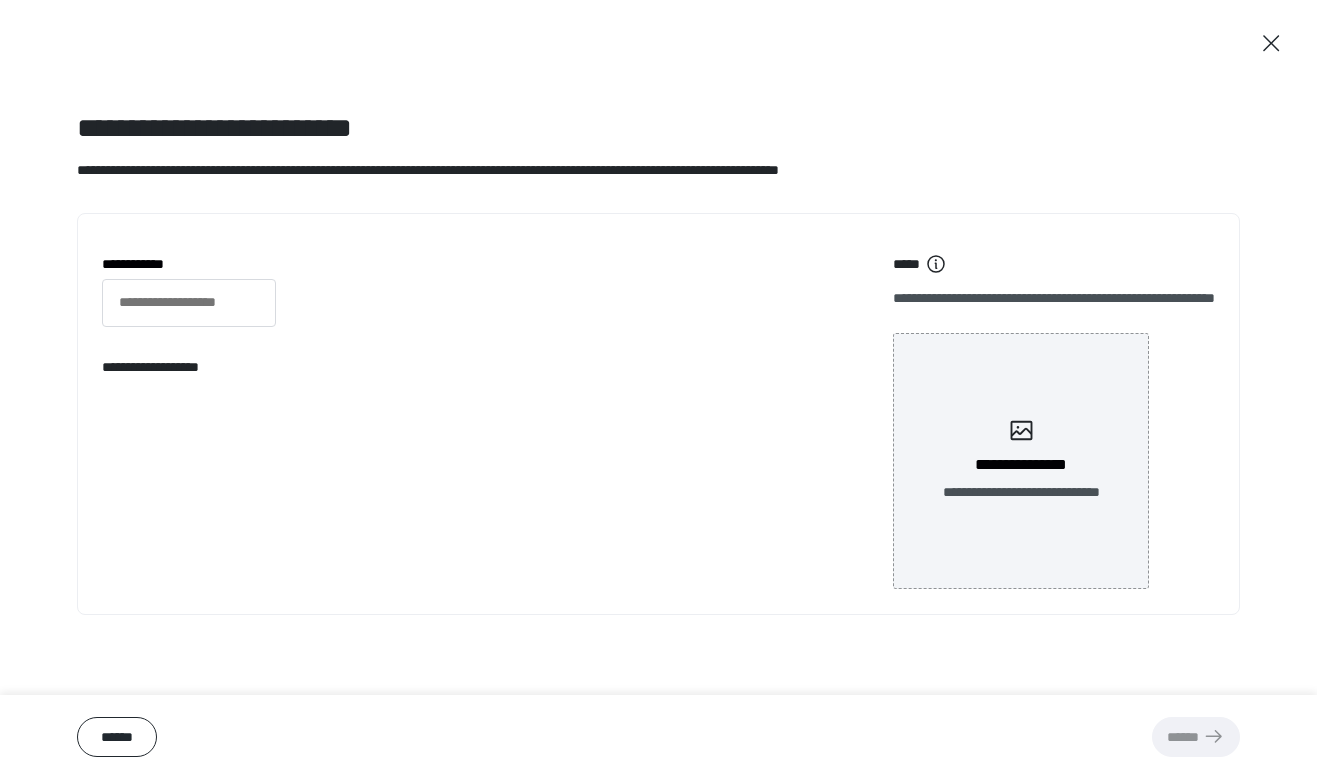 type on "**********" 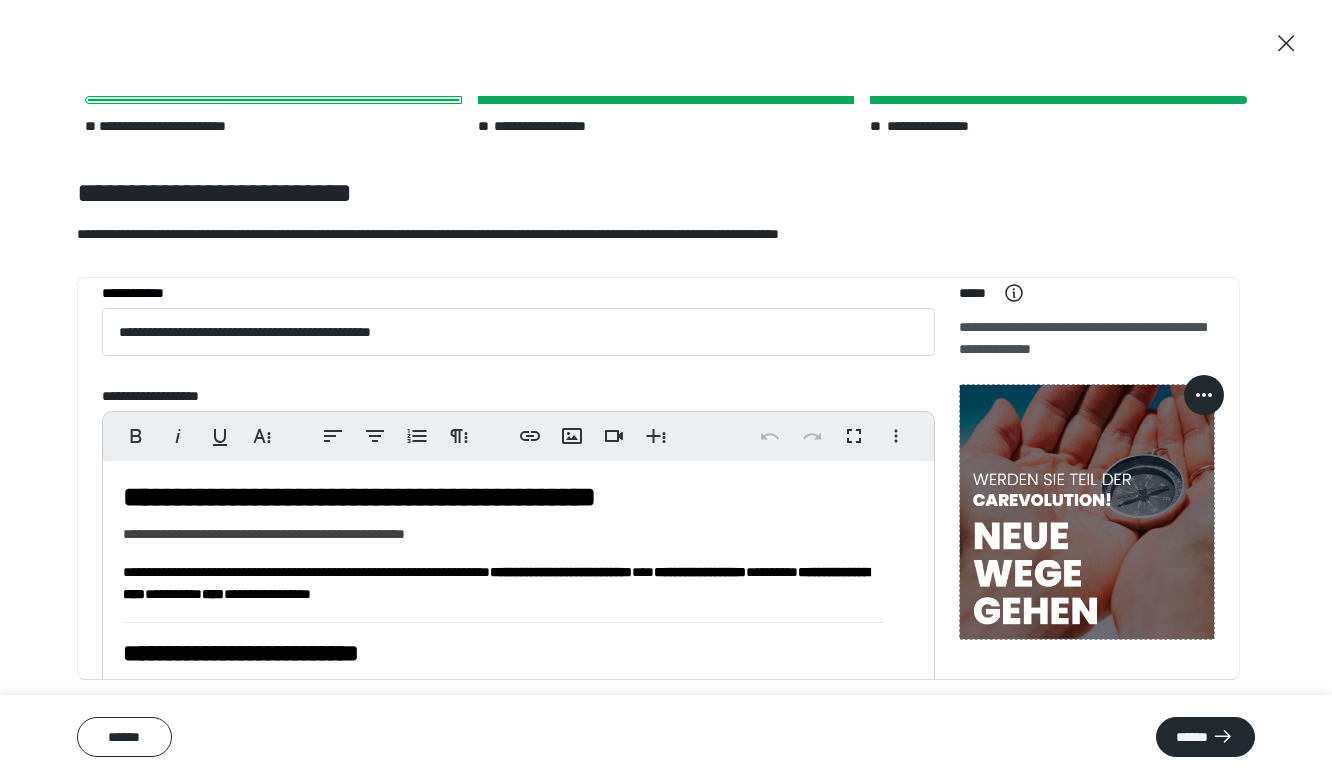 scroll, scrollTop: 33, scrollLeft: 0, axis: vertical 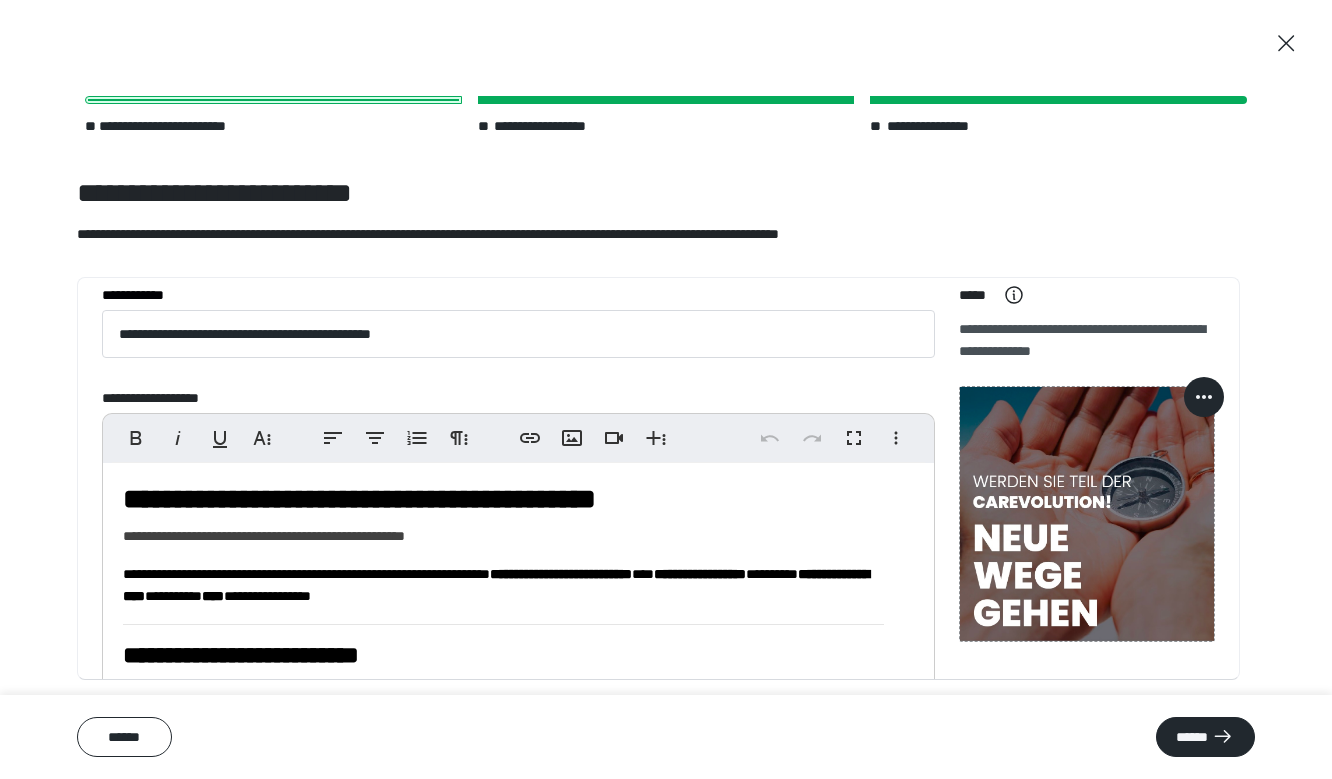 click 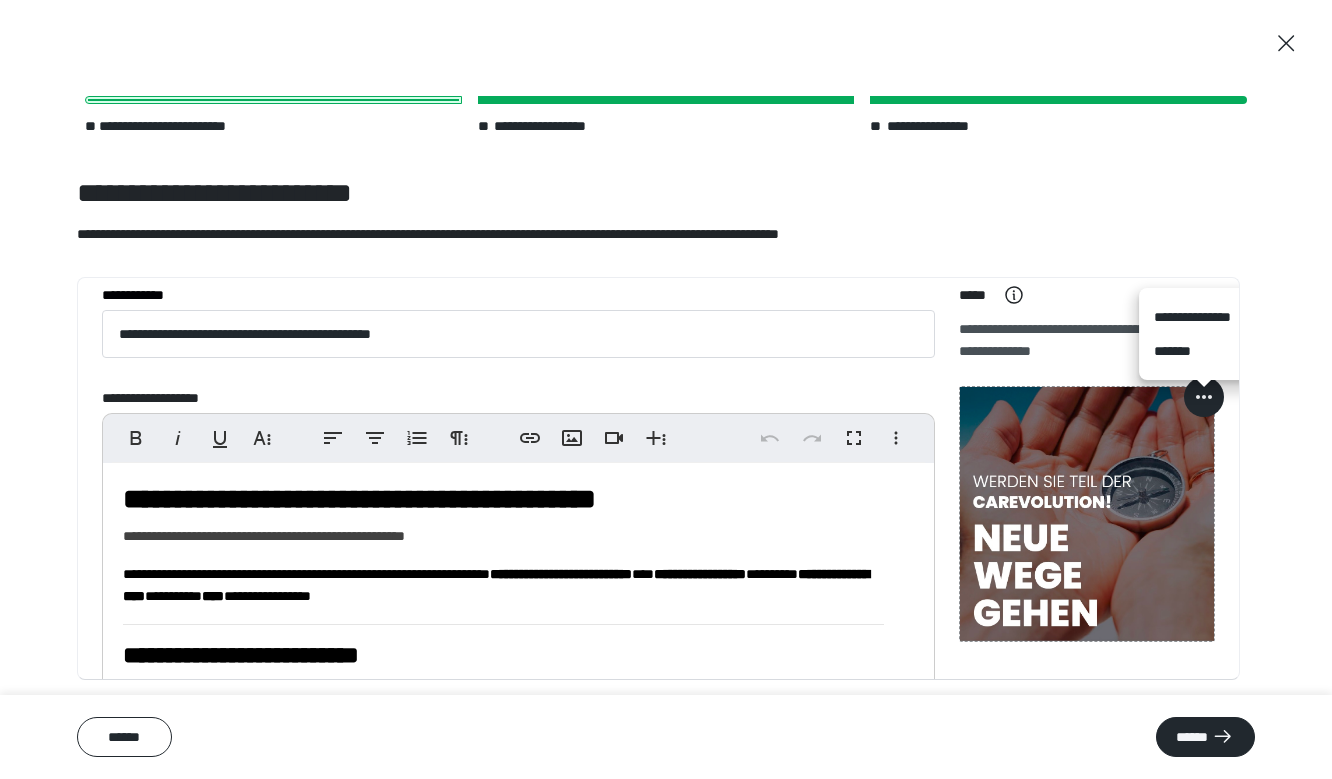 click on "**********" at bounding box center [1204, 317] 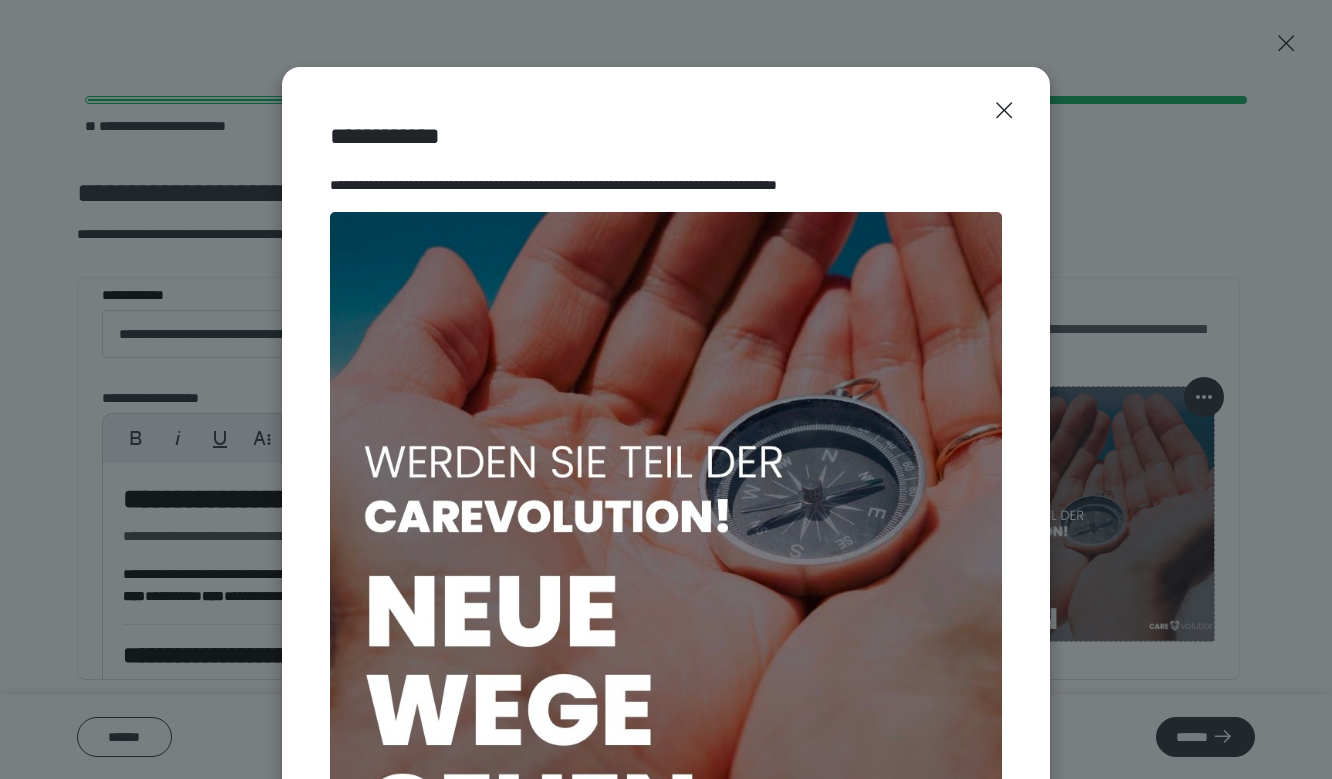 click on "**********" at bounding box center (666, 389) 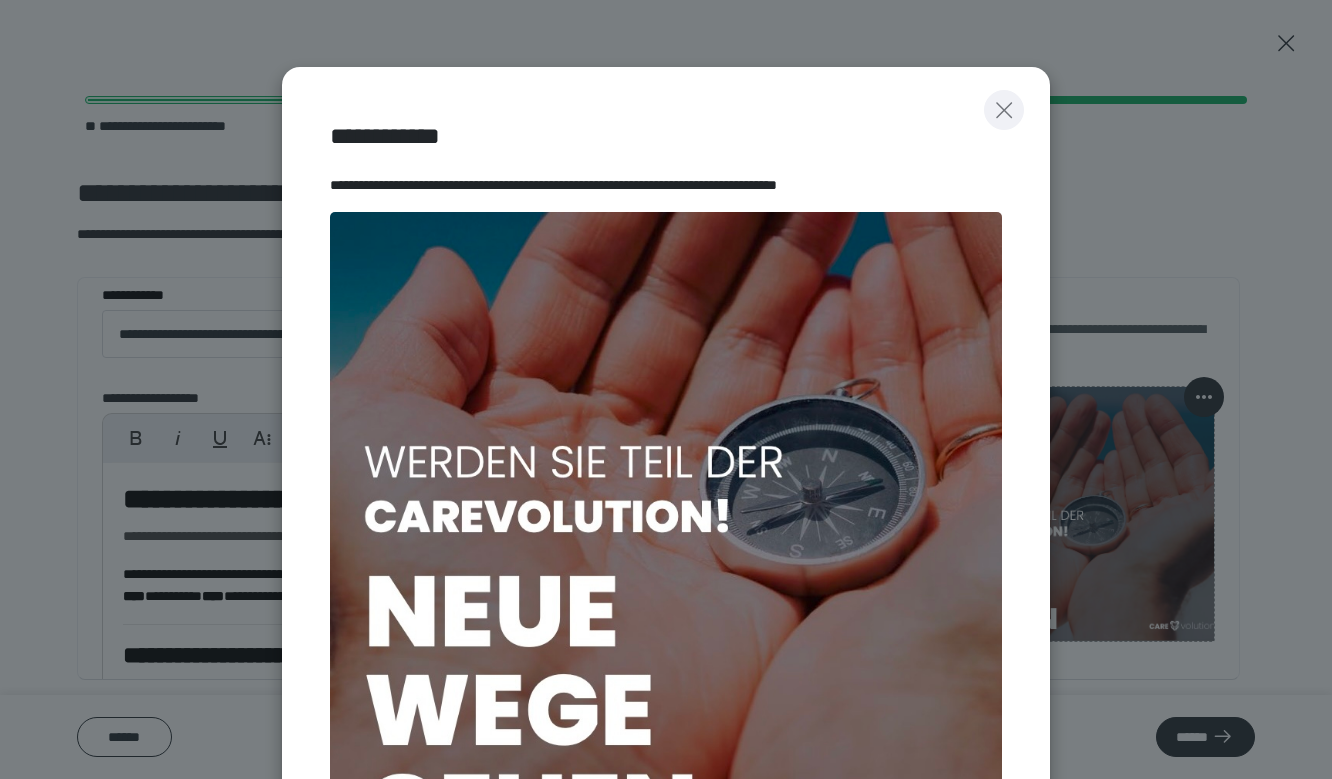 click 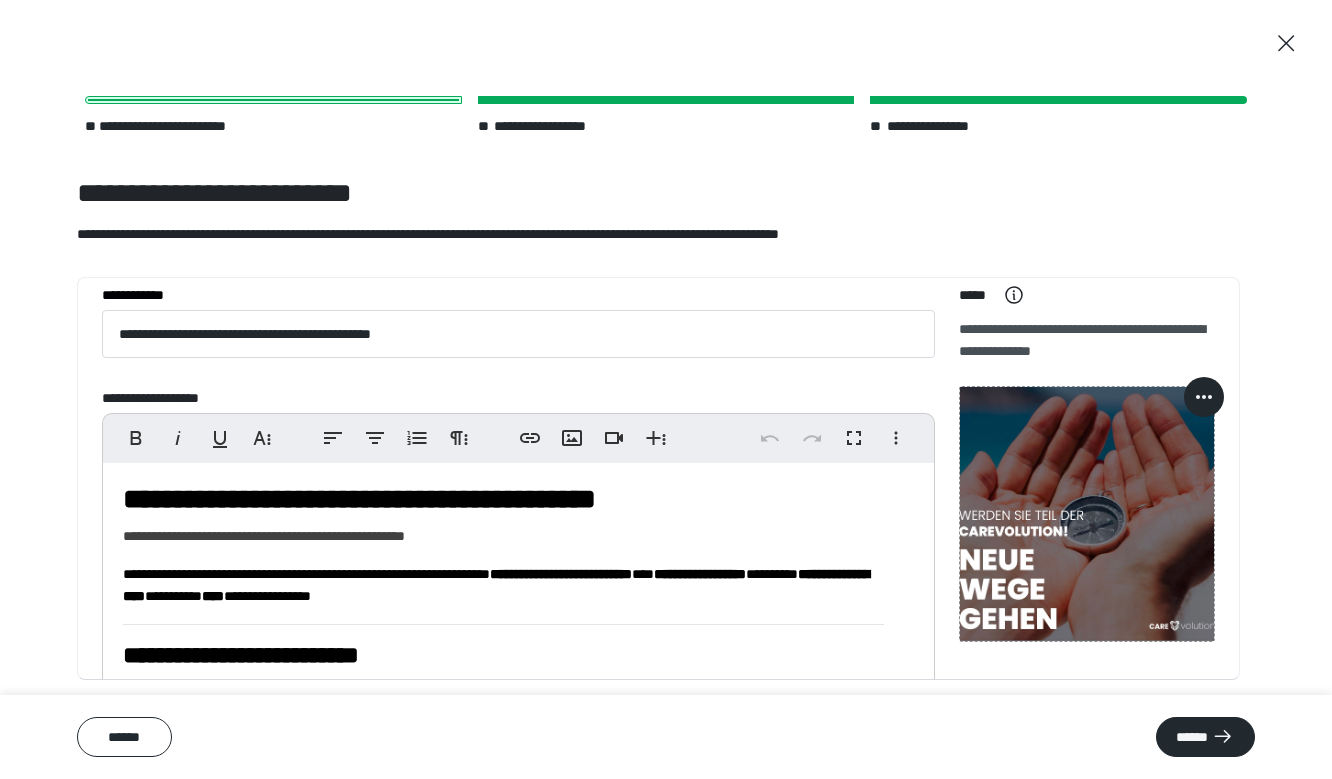 click at bounding box center [1087, 514] 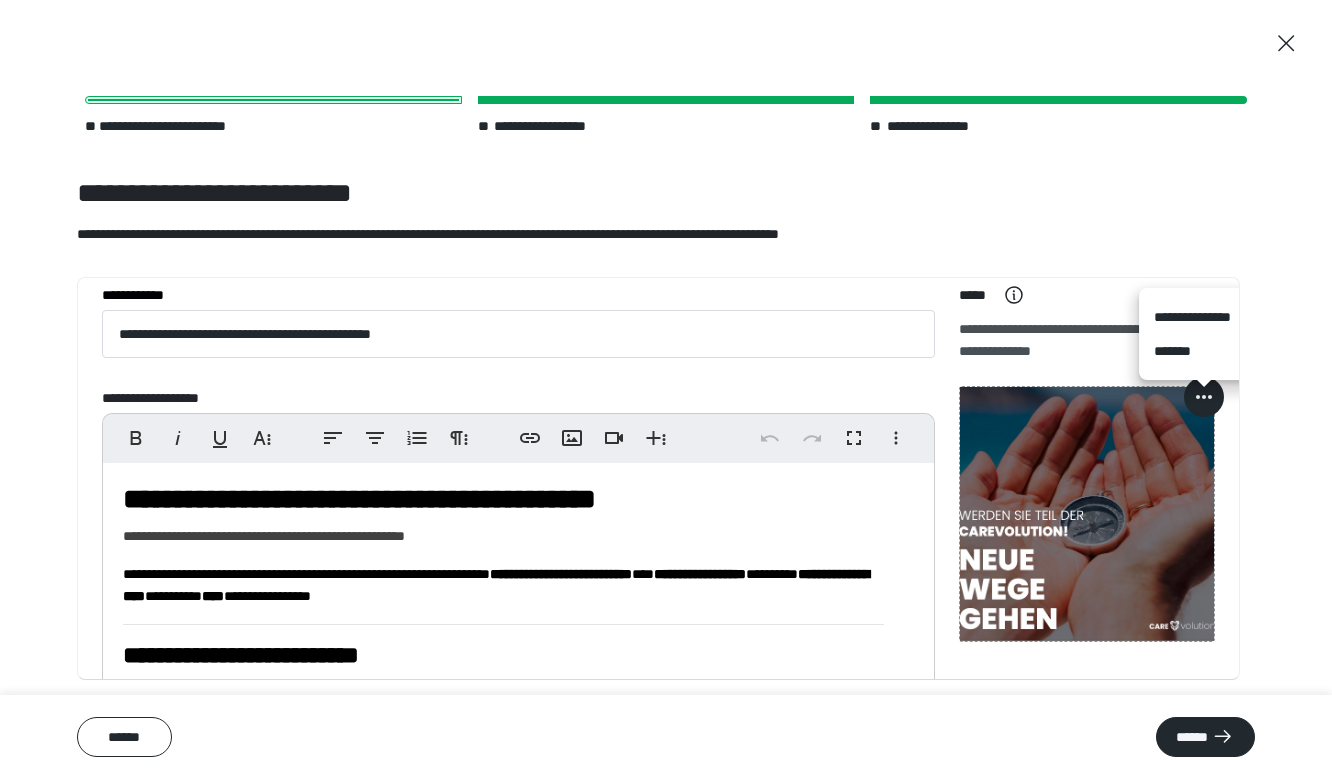 click on "**********" at bounding box center (1204, 317) 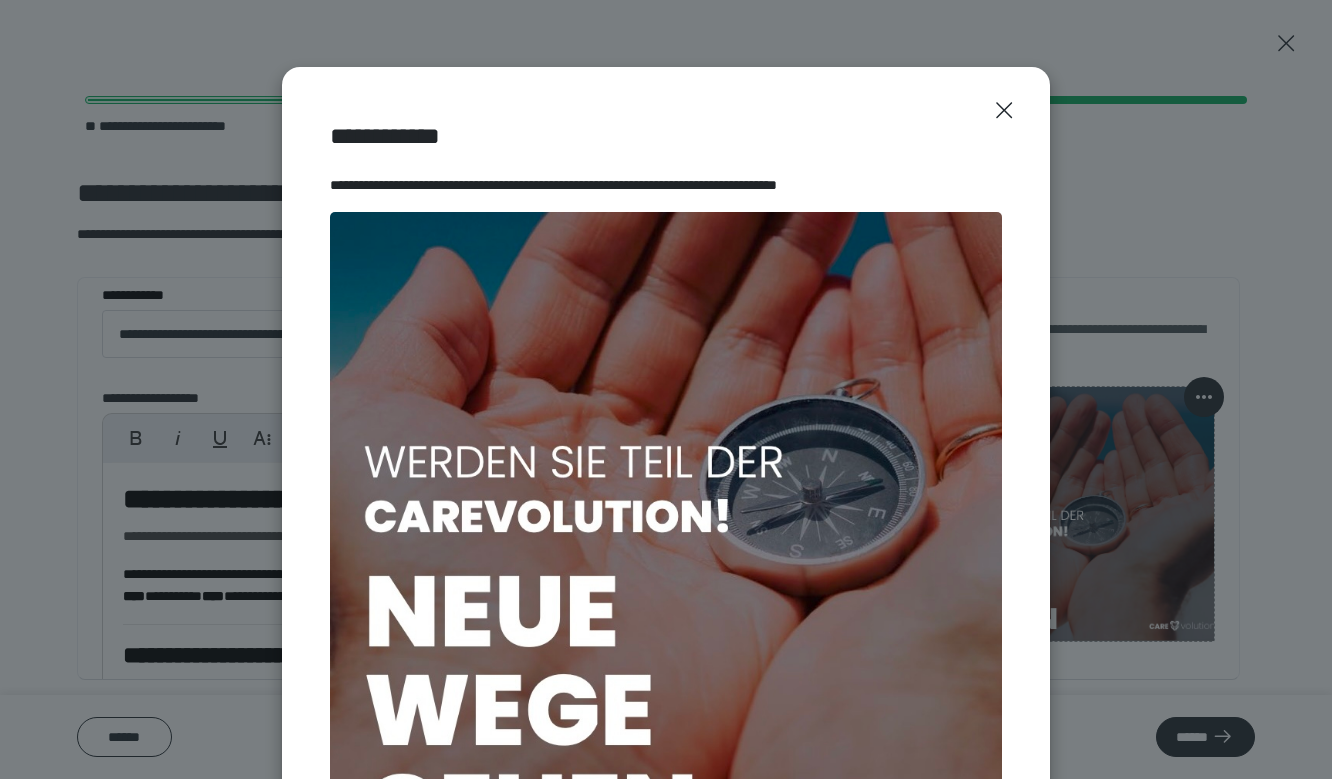click on "**********" at bounding box center (666, 389) 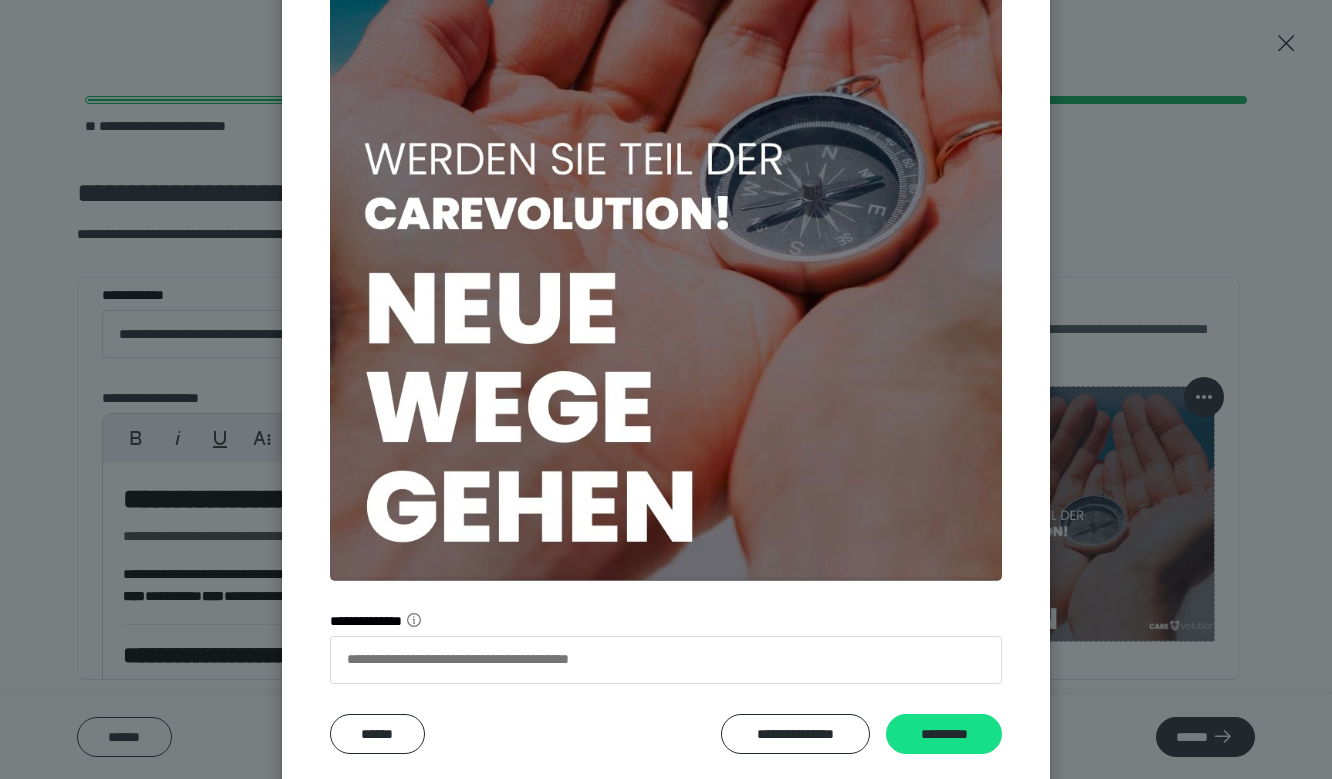scroll, scrollTop: 334, scrollLeft: 0, axis: vertical 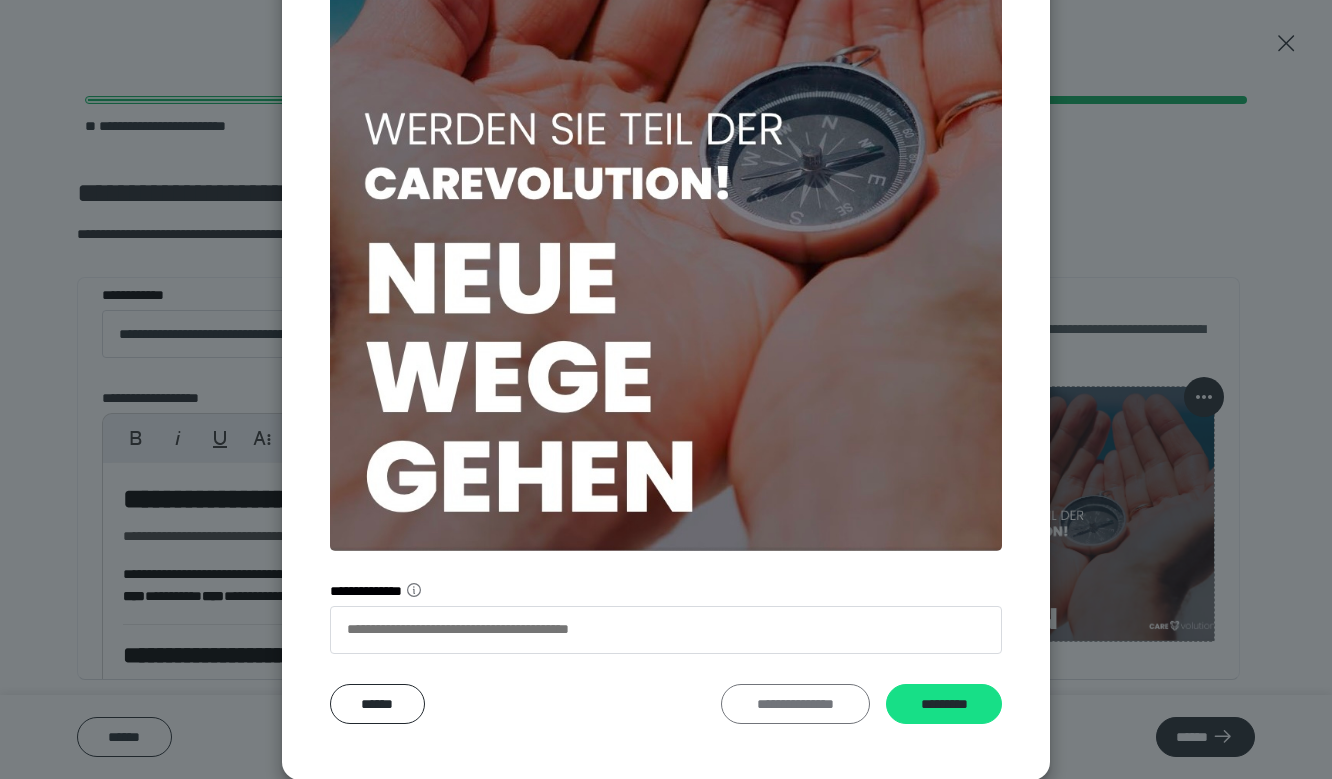 click on "**********" at bounding box center (795, 704) 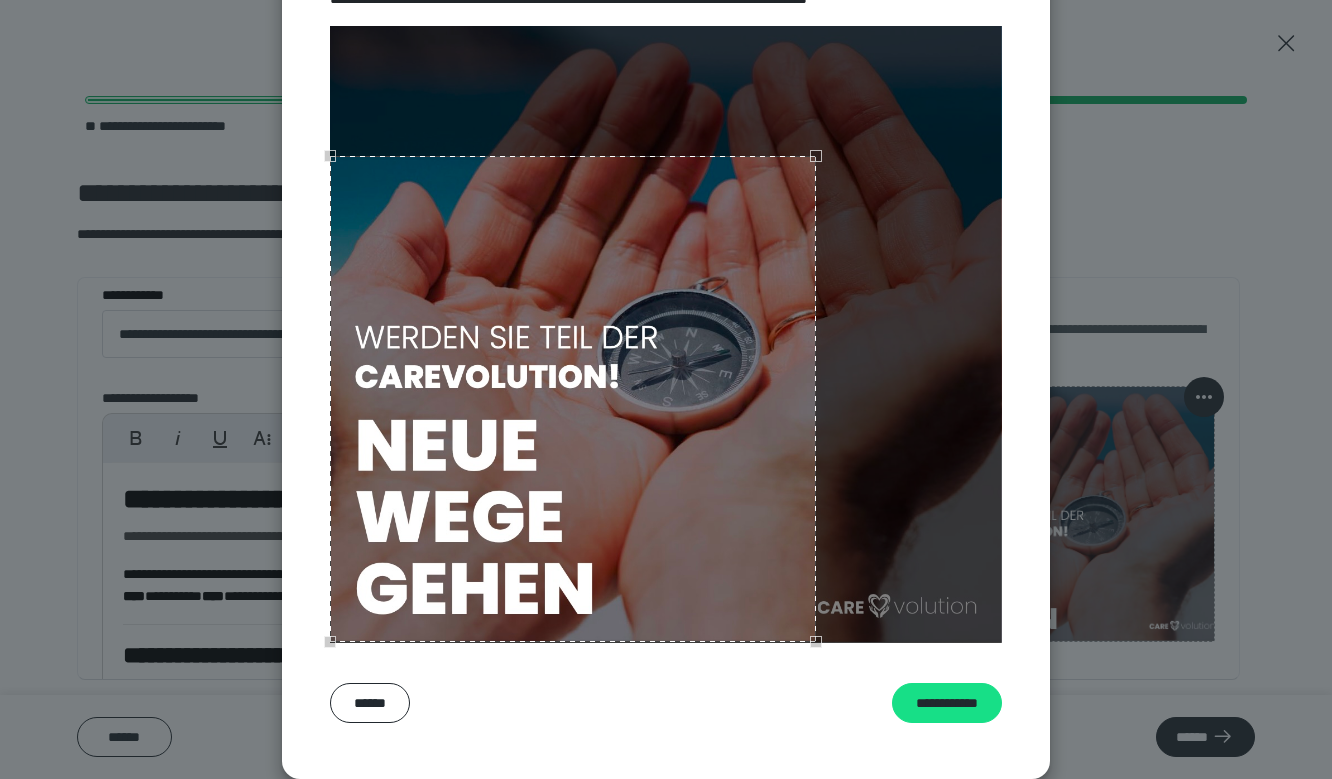 scroll, scrollTop: 183, scrollLeft: 0, axis: vertical 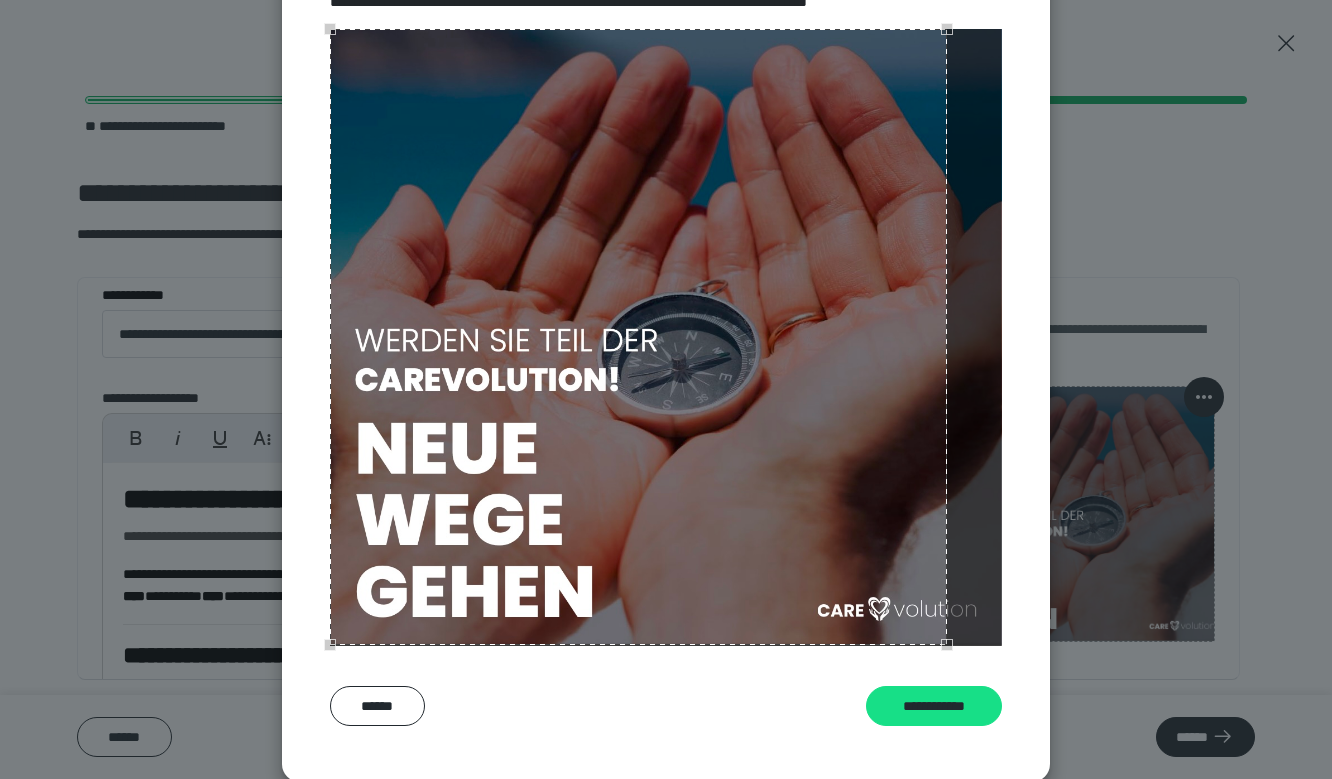 click on "**********" at bounding box center (666, 333) 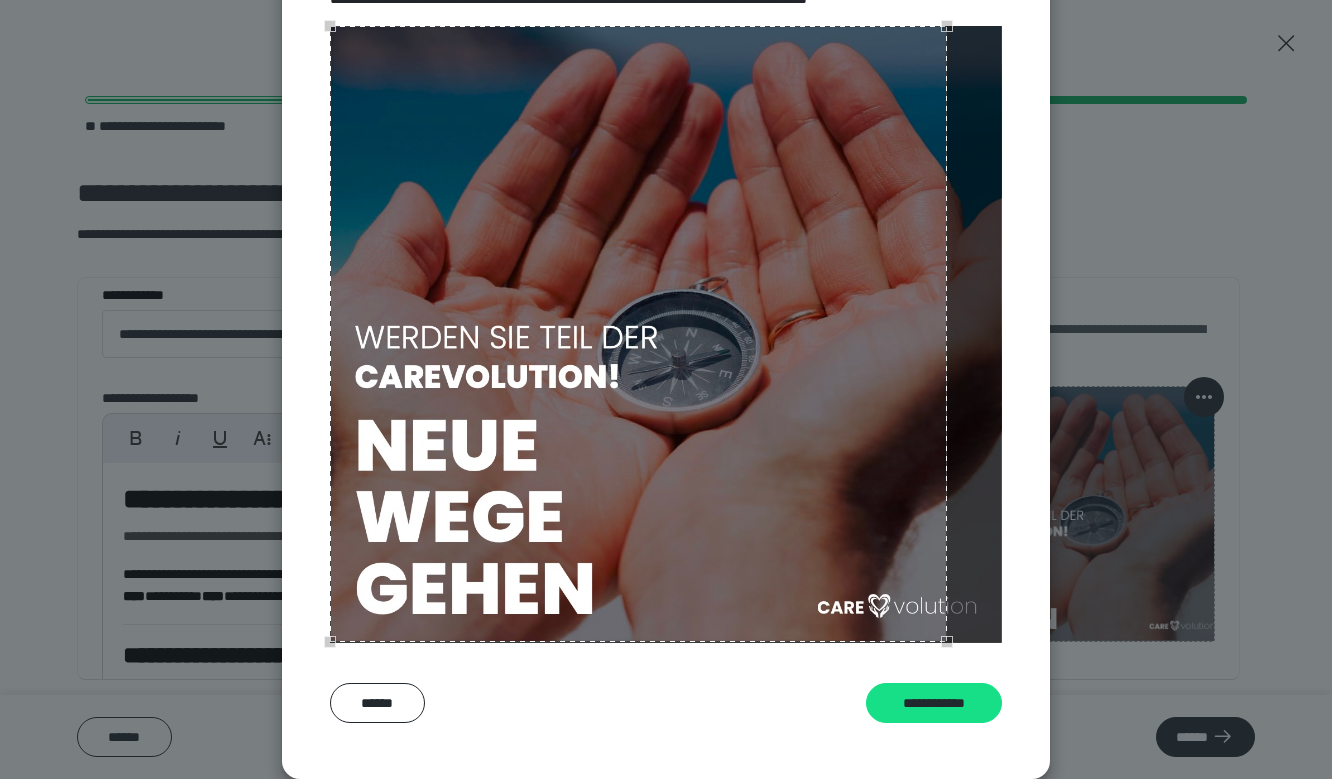 scroll, scrollTop: 183, scrollLeft: 0, axis: vertical 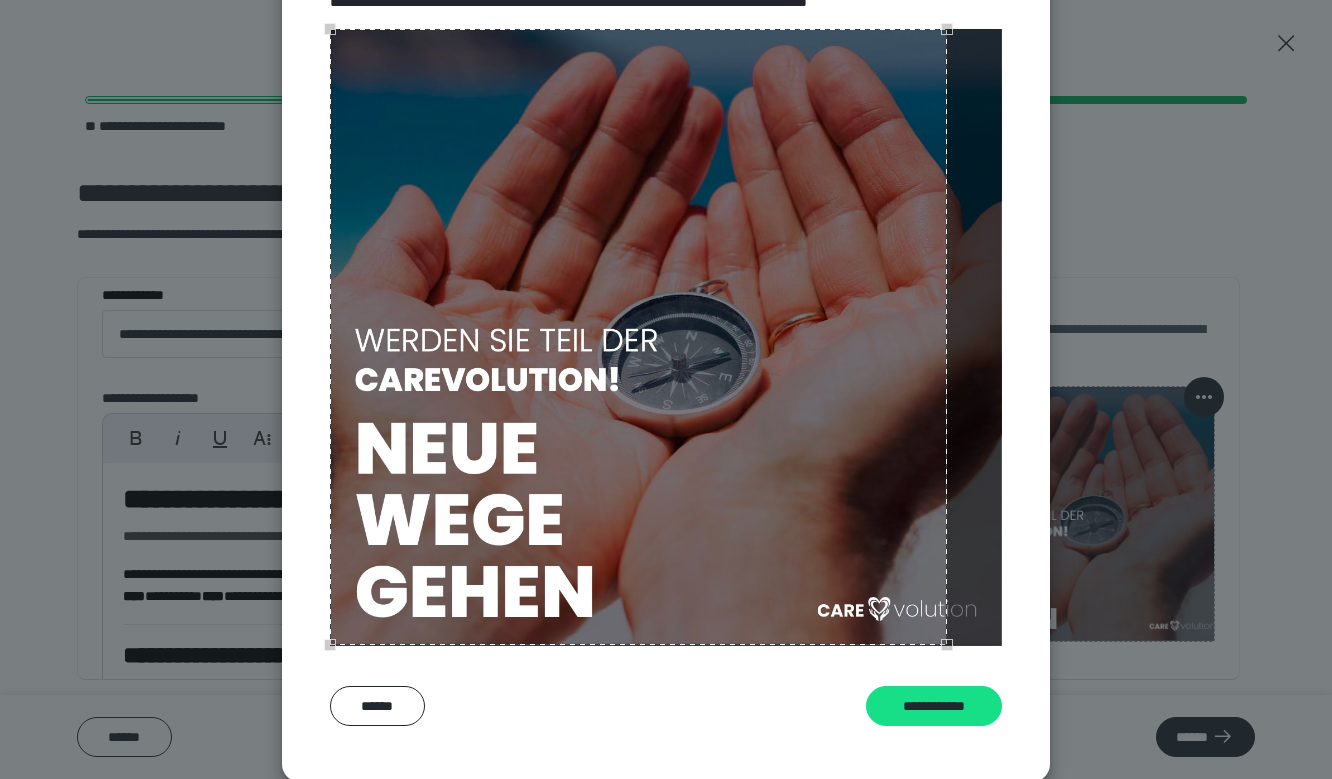 click on "**********" at bounding box center (666, 333) 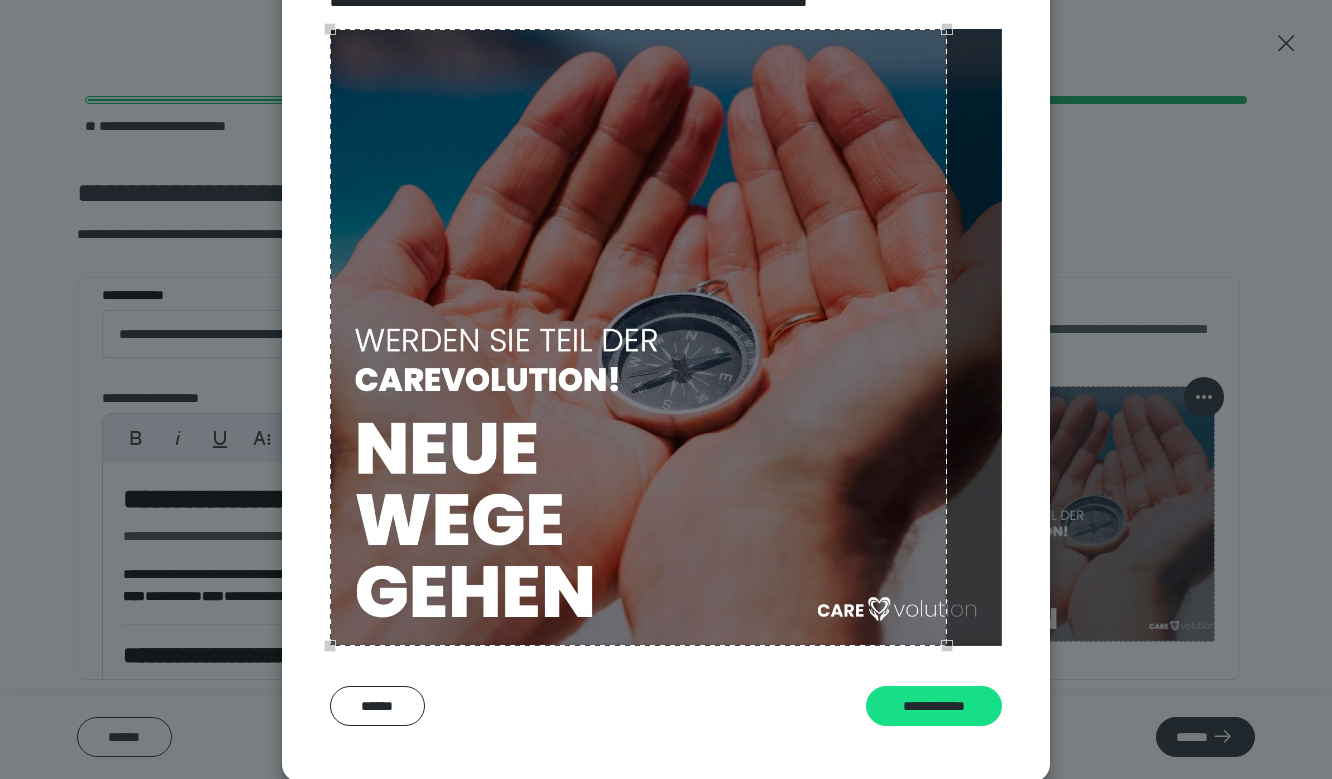 click at bounding box center [638, 337] 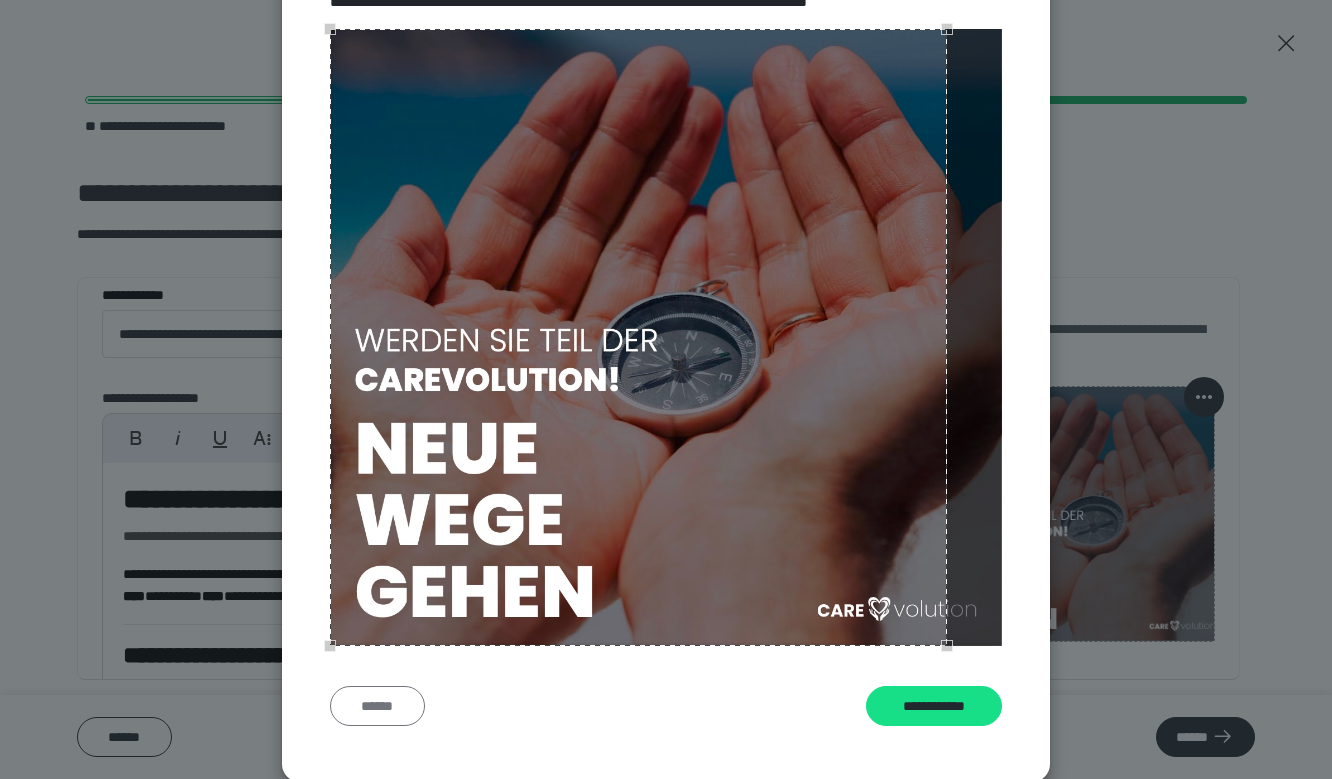 click on "******" at bounding box center (377, 706) 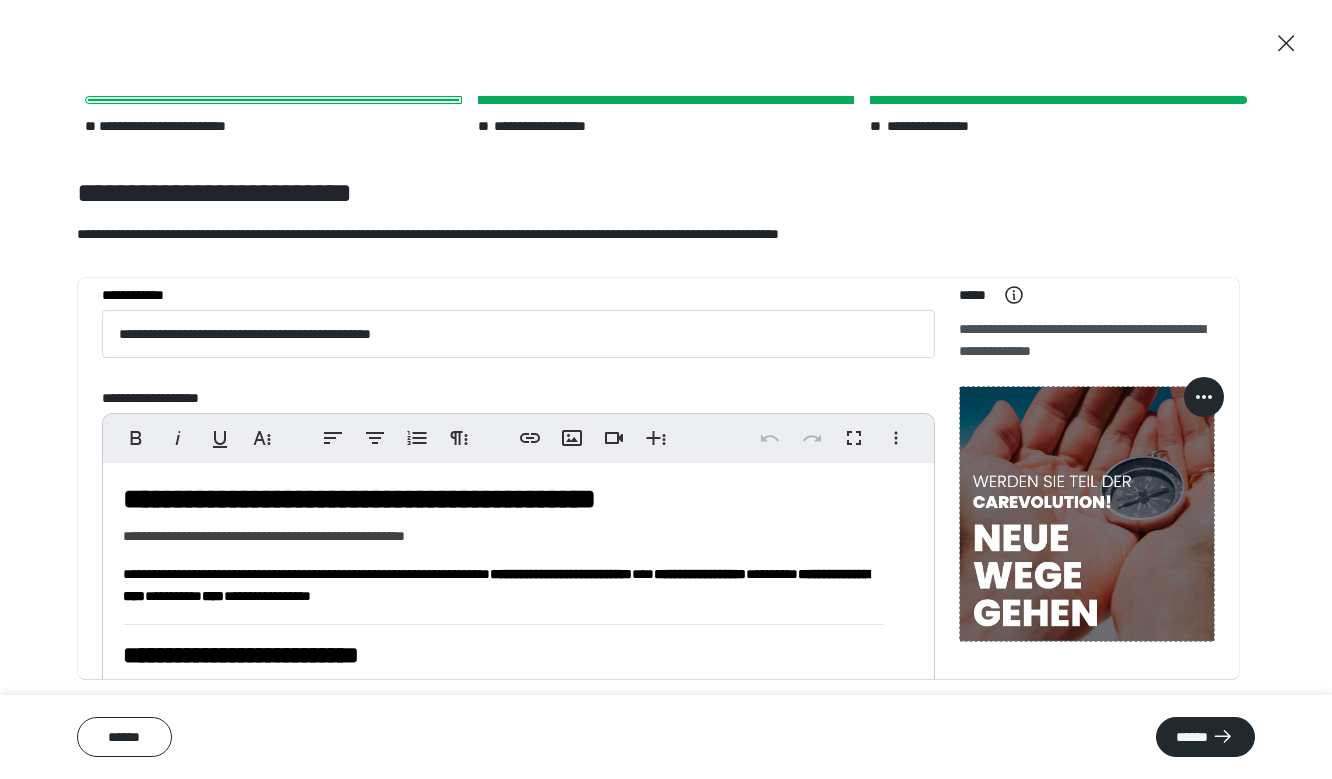 click on "**********" at bounding box center [666, 389] 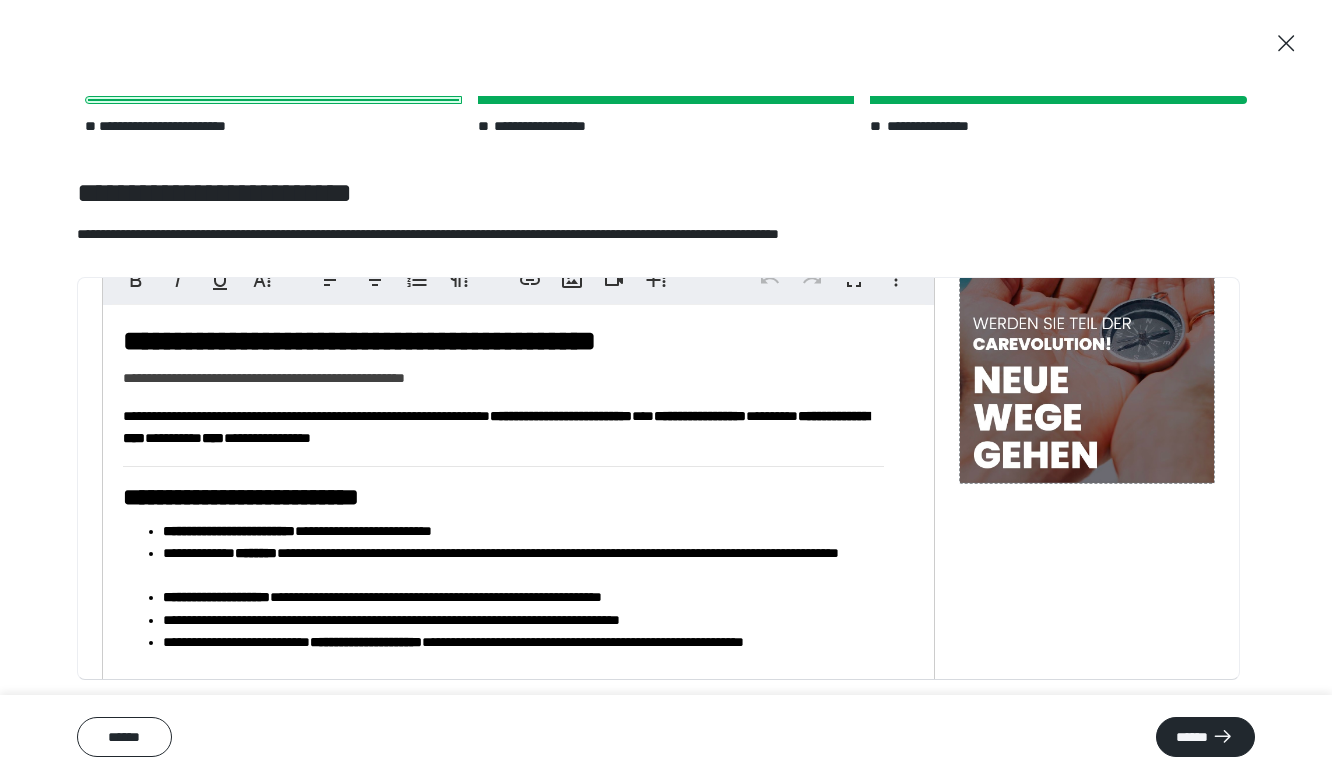 scroll, scrollTop: 266, scrollLeft: 0, axis: vertical 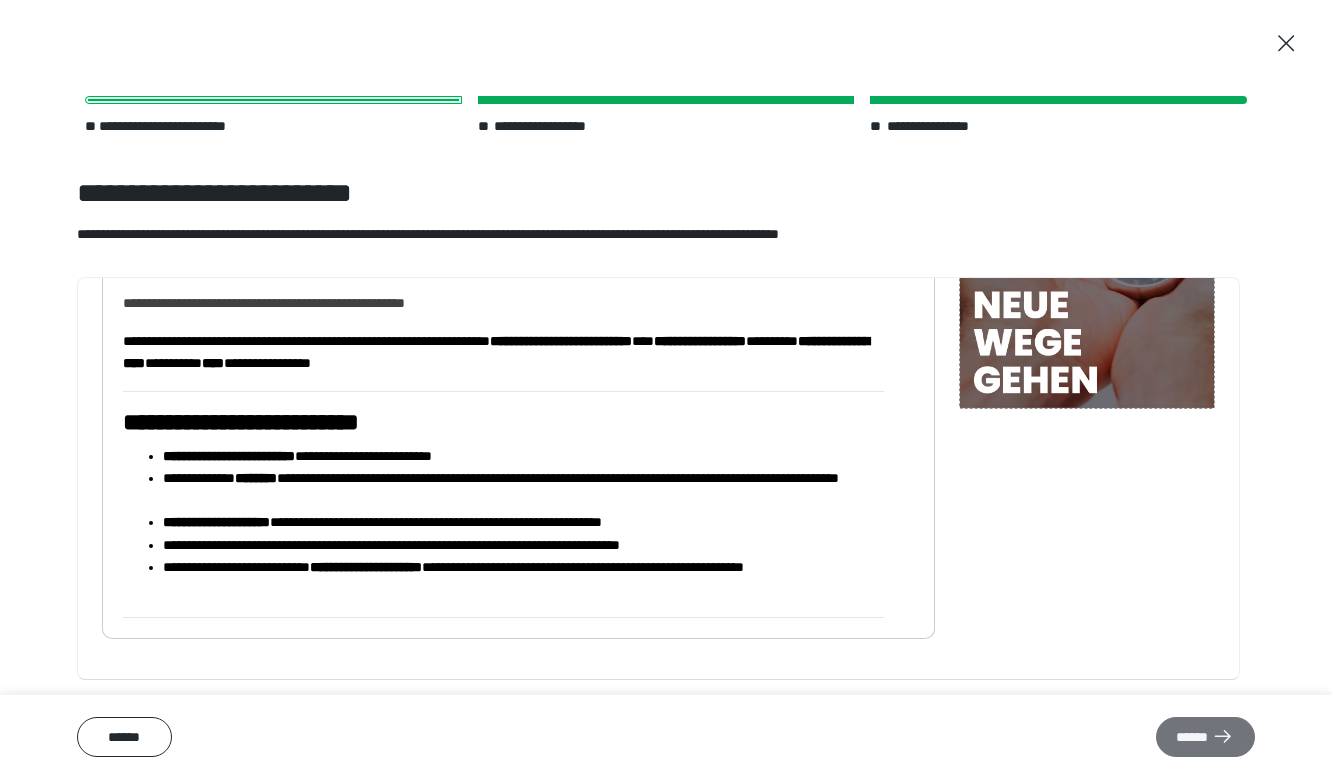 click on "******" at bounding box center (1205, 737) 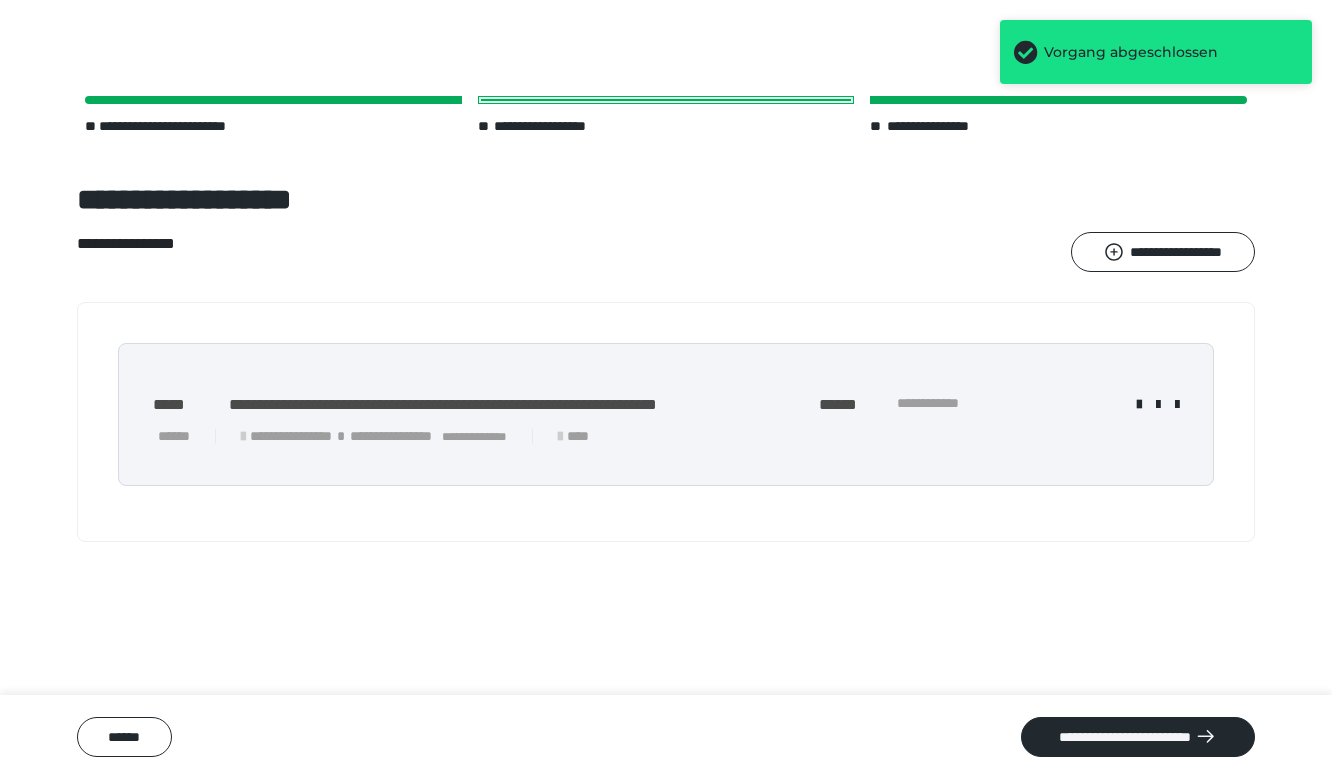 click on "**********" at bounding box center (666, 199) 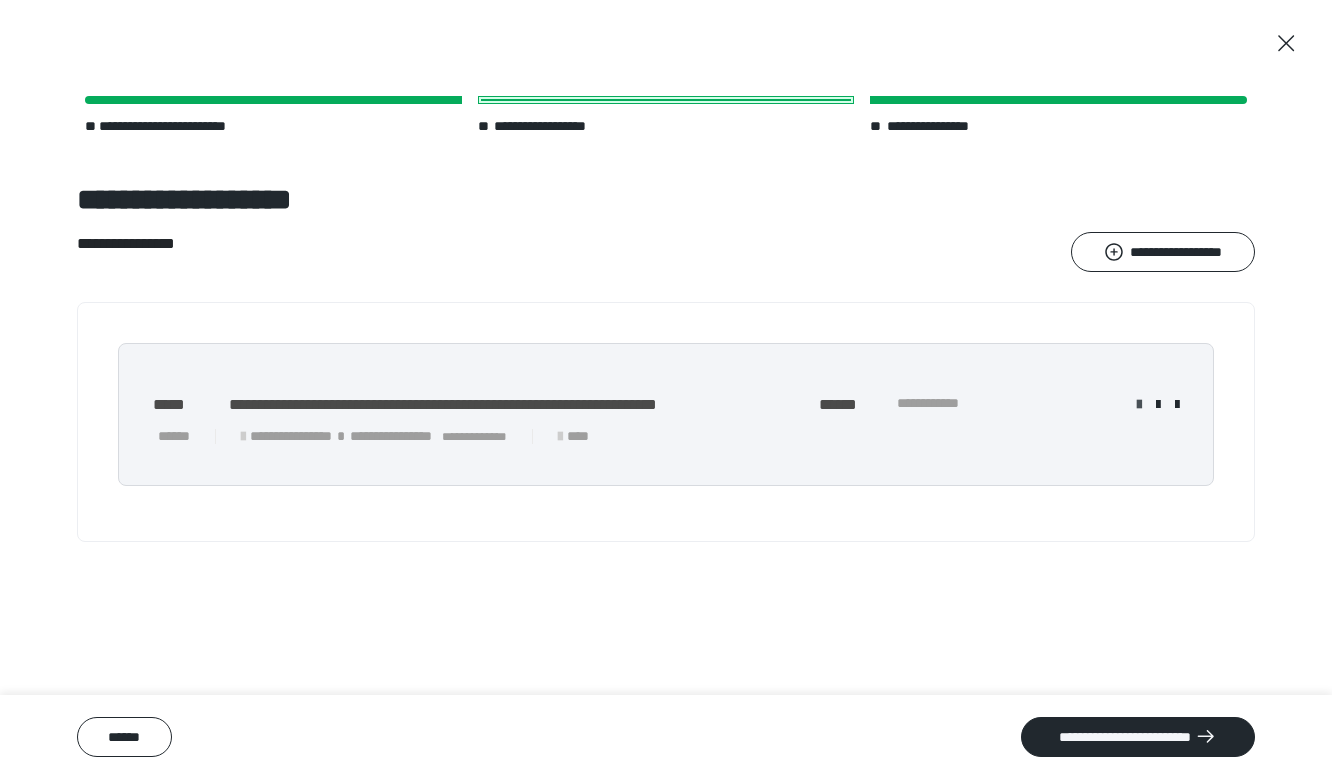 click at bounding box center (1139, 405) 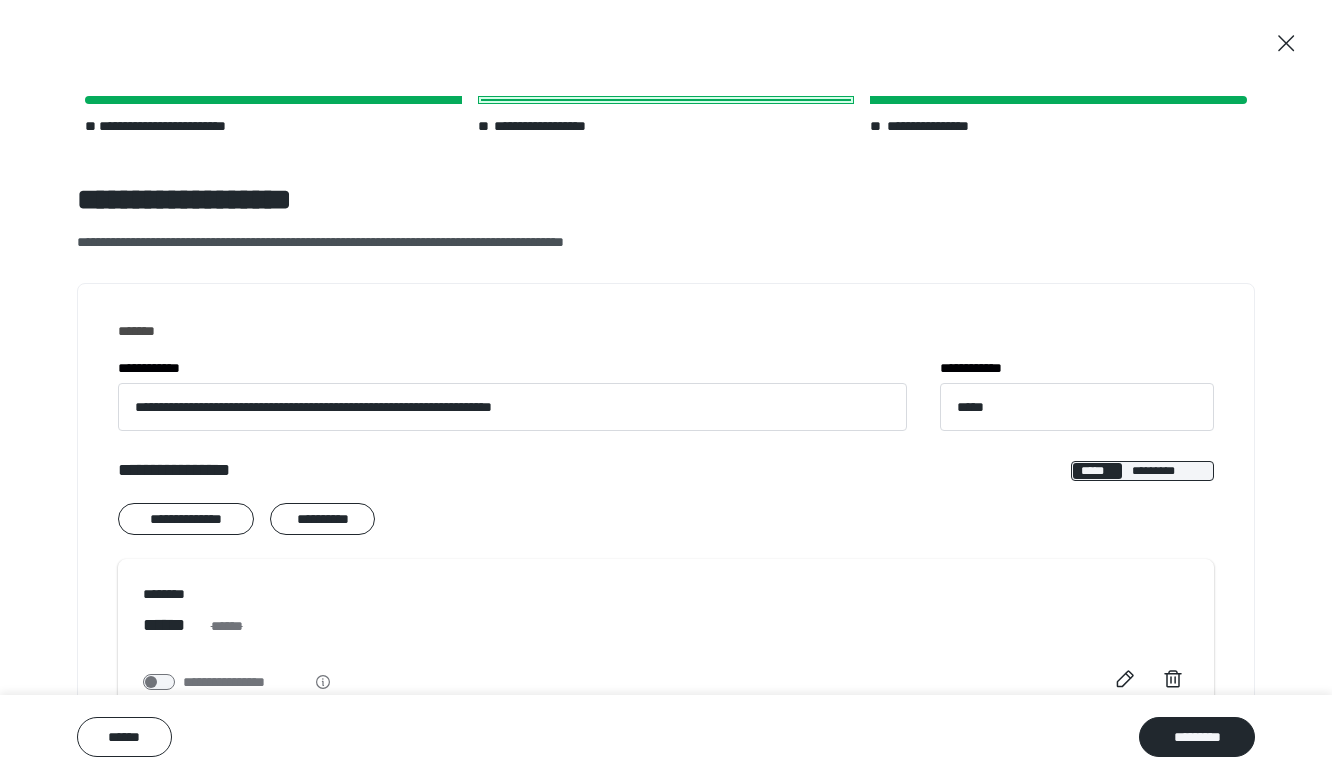 click on "**********" at bounding box center (666, 482) 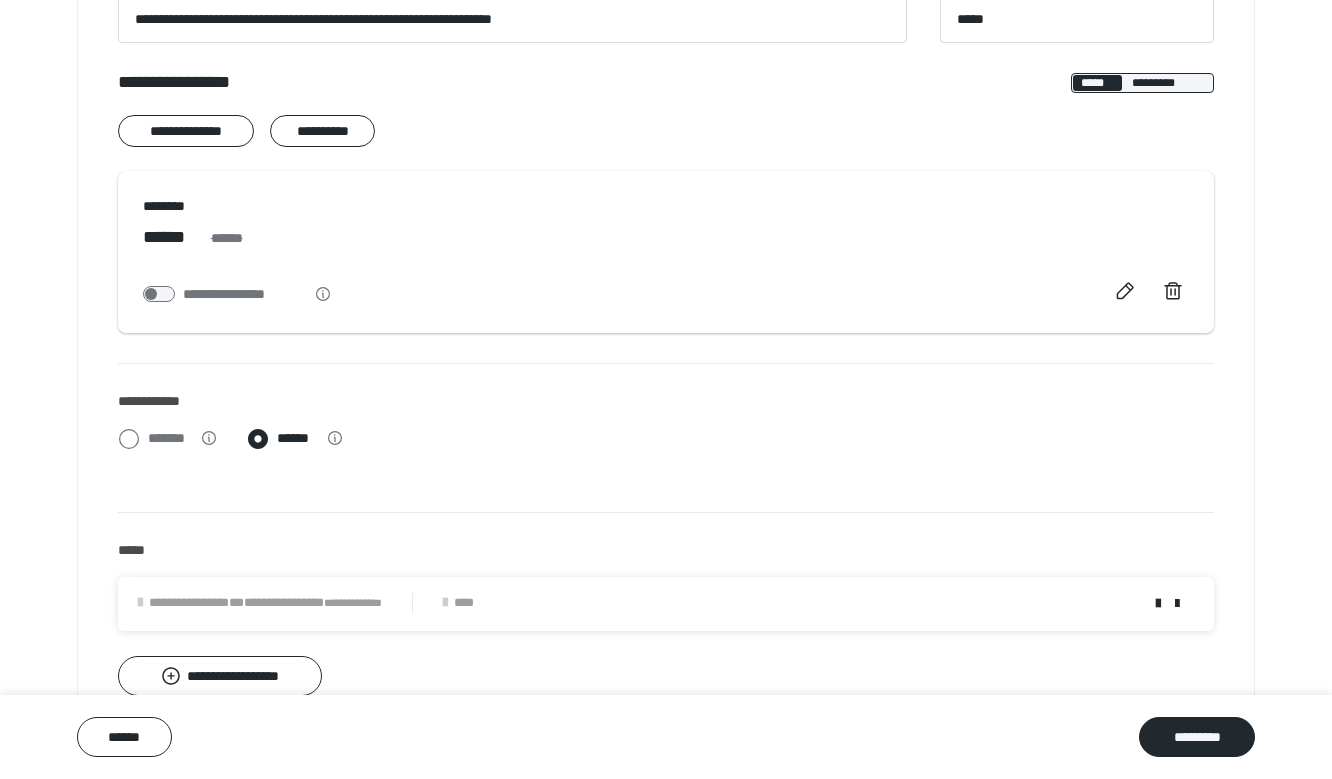 scroll, scrollTop: 376, scrollLeft: 0, axis: vertical 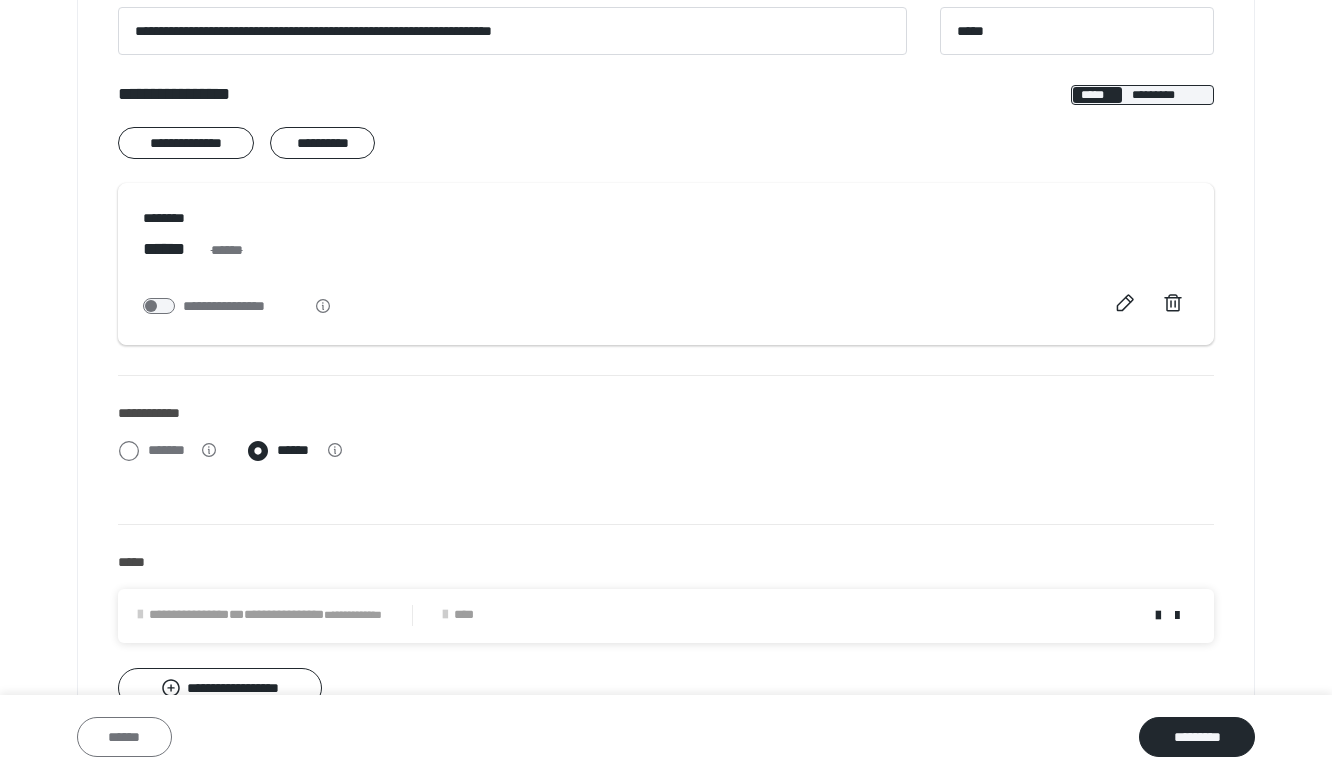 click on "******" at bounding box center (124, 737) 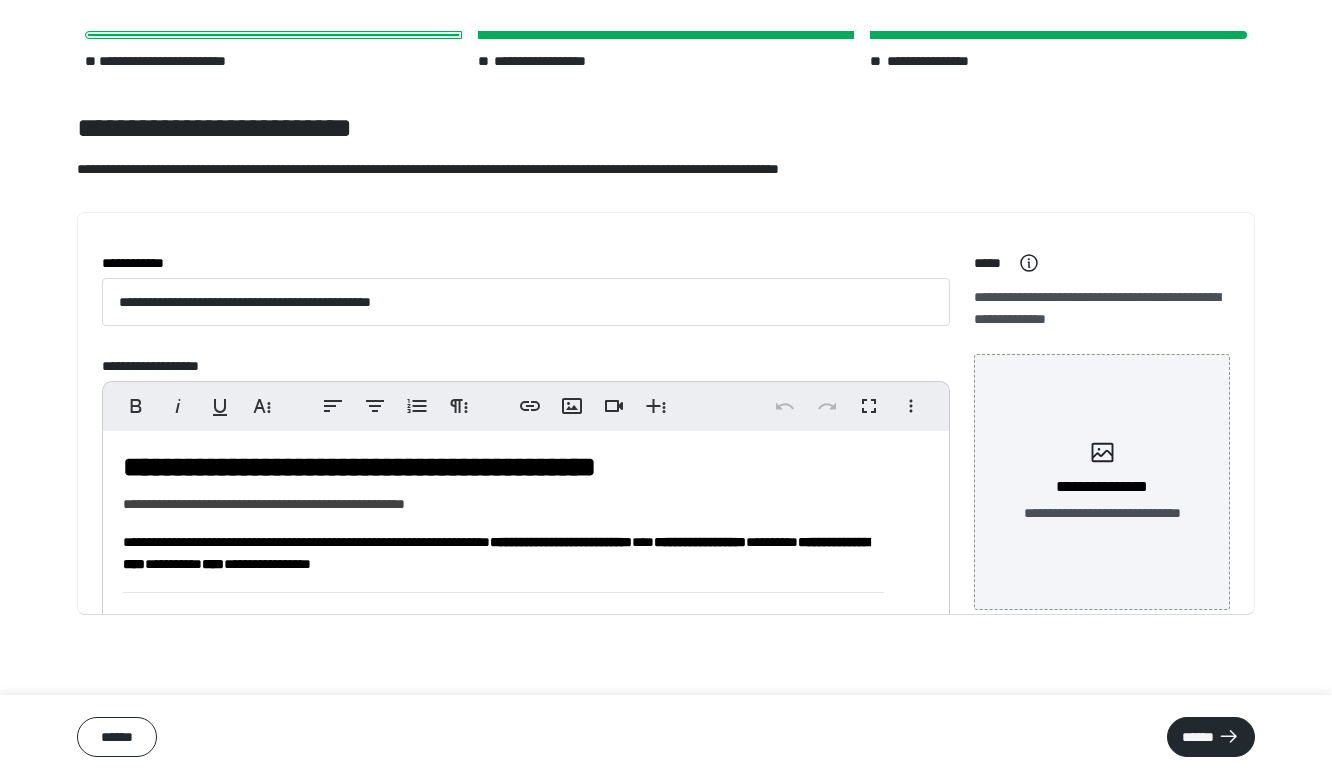 scroll, scrollTop: 65, scrollLeft: 0, axis: vertical 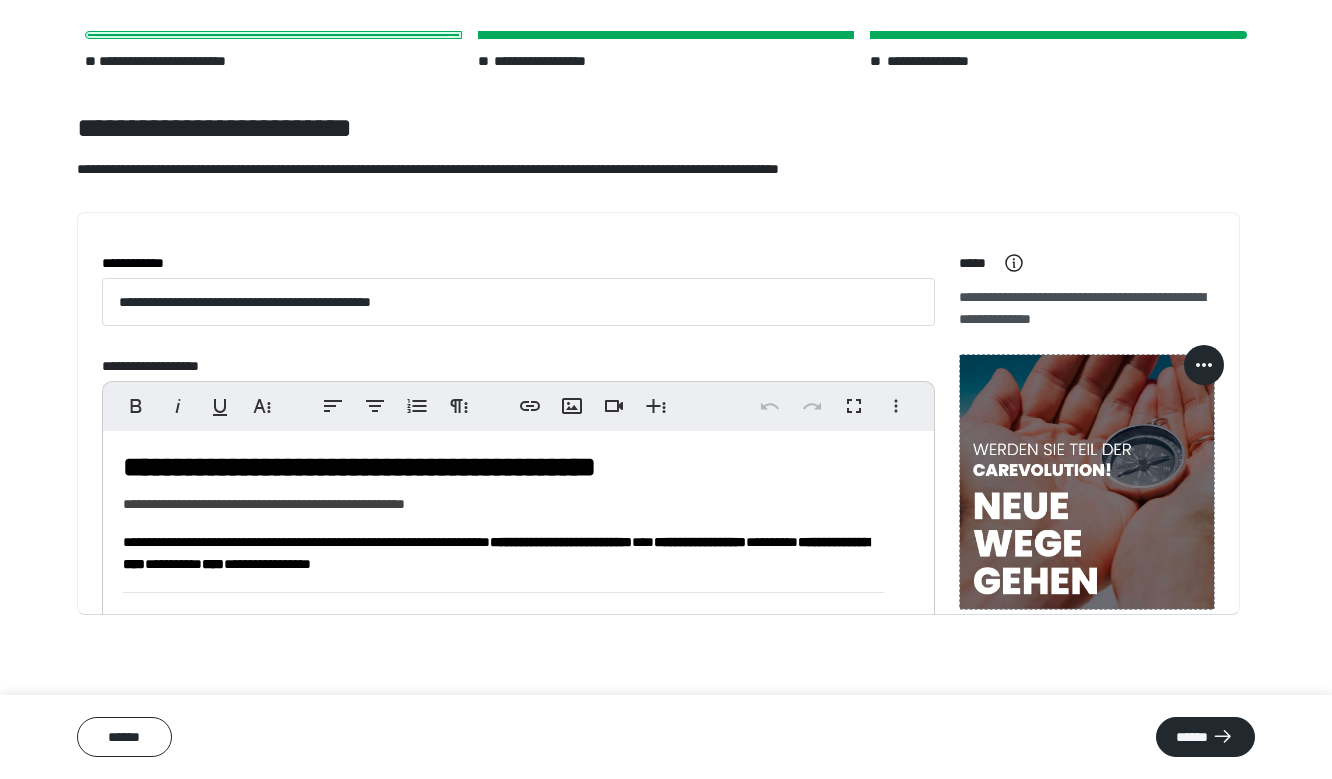 click at bounding box center (1087, 482) 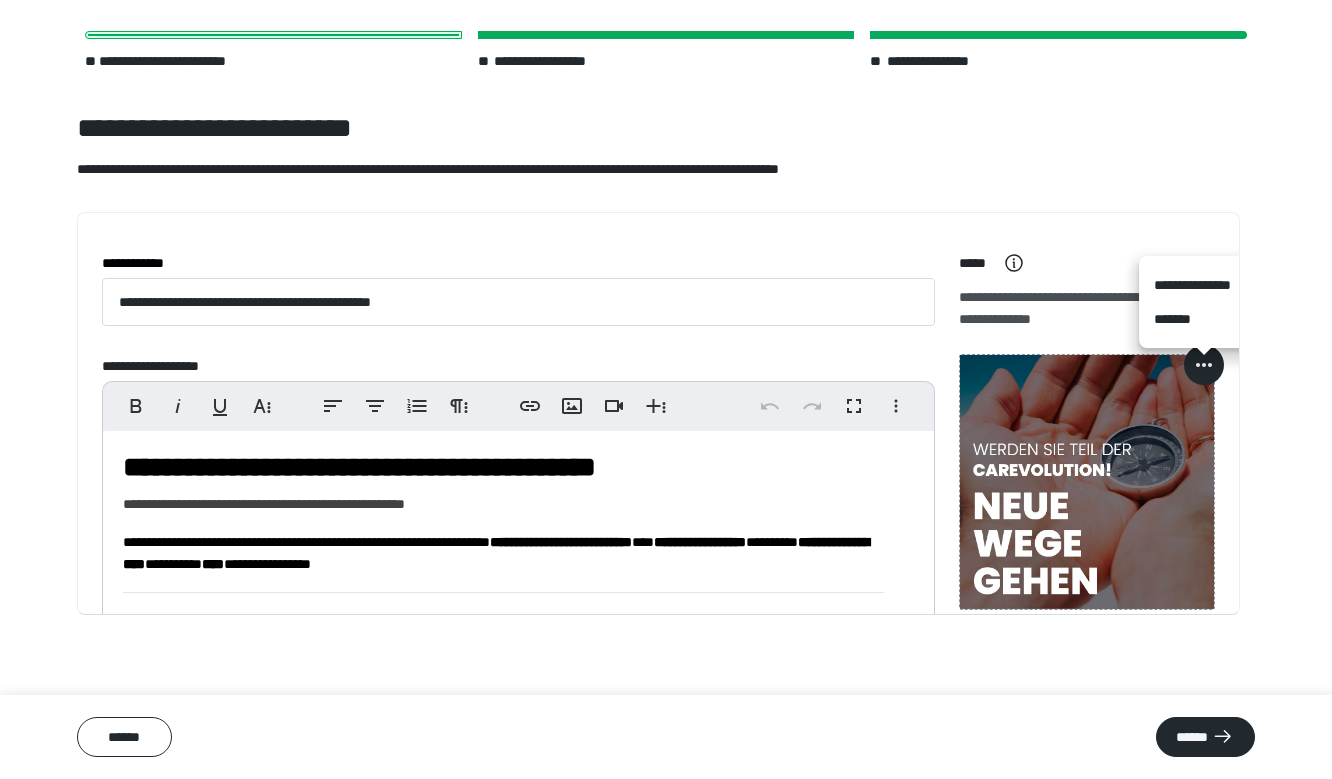 click on "**********" at bounding box center [1204, 285] 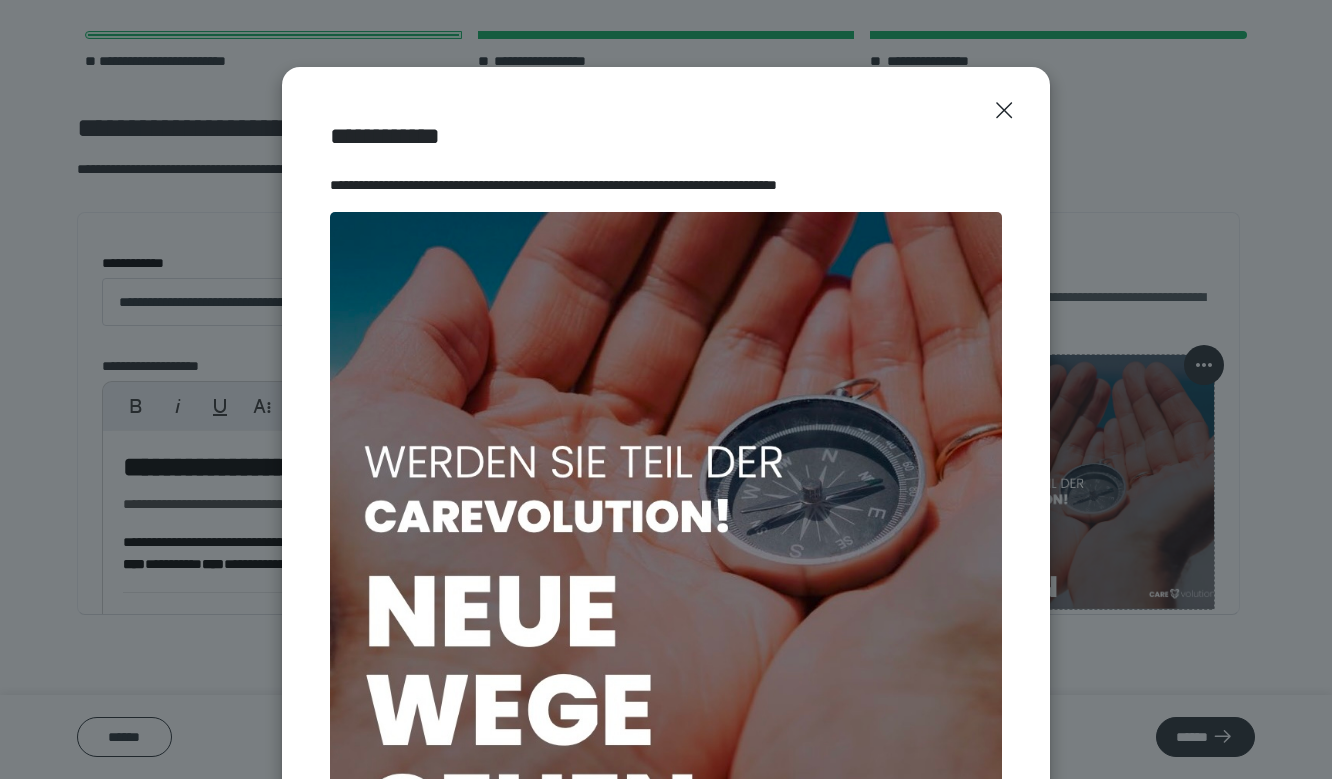 click at bounding box center [666, 548] 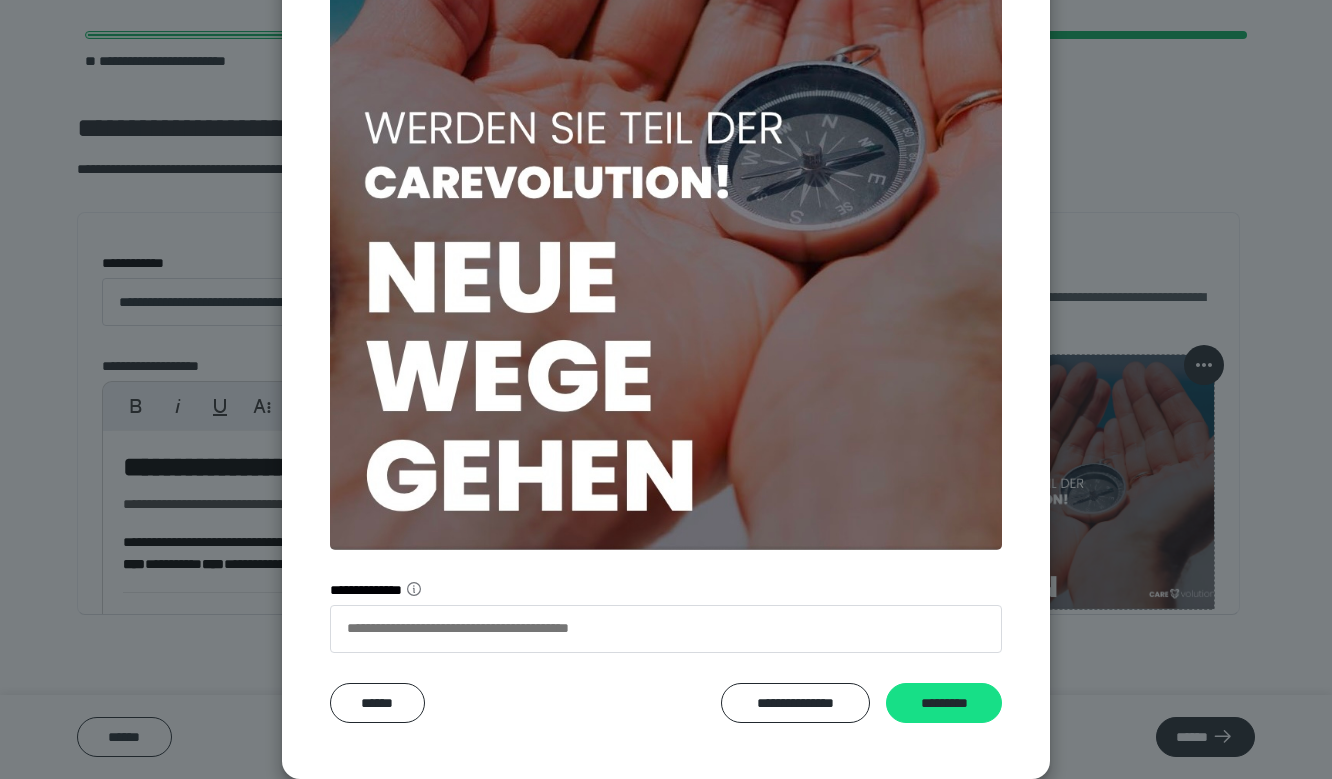 scroll, scrollTop: 333, scrollLeft: 0, axis: vertical 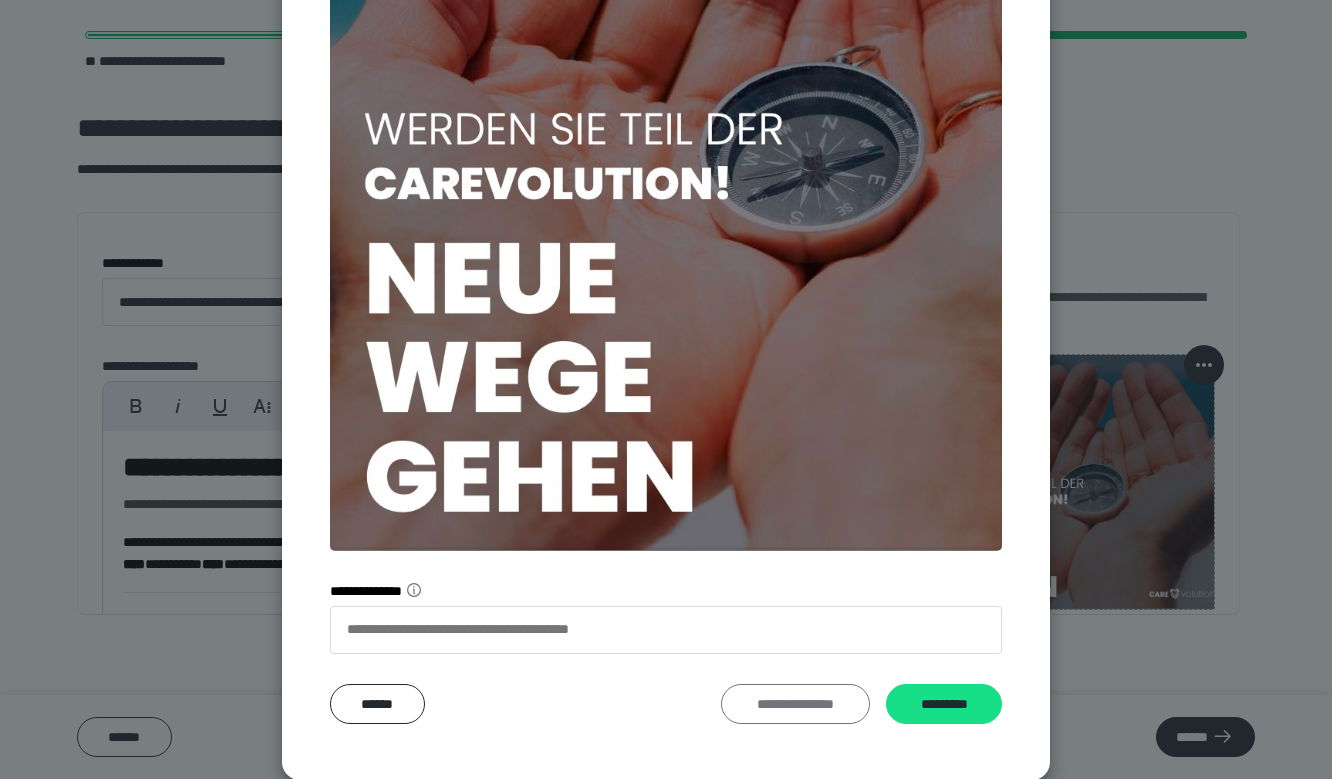 click on "**********" at bounding box center [795, 704] 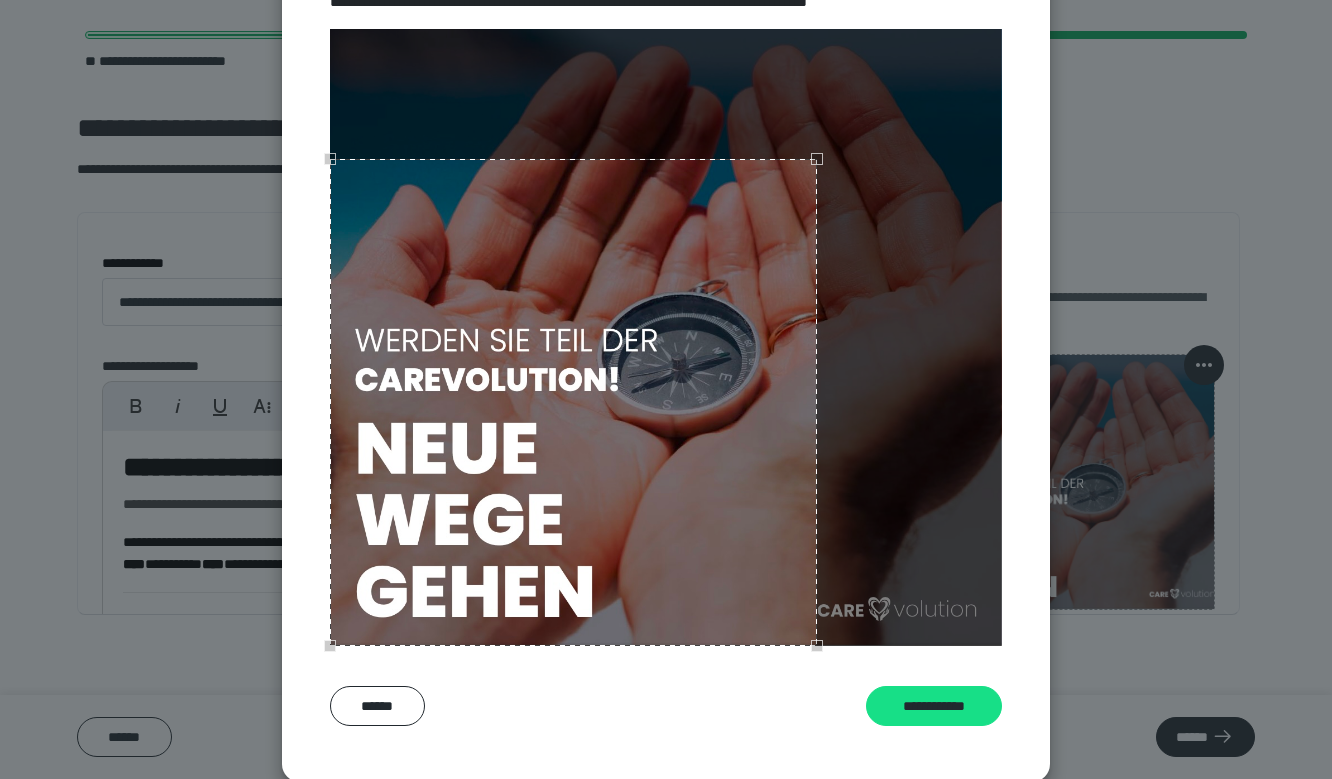 click on "**********" at bounding box center (666, 333) 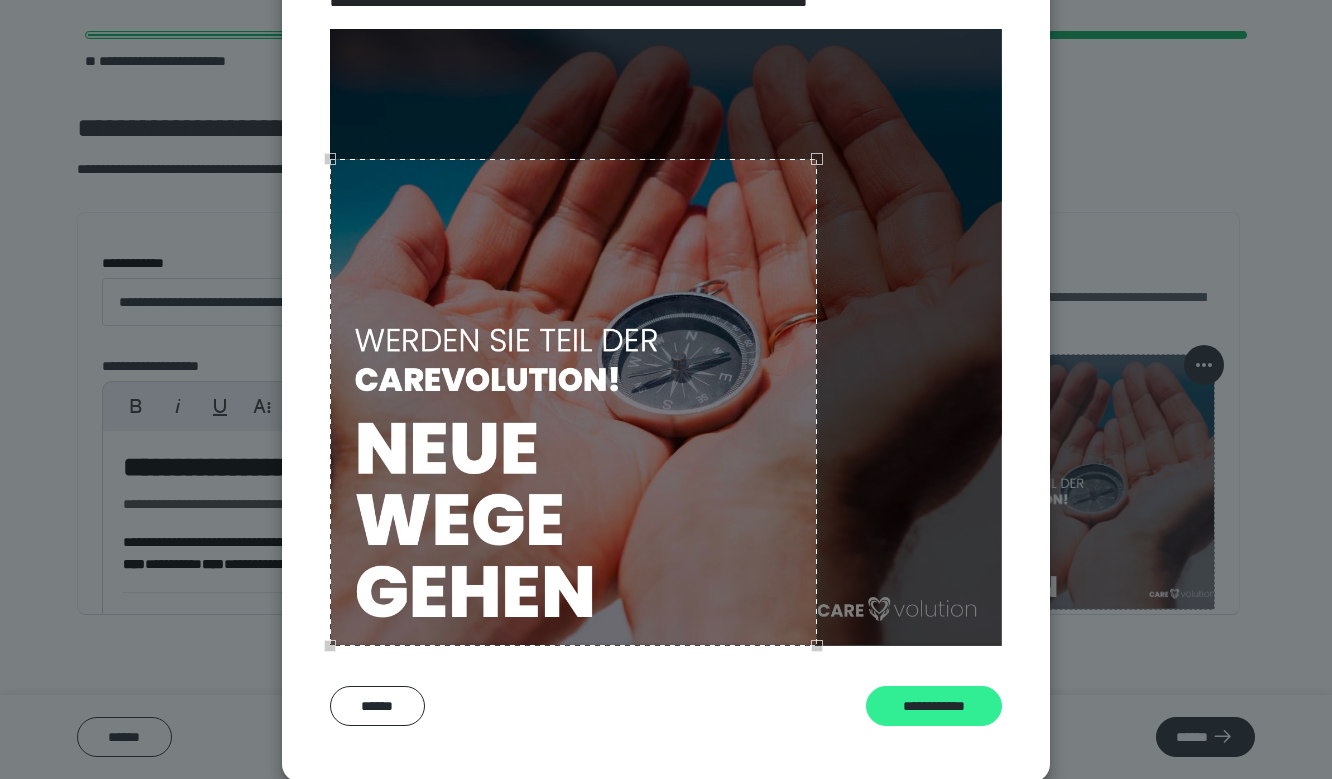 click on "**********" at bounding box center [934, 706] 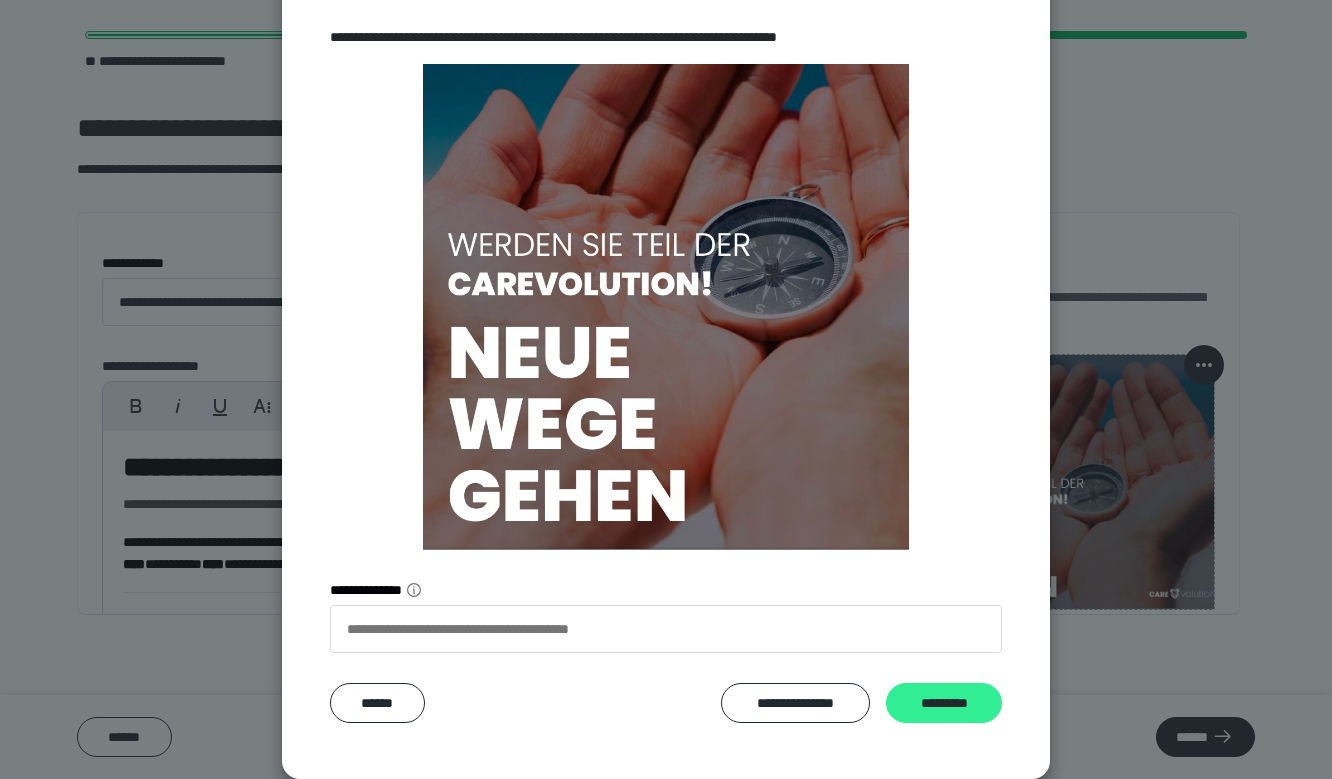 click on "*********" at bounding box center [944, 703] 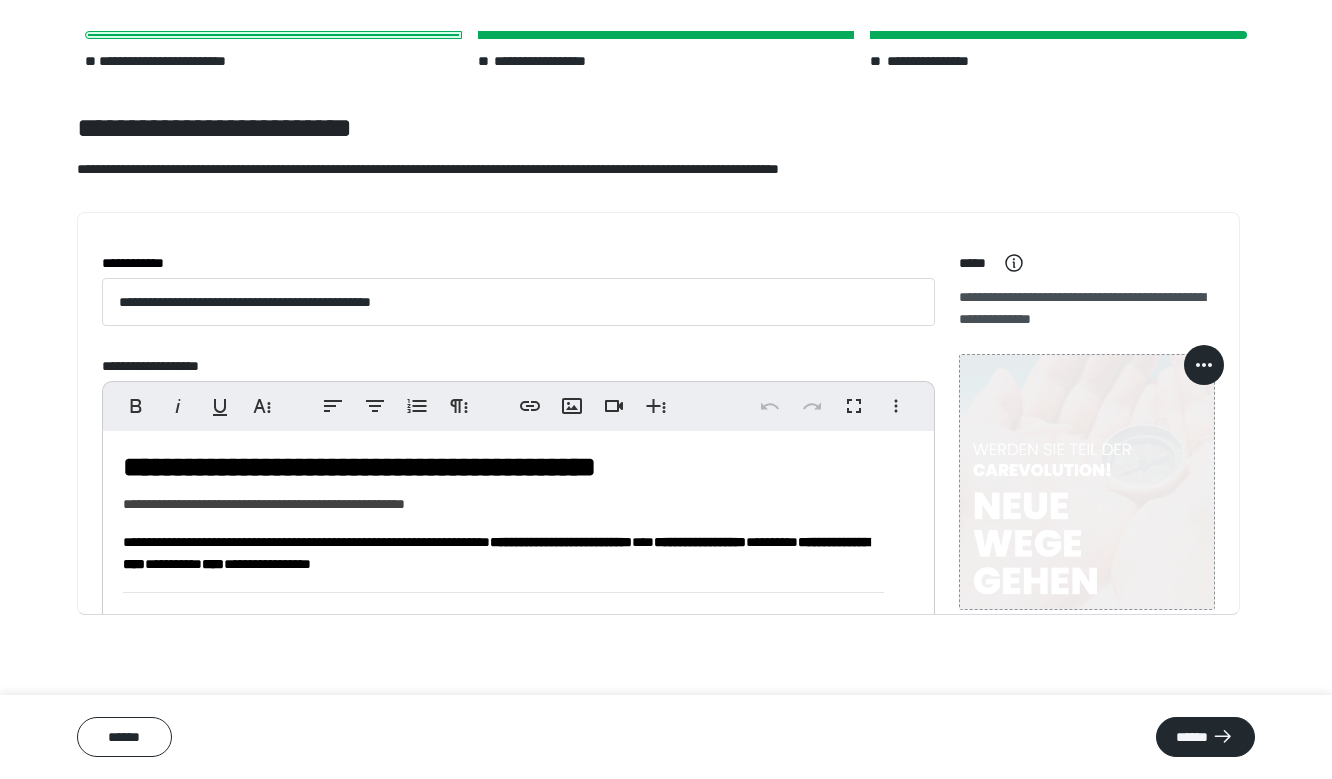 click on "**********" at bounding box center (658, 413) 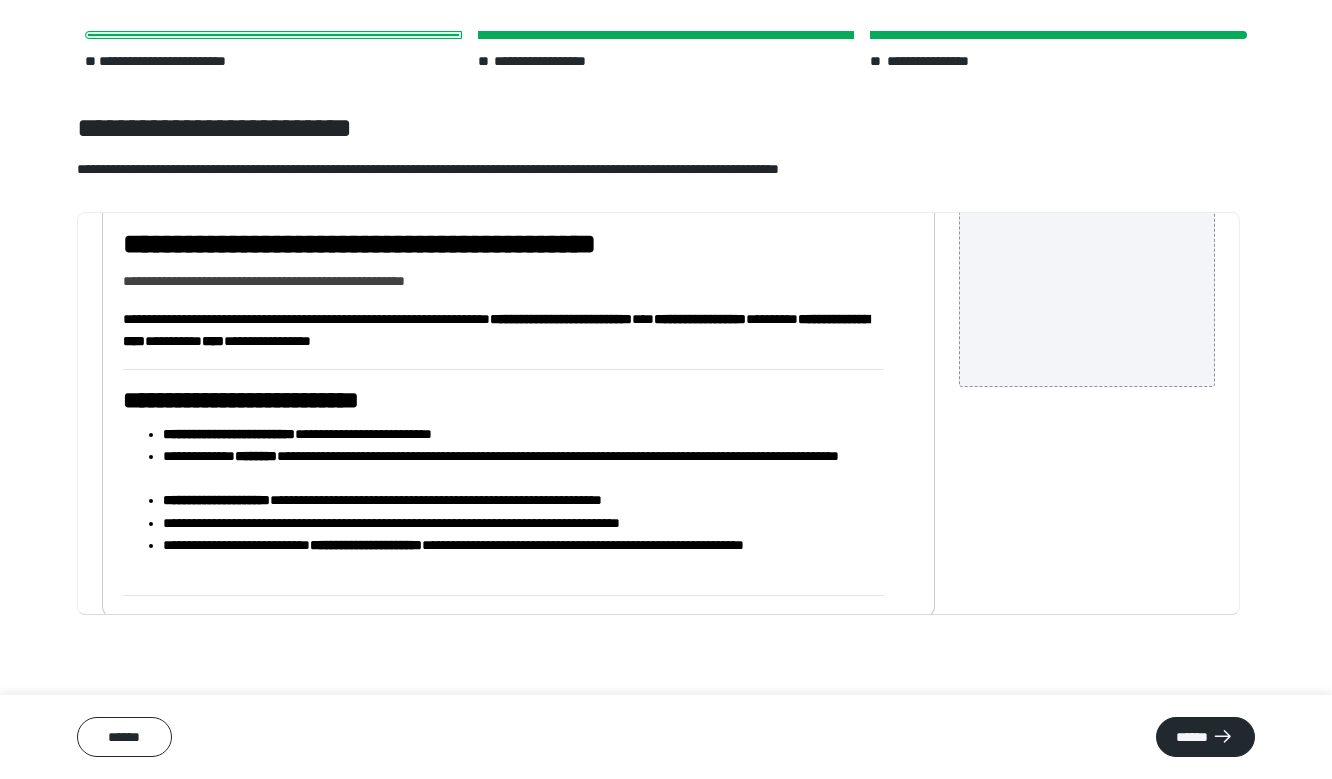 scroll, scrollTop: 266, scrollLeft: 0, axis: vertical 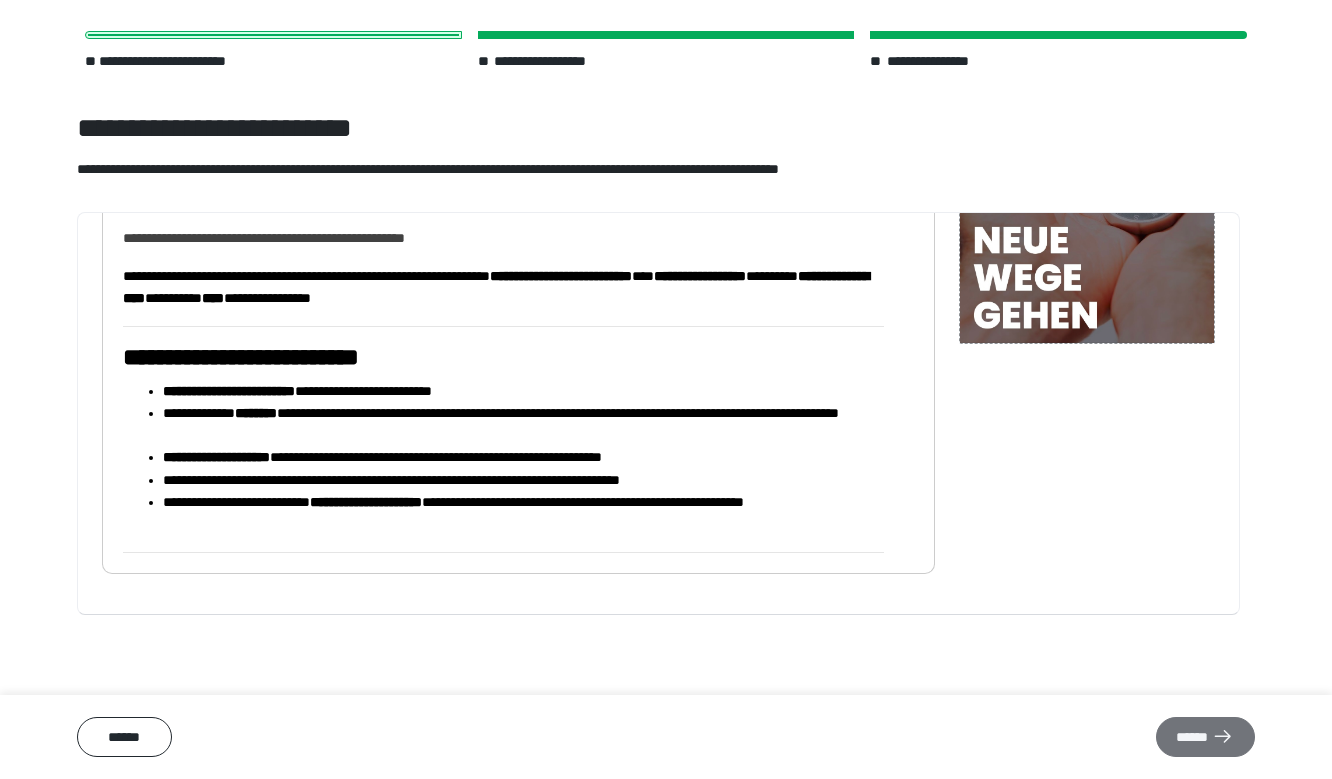 click on "******" at bounding box center (1205, 737) 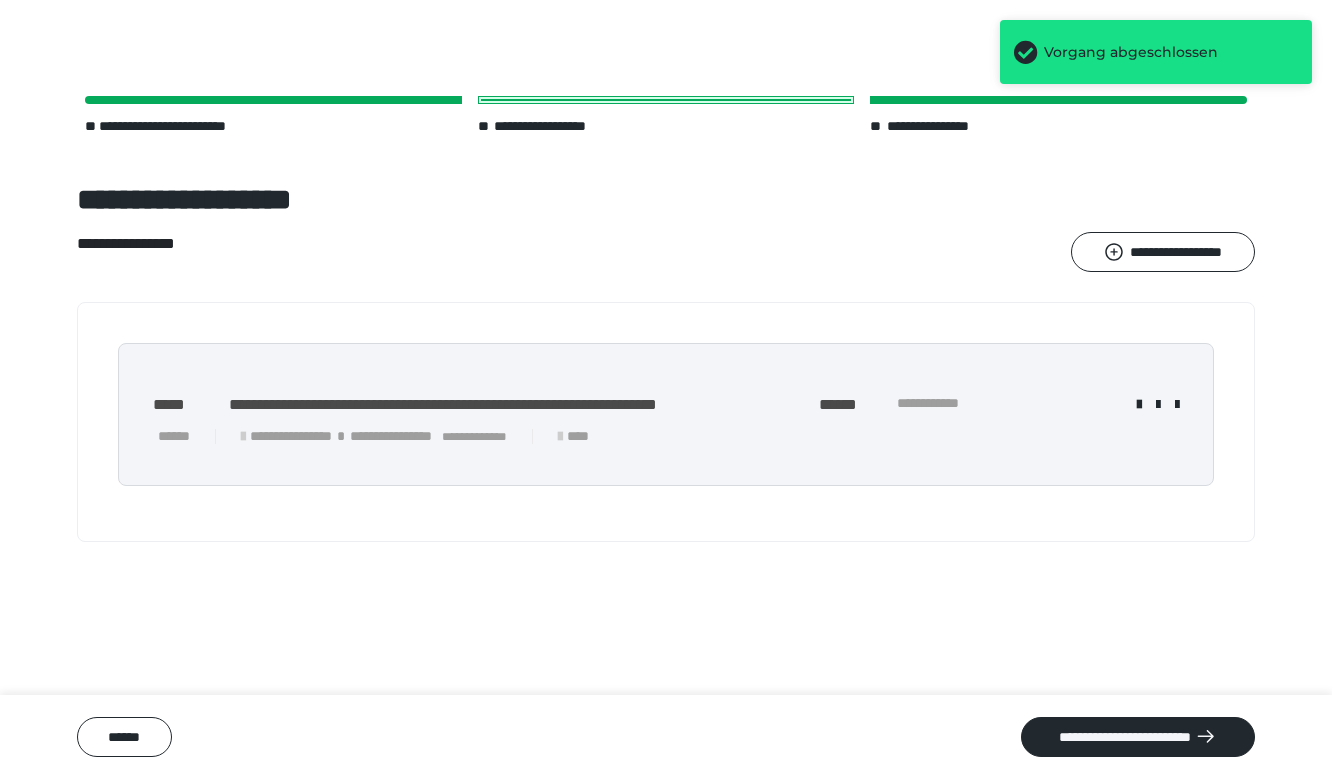 scroll, scrollTop: 0, scrollLeft: 0, axis: both 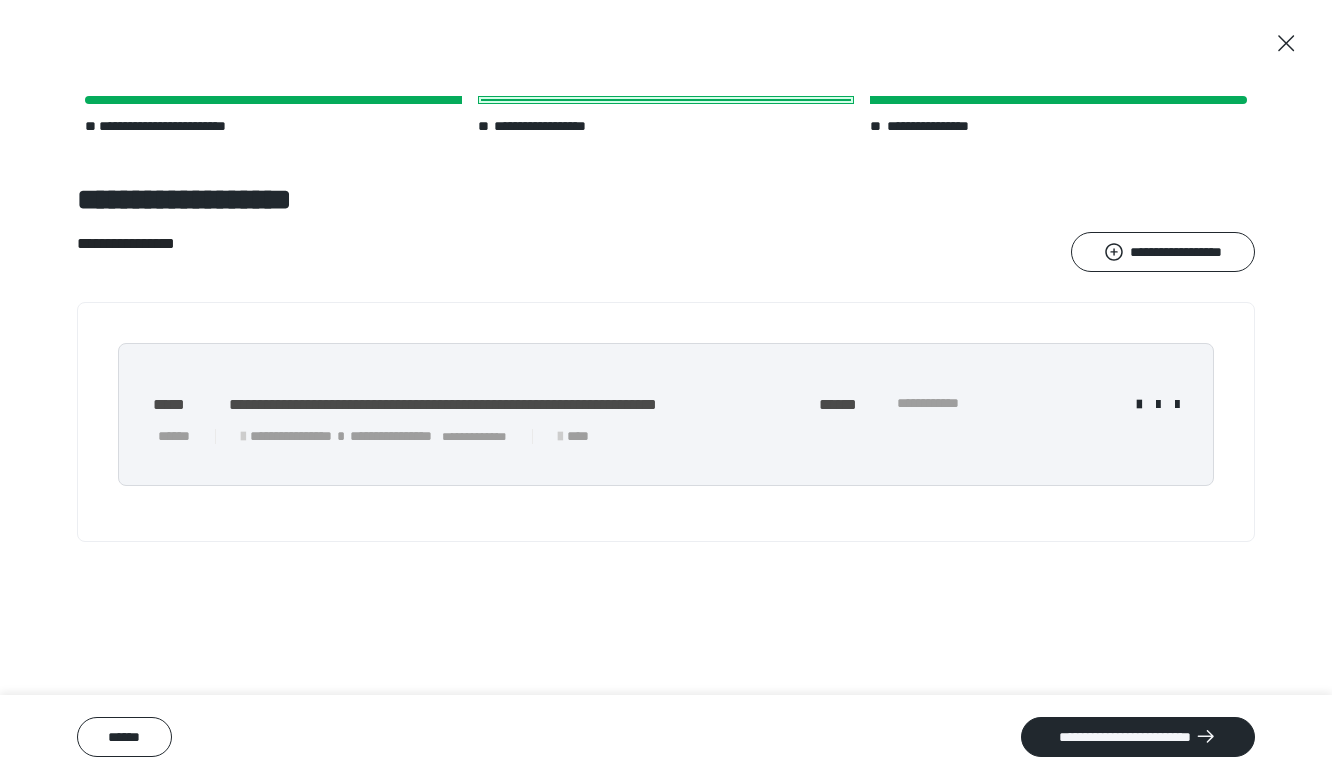 click on "**********" at bounding box center (666, 414) 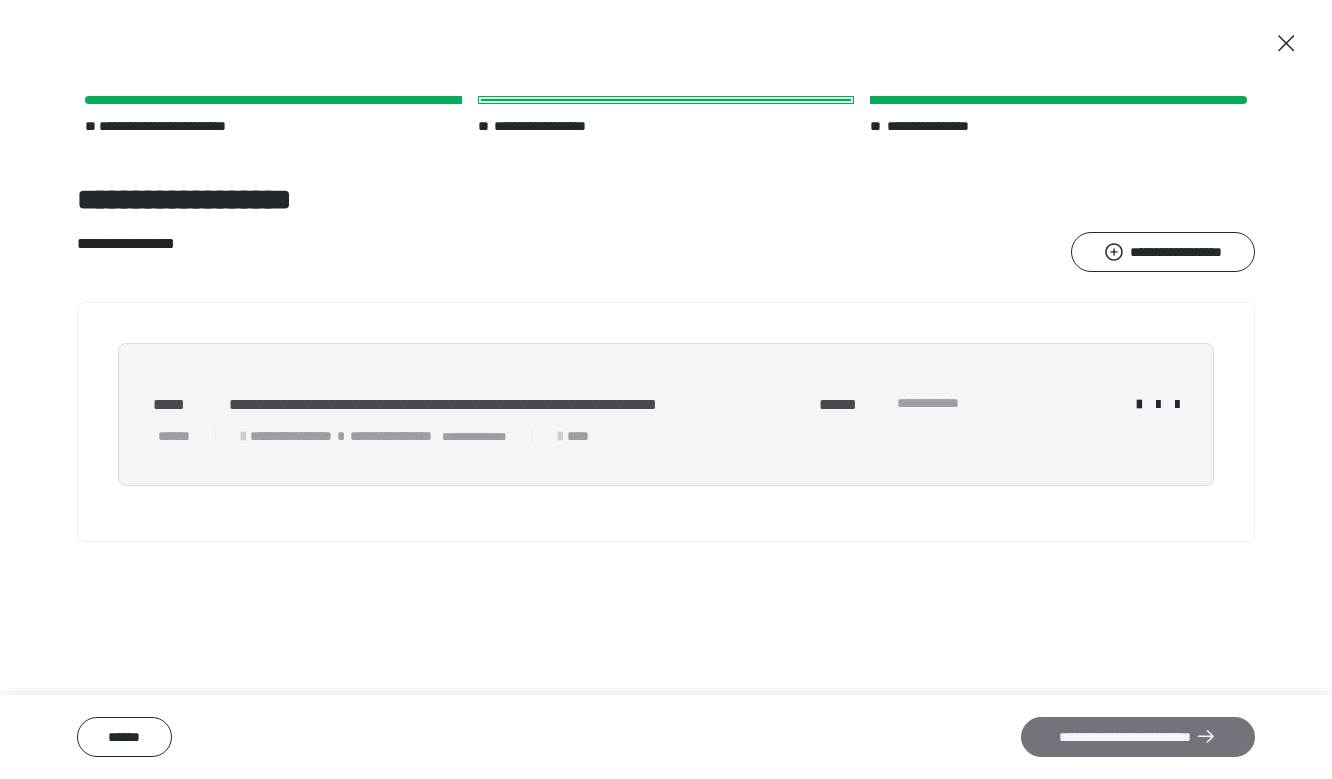 click on "**********" at bounding box center (1138, 737) 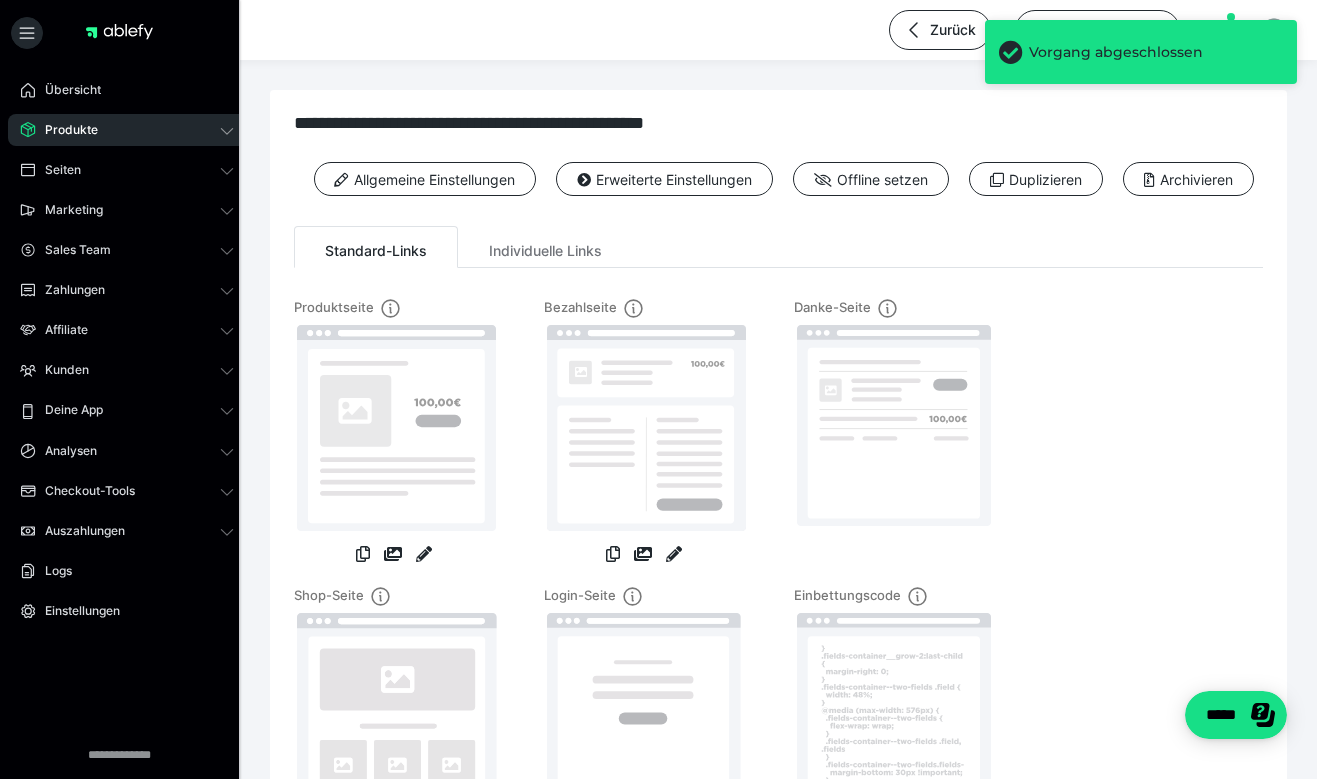 click on "Produkte" at bounding box center [127, 130] 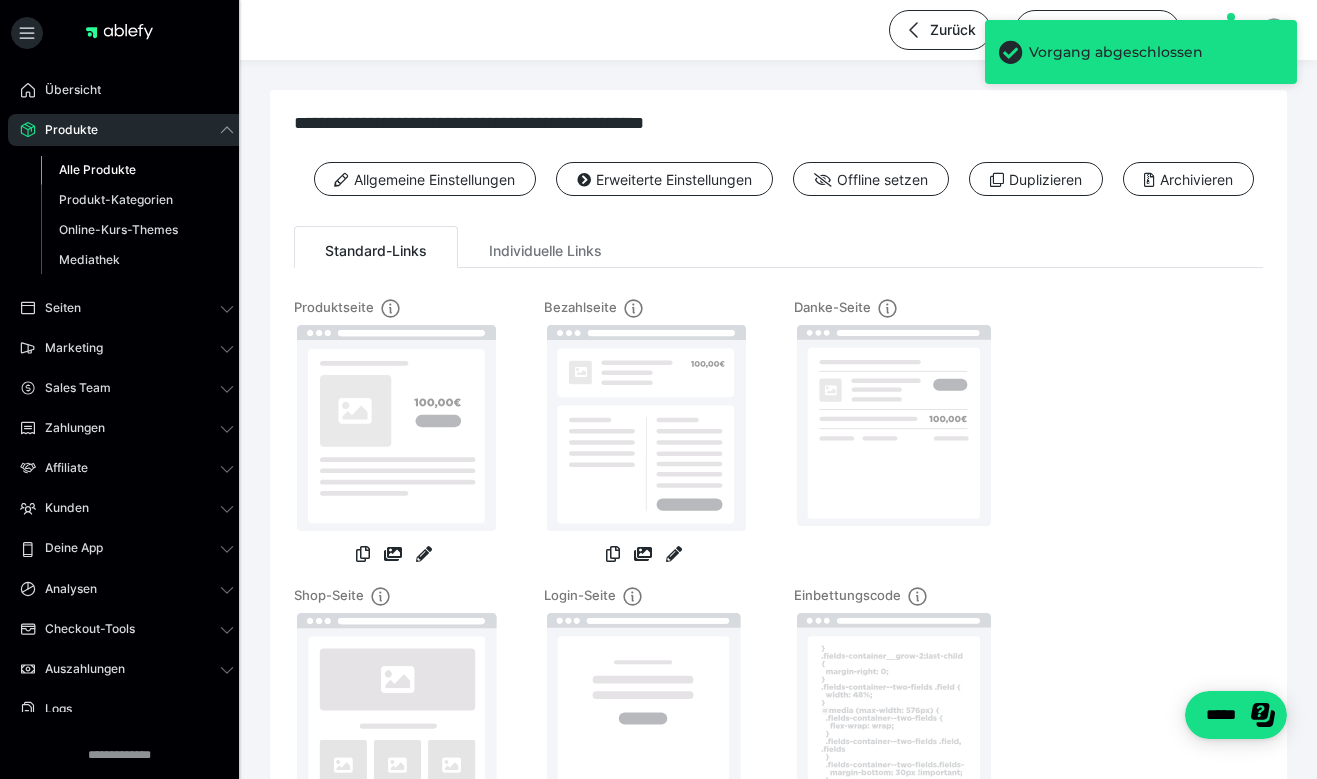 click on "Alle Produkte" at bounding box center (97, 169) 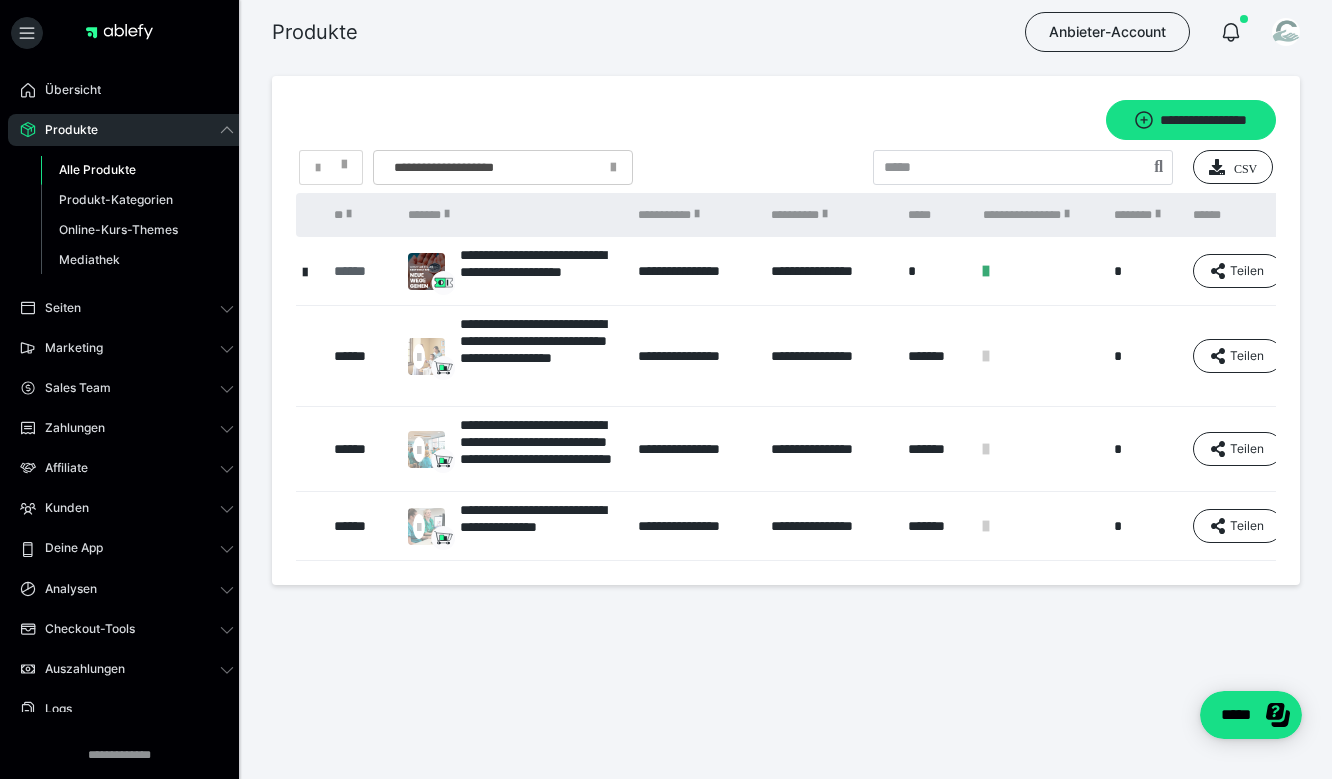 click on "******" at bounding box center (361, 271) 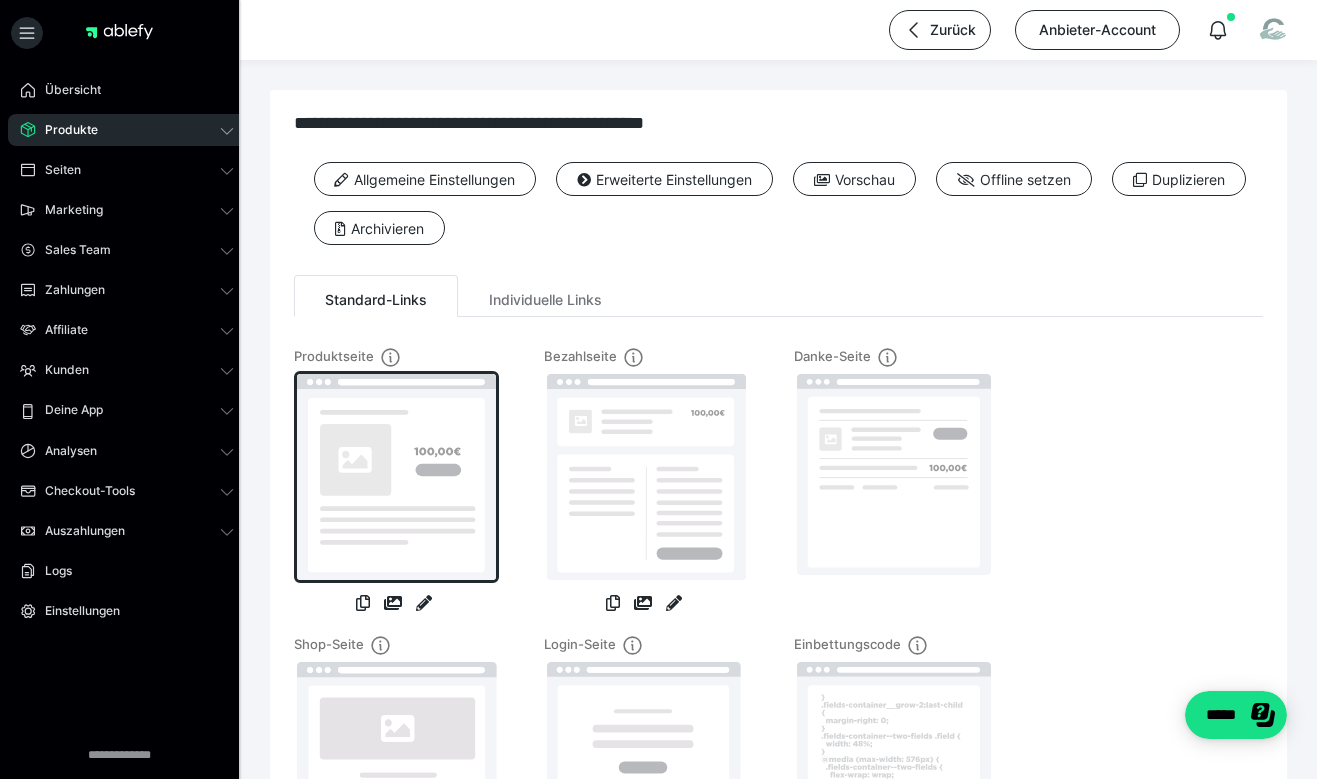 click at bounding box center [396, 477] 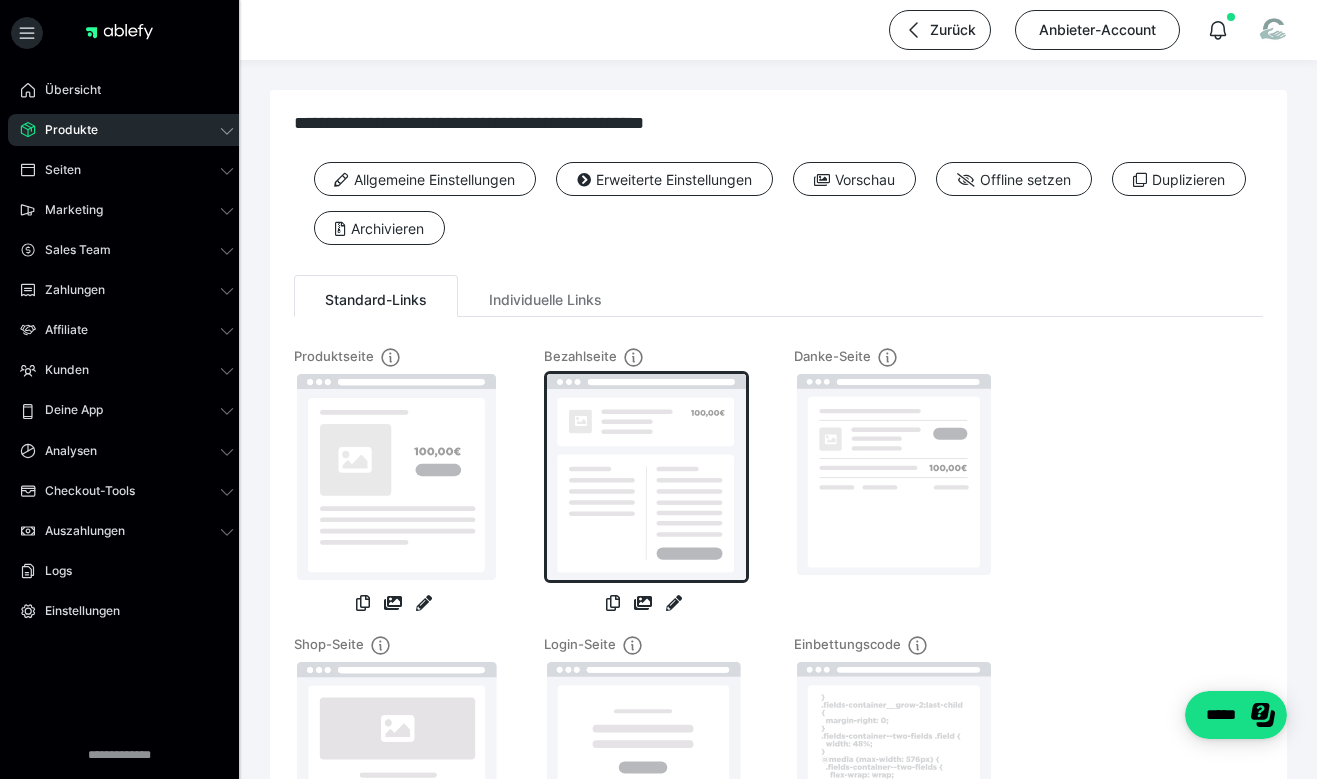 click at bounding box center [646, 477] 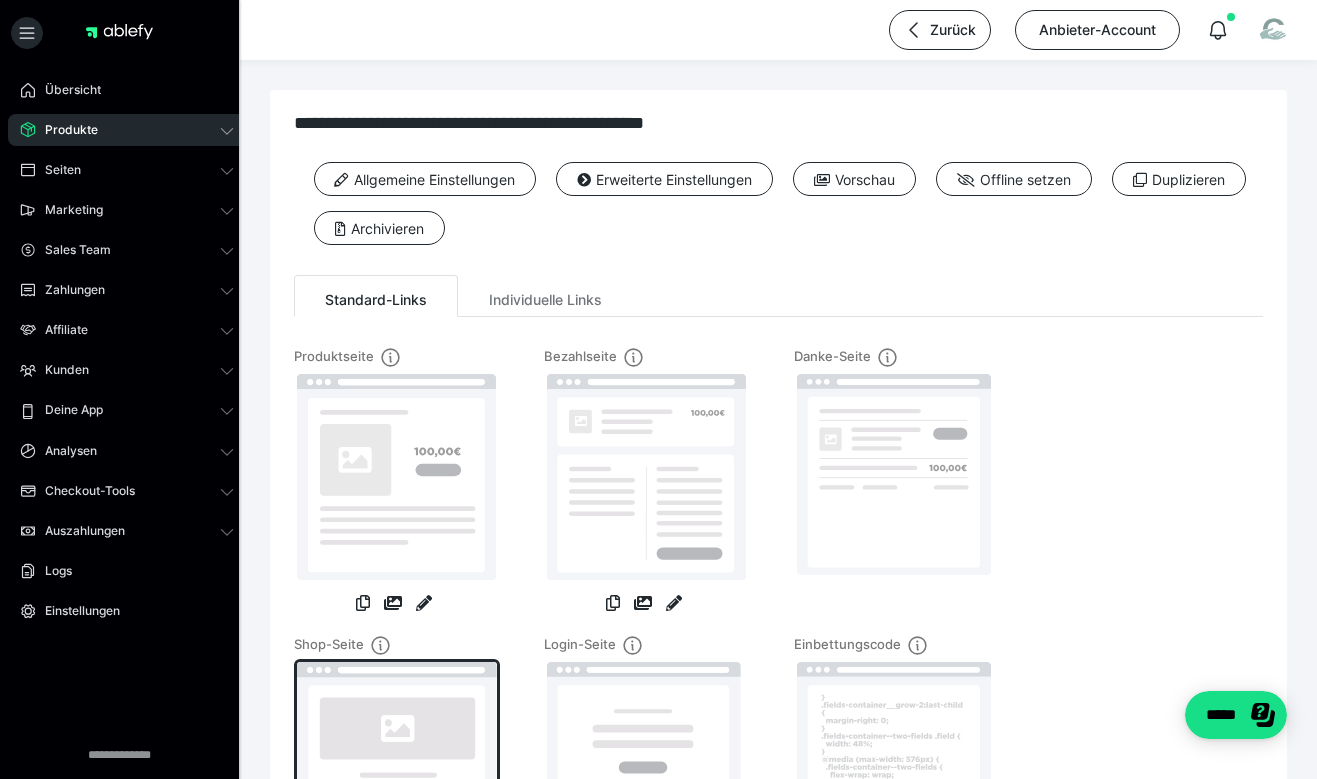 click at bounding box center [397, 765] 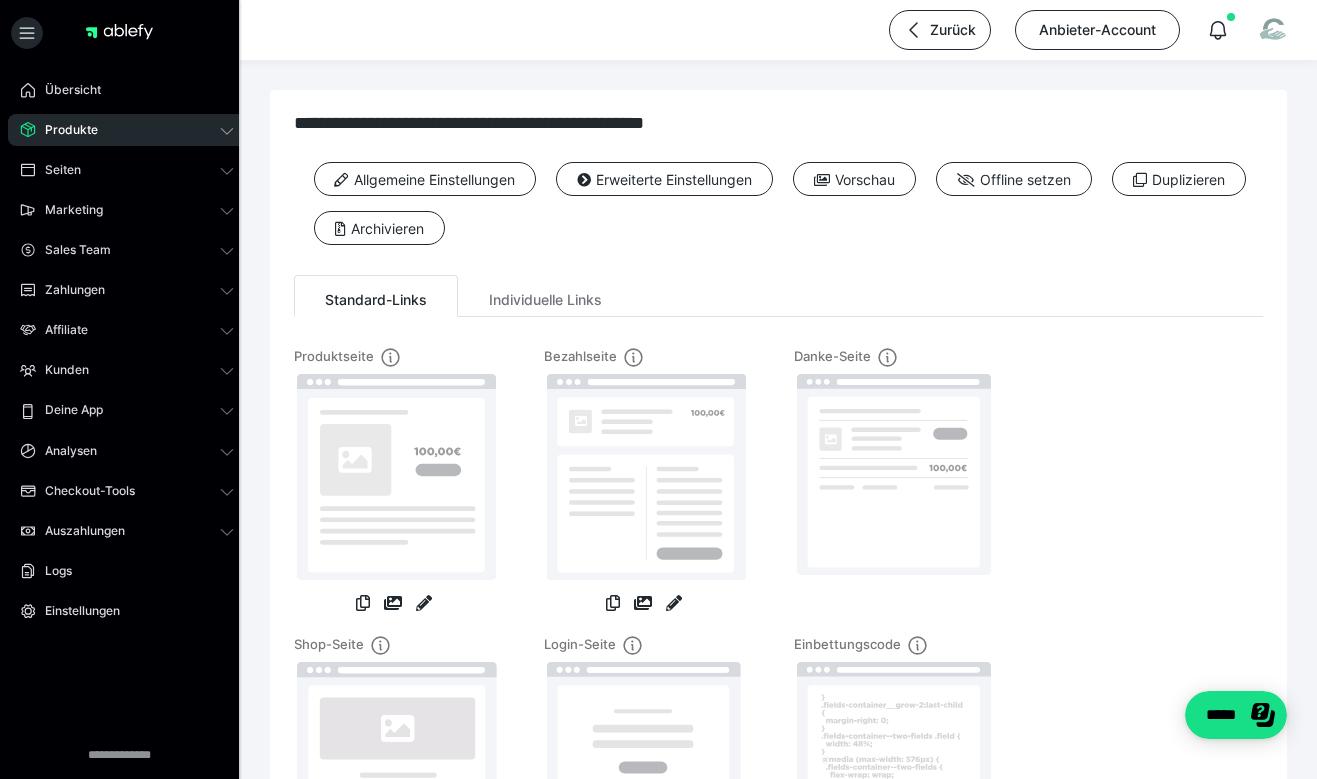 click on "Login-Seite" at bounding box center (644, 769) 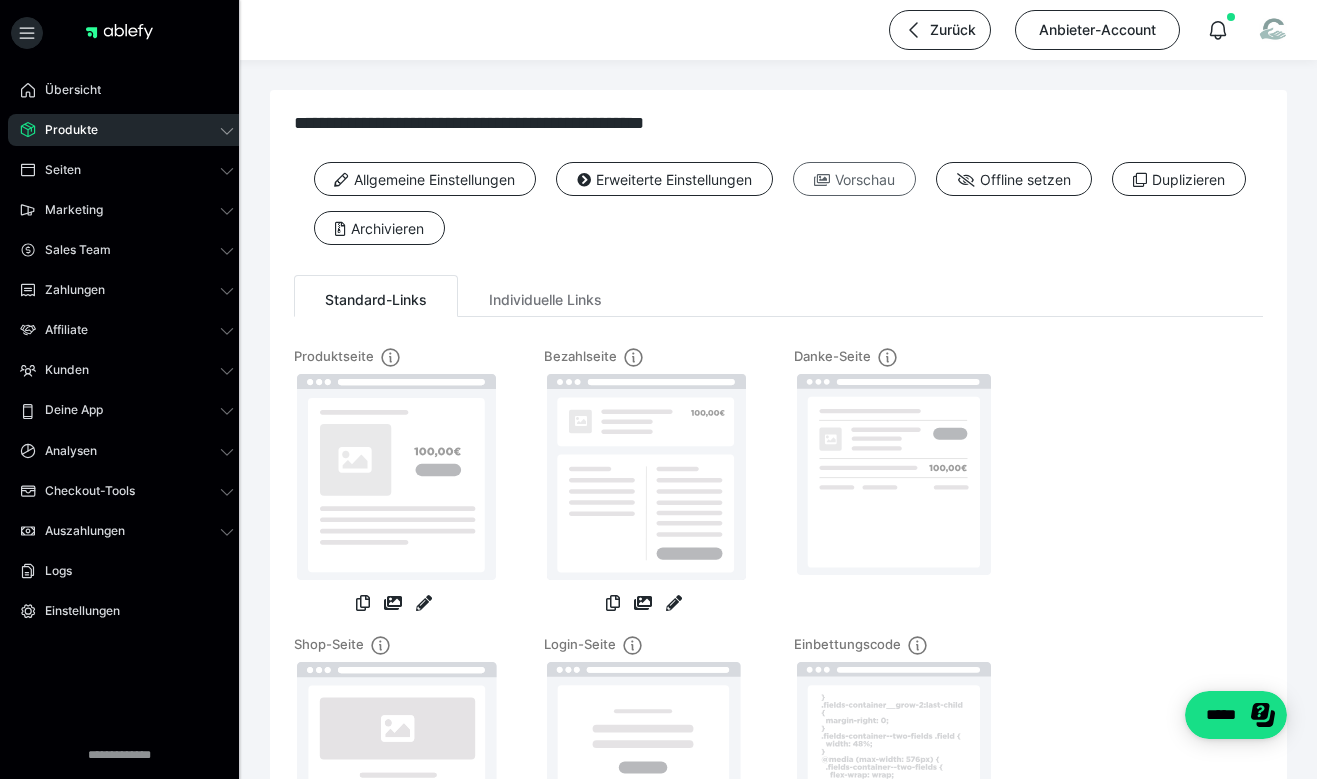 click on "Vorschau" at bounding box center [854, 179] 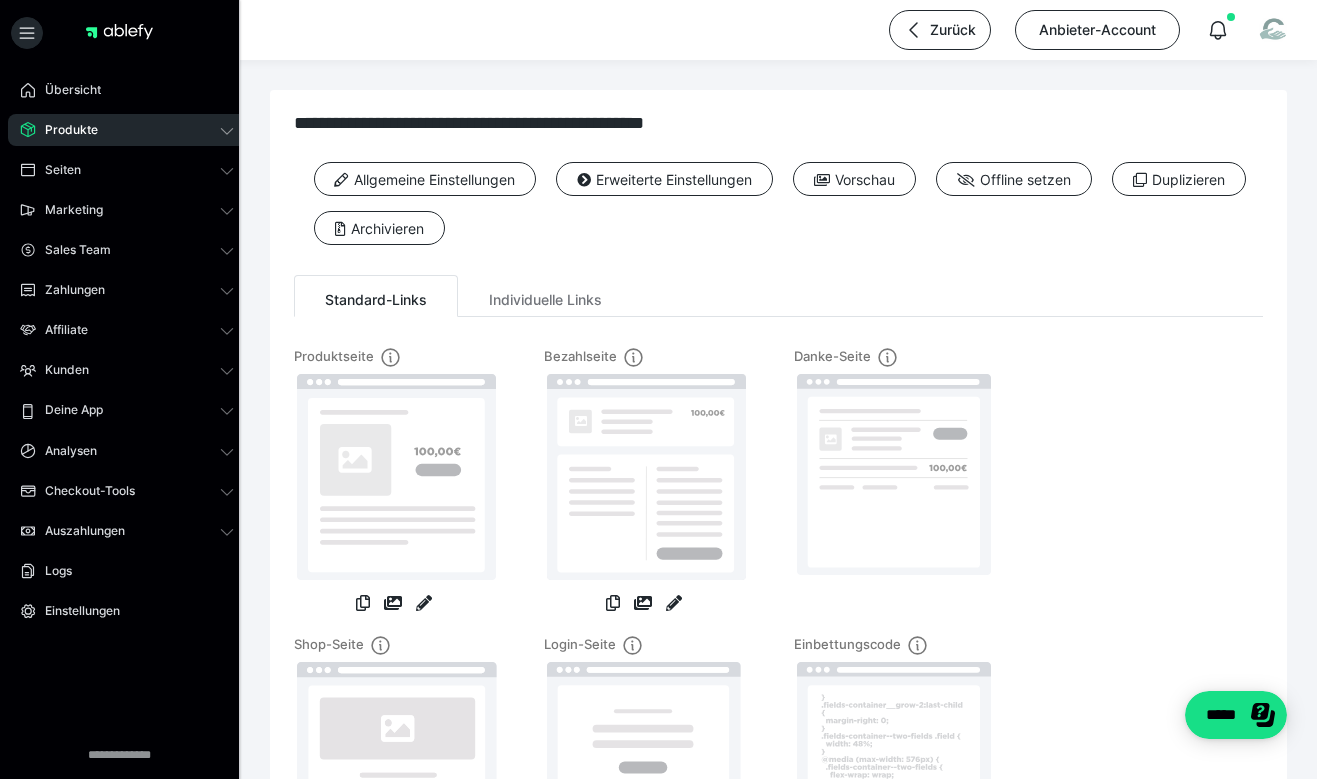 click 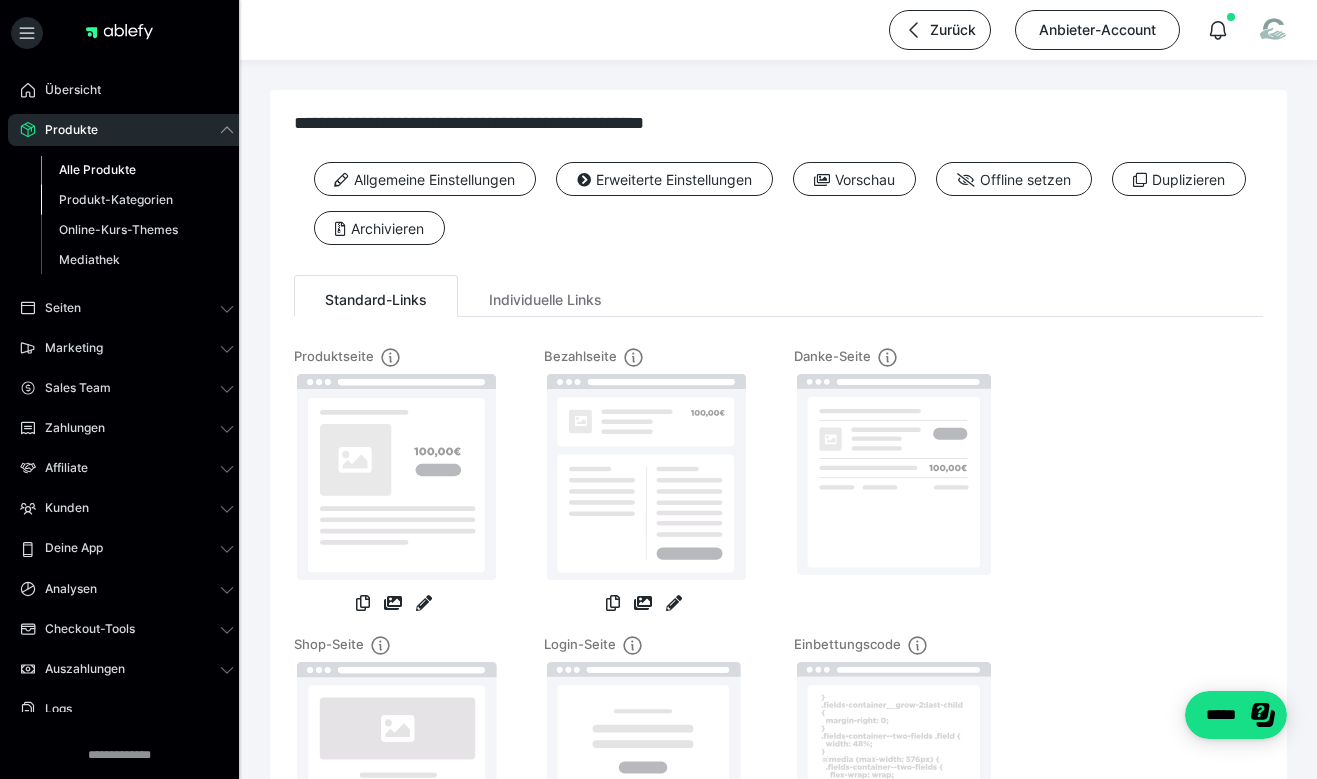 click on "Produkt-Kategorien" at bounding box center [137, 200] 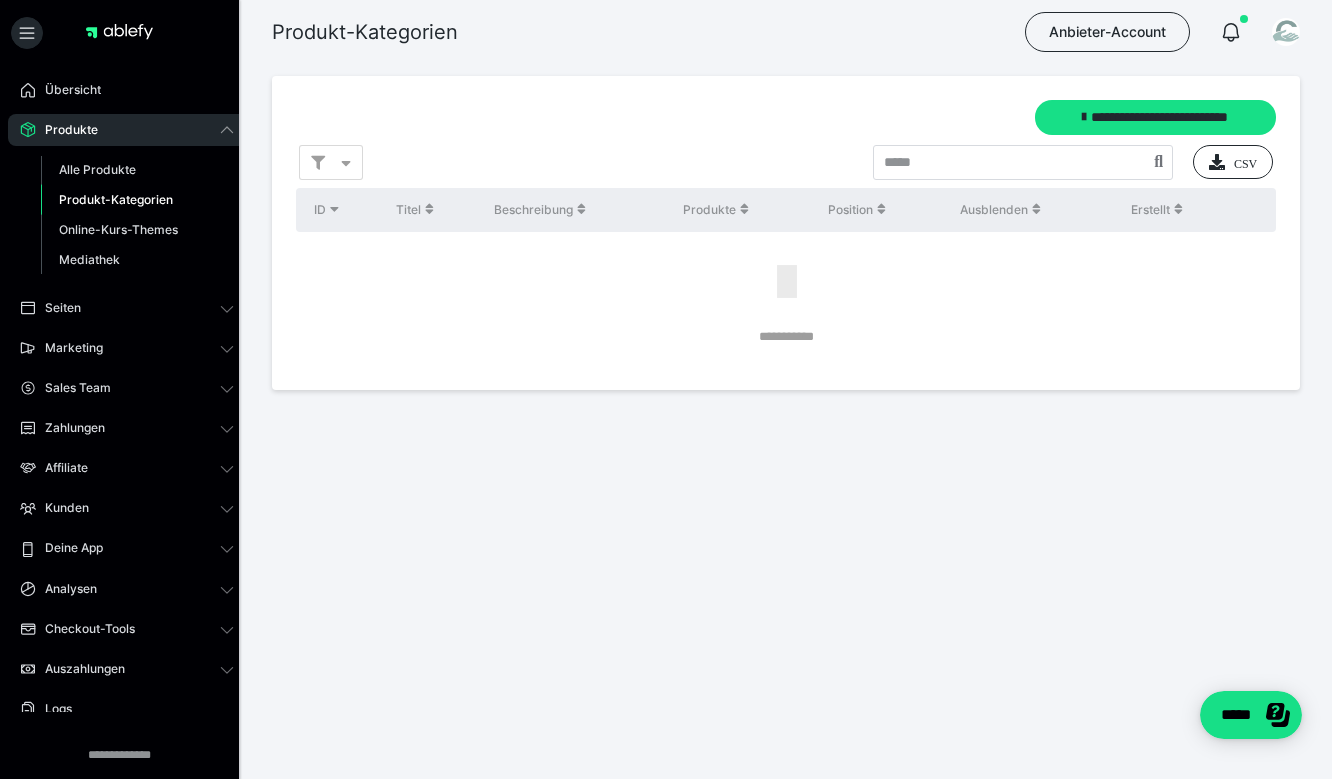 click on "Produkt-Kategorien" at bounding box center [116, 199] 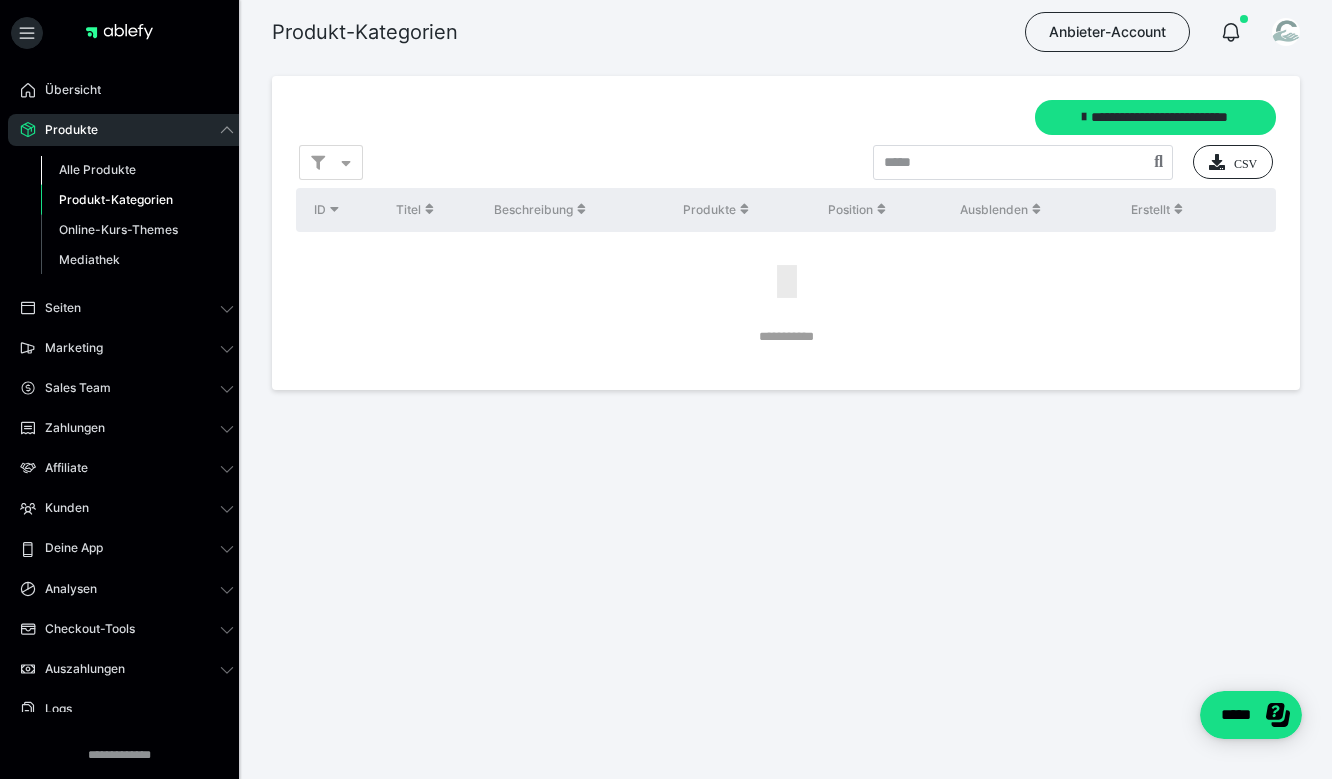 click on "Alle Produkte" at bounding box center (97, 169) 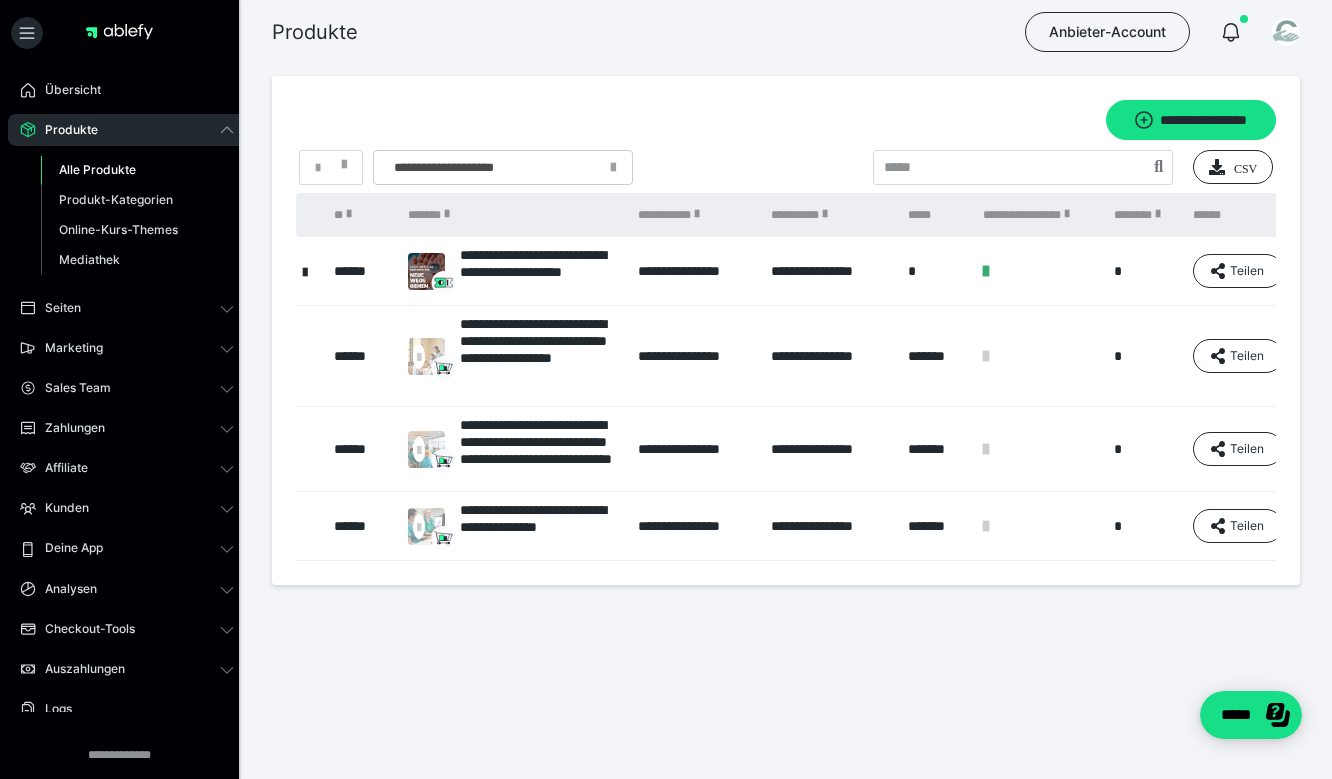 scroll, scrollTop: 0, scrollLeft: 138, axis: horizontal 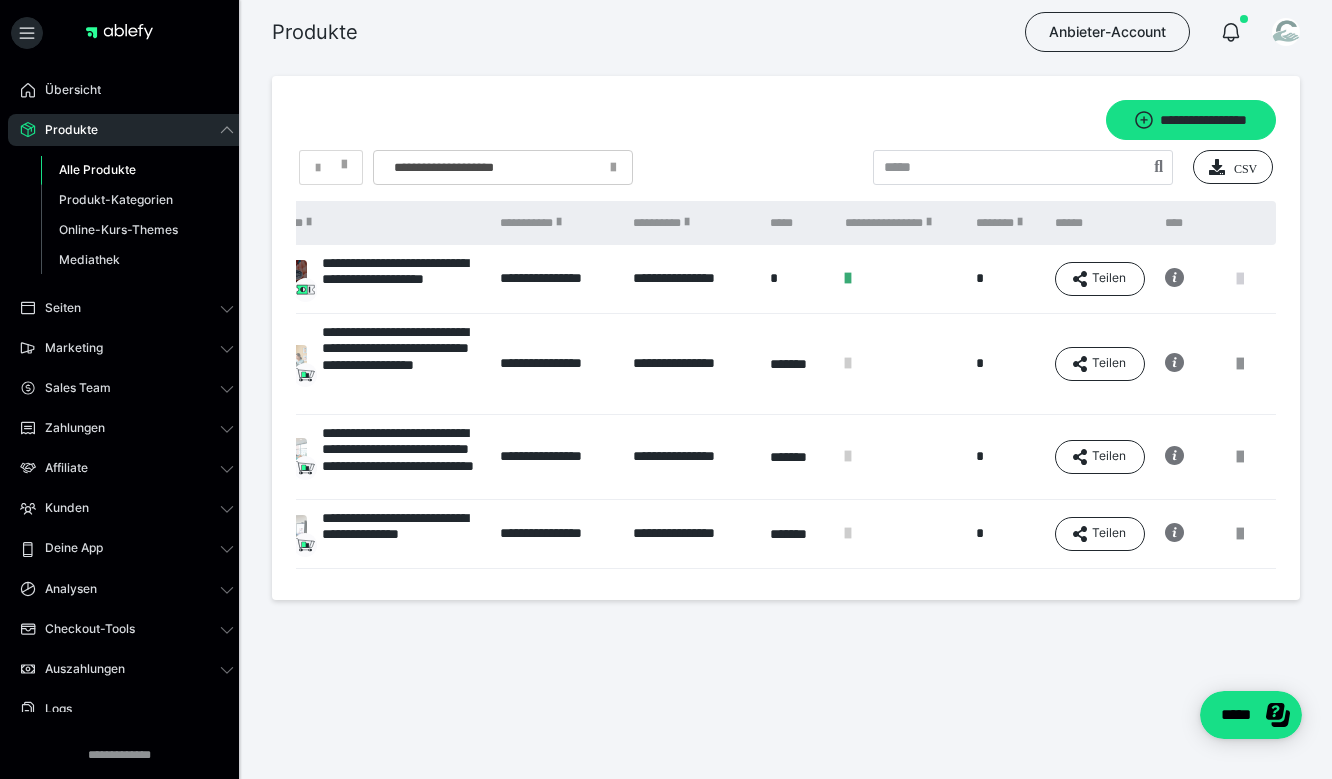 click at bounding box center (1240, 279) 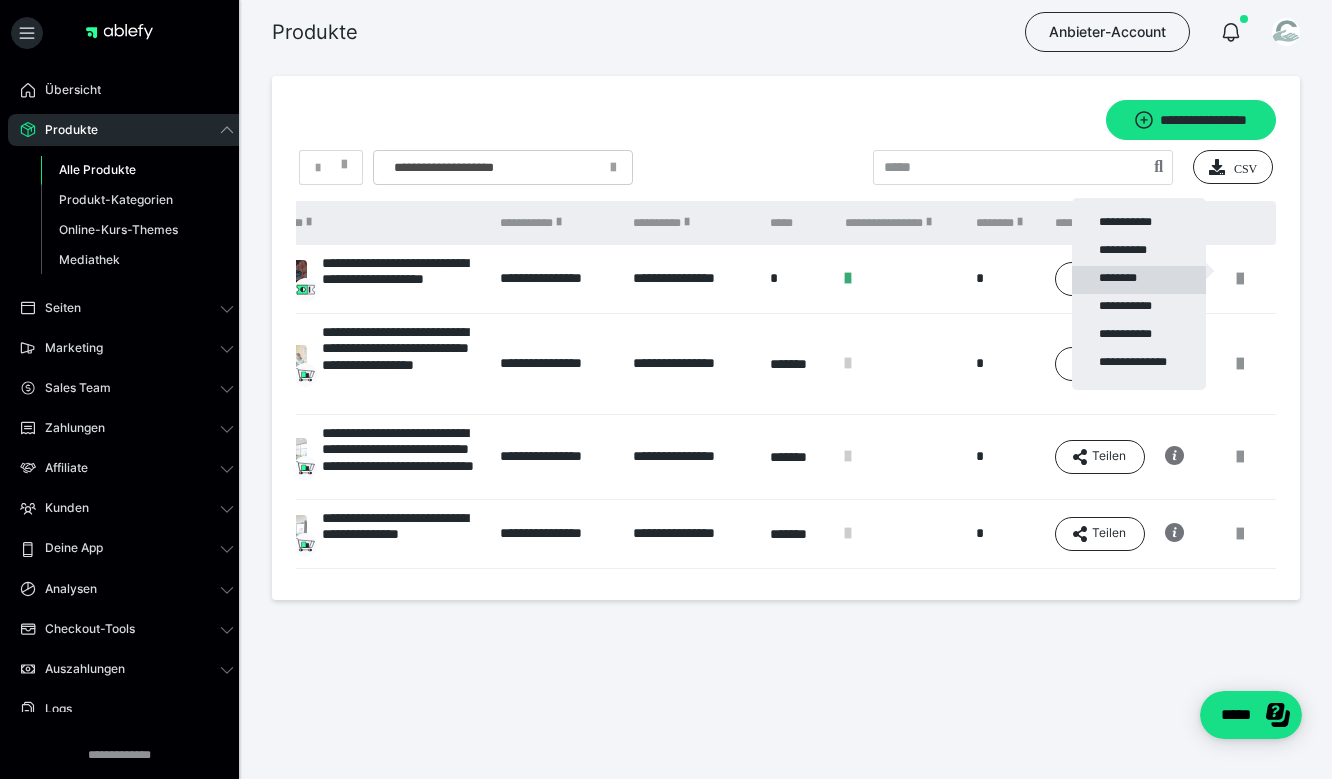 click on "********" at bounding box center [1139, 280] 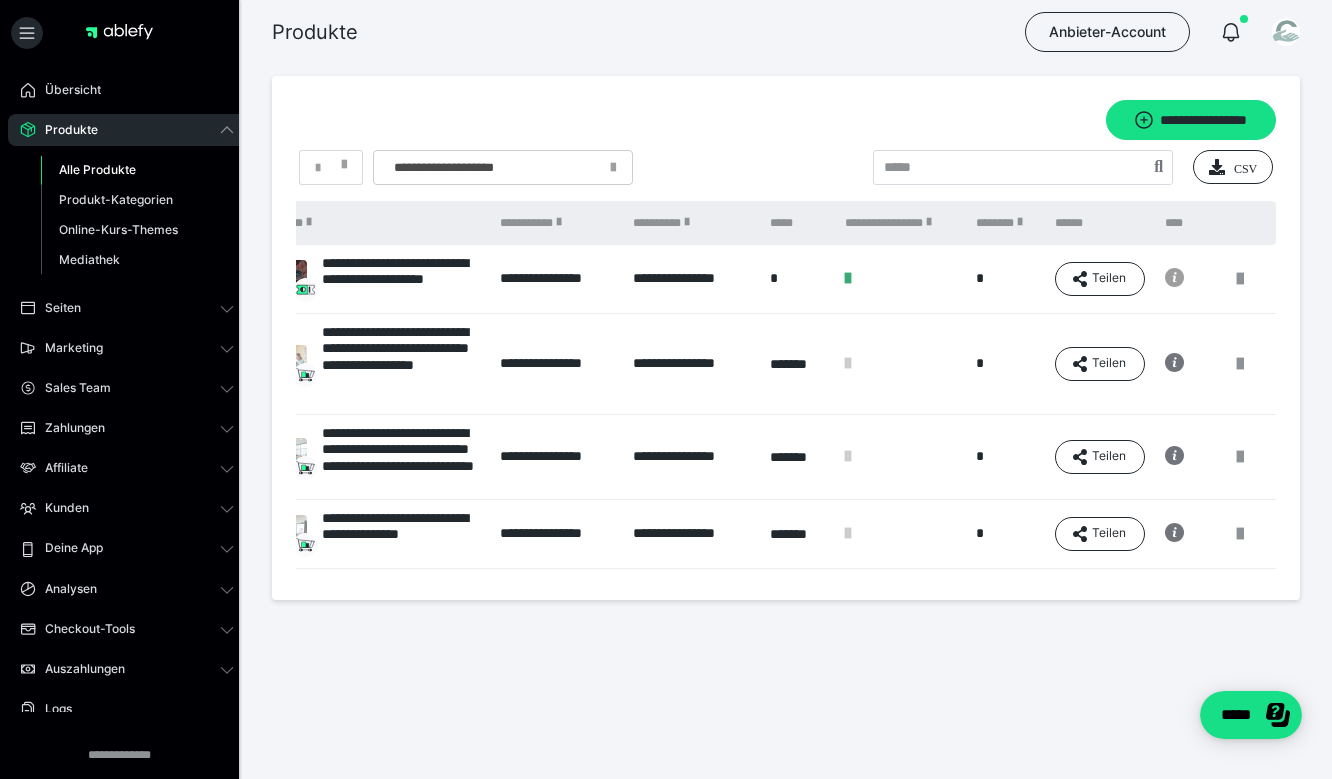 click 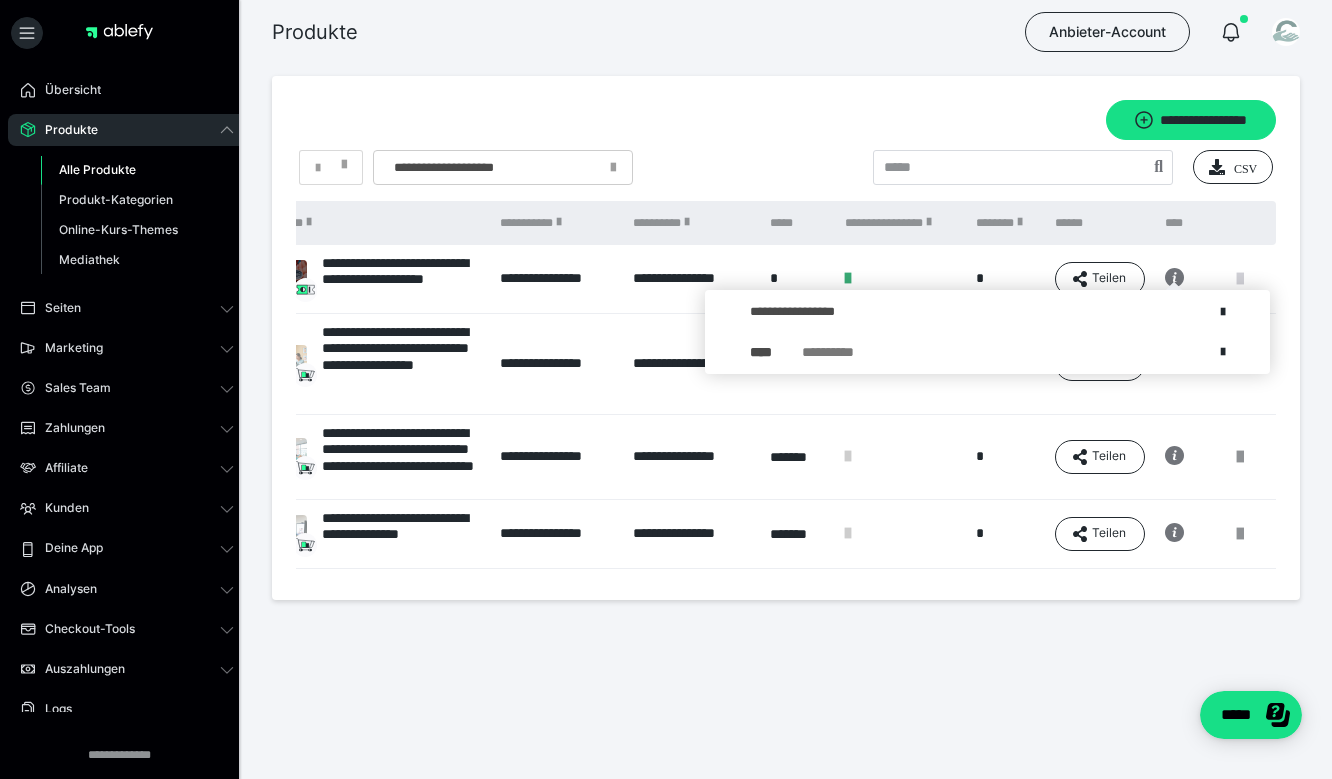 click at bounding box center [1240, 279] 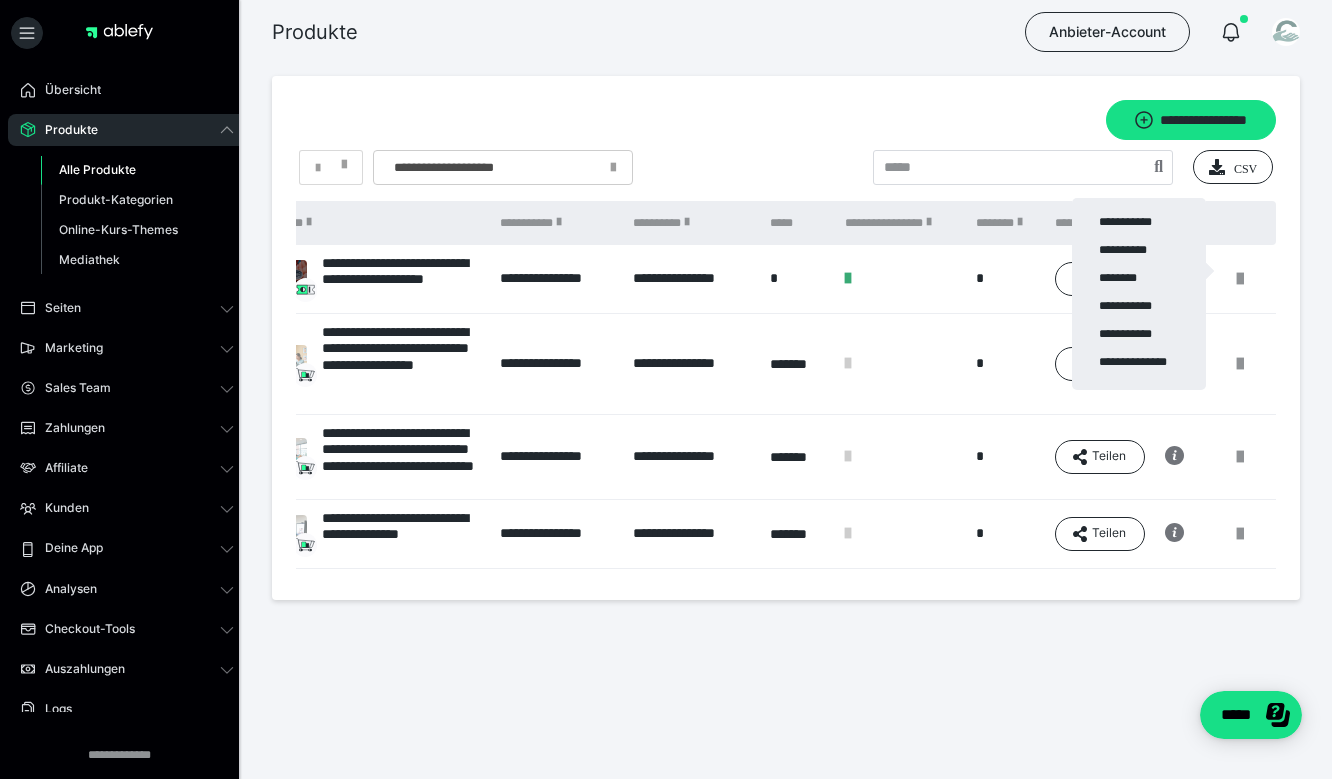 click at bounding box center (666, 389) 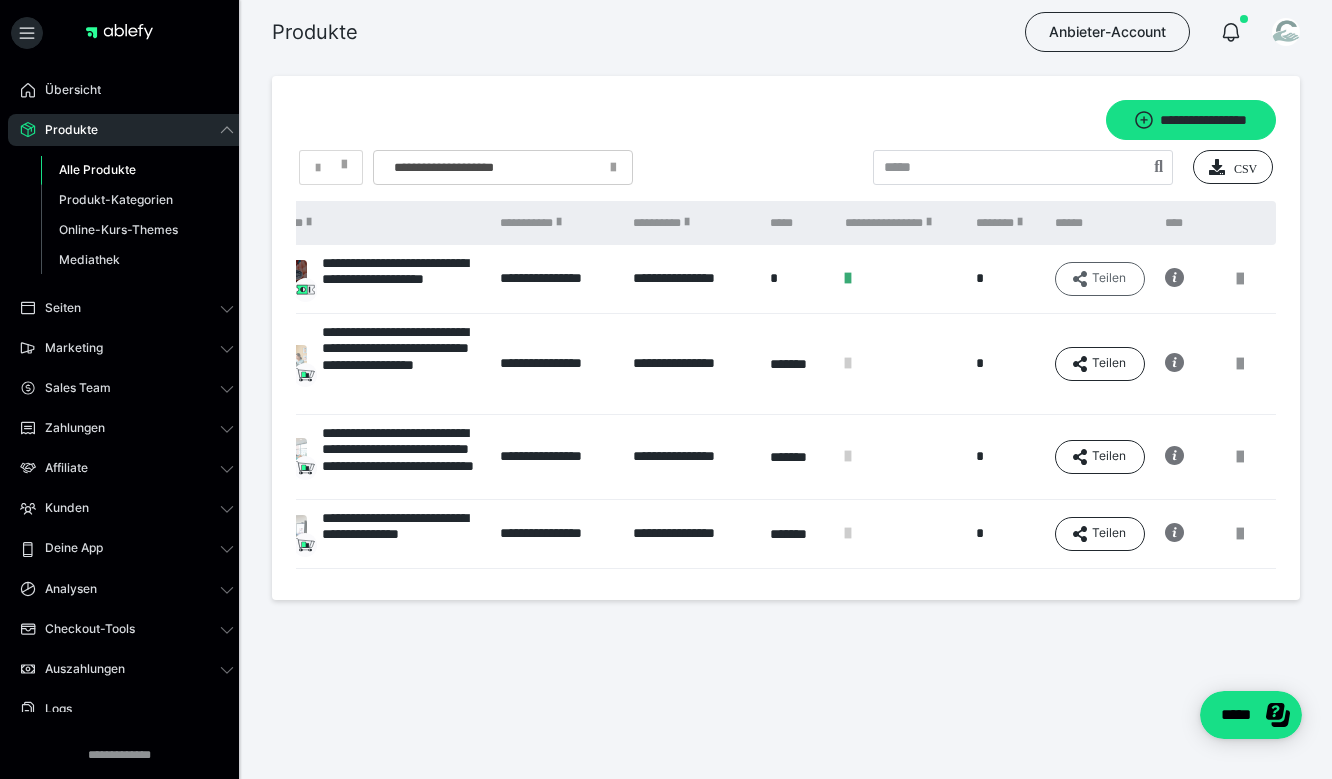 click on "Teilen" at bounding box center [1100, 279] 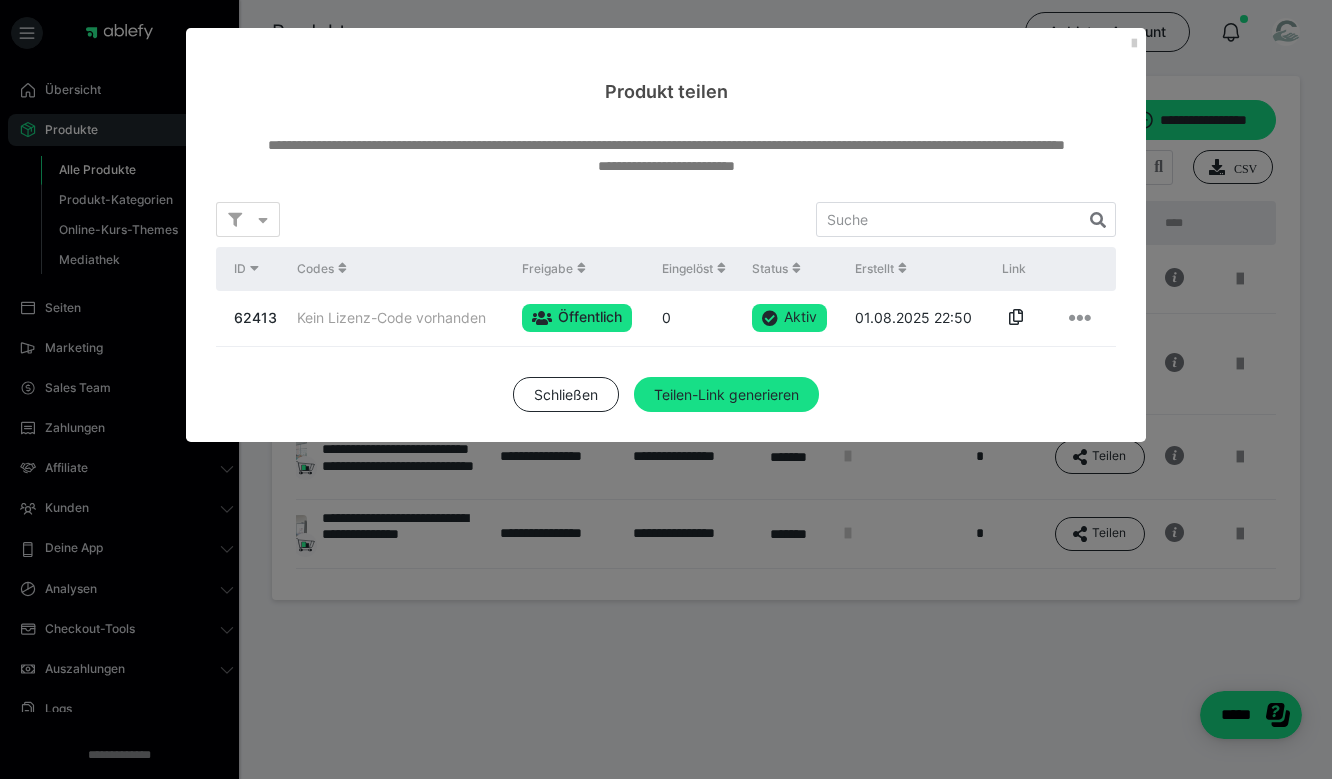click on "01.08.2025 22:50" at bounding box center (919, 318) 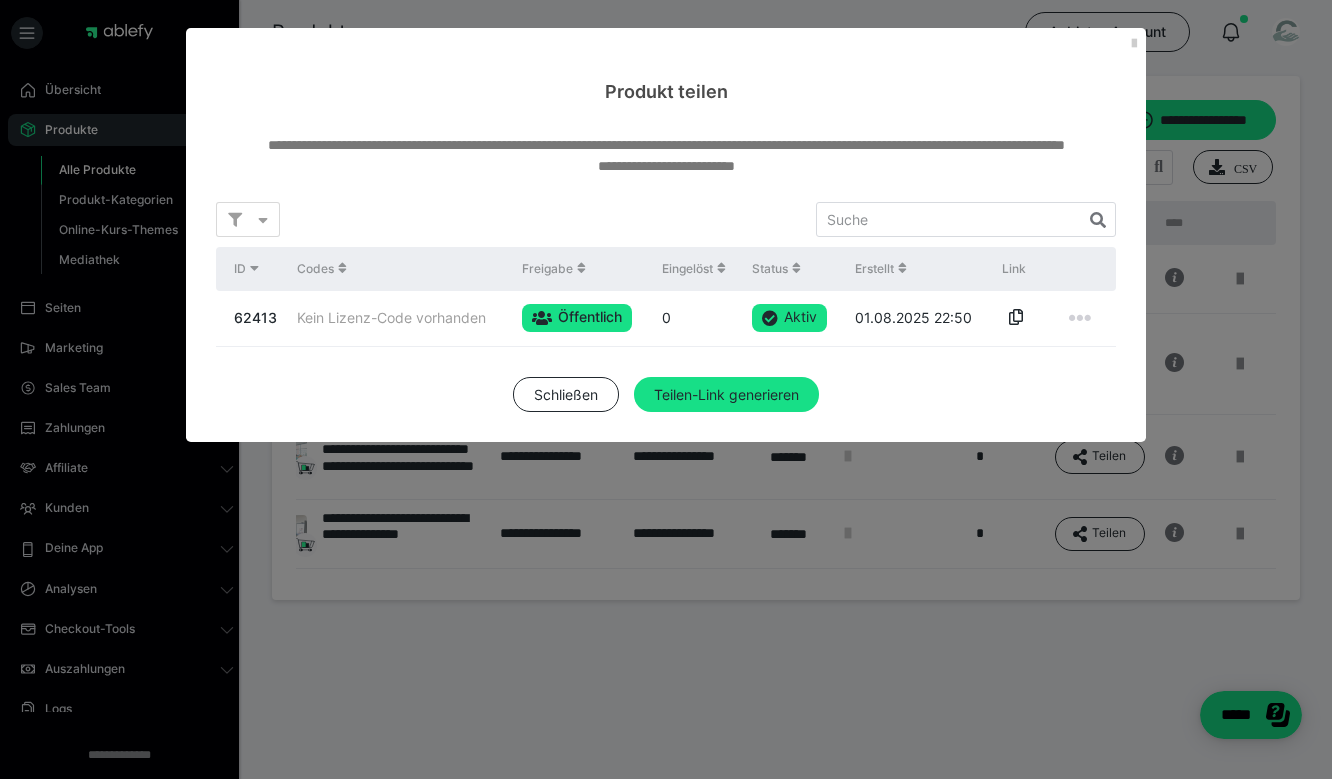 click at bounding box center [1080, 318] 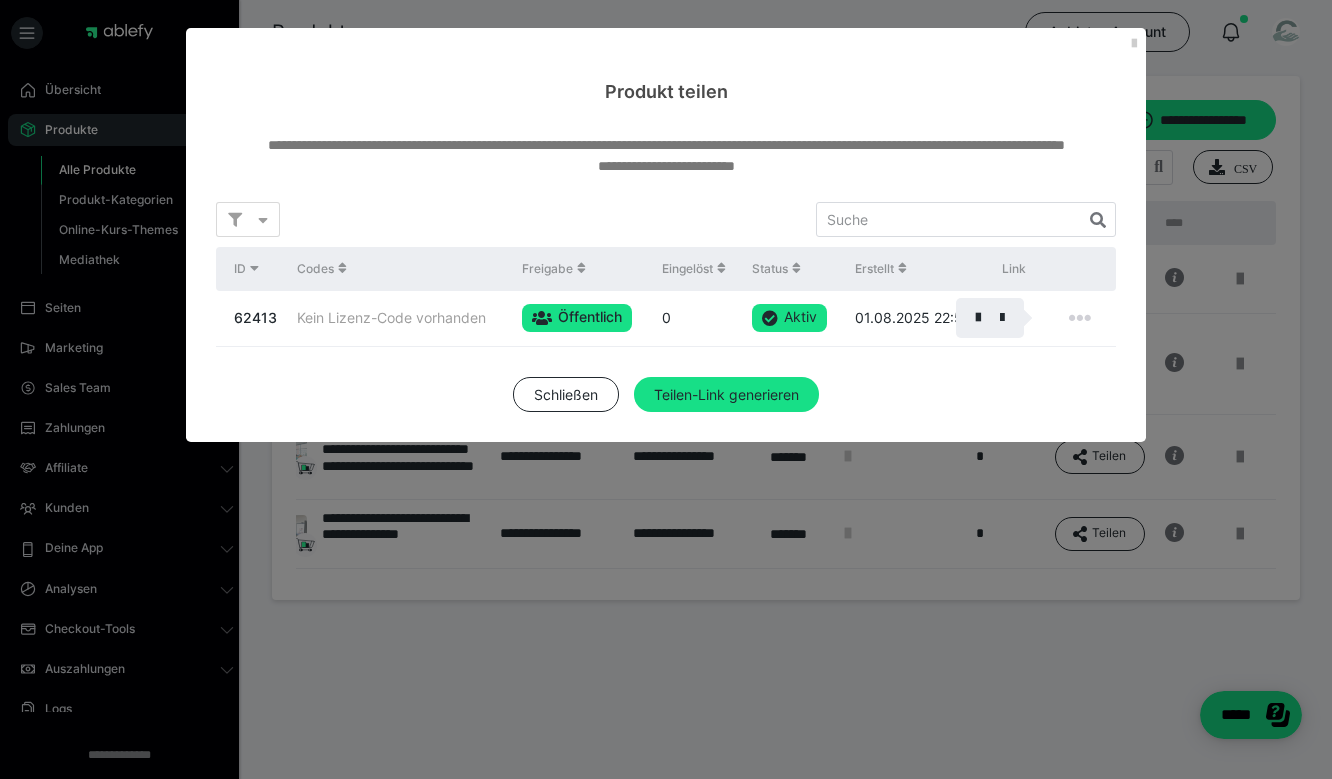 click at bounding box center (666, 389) 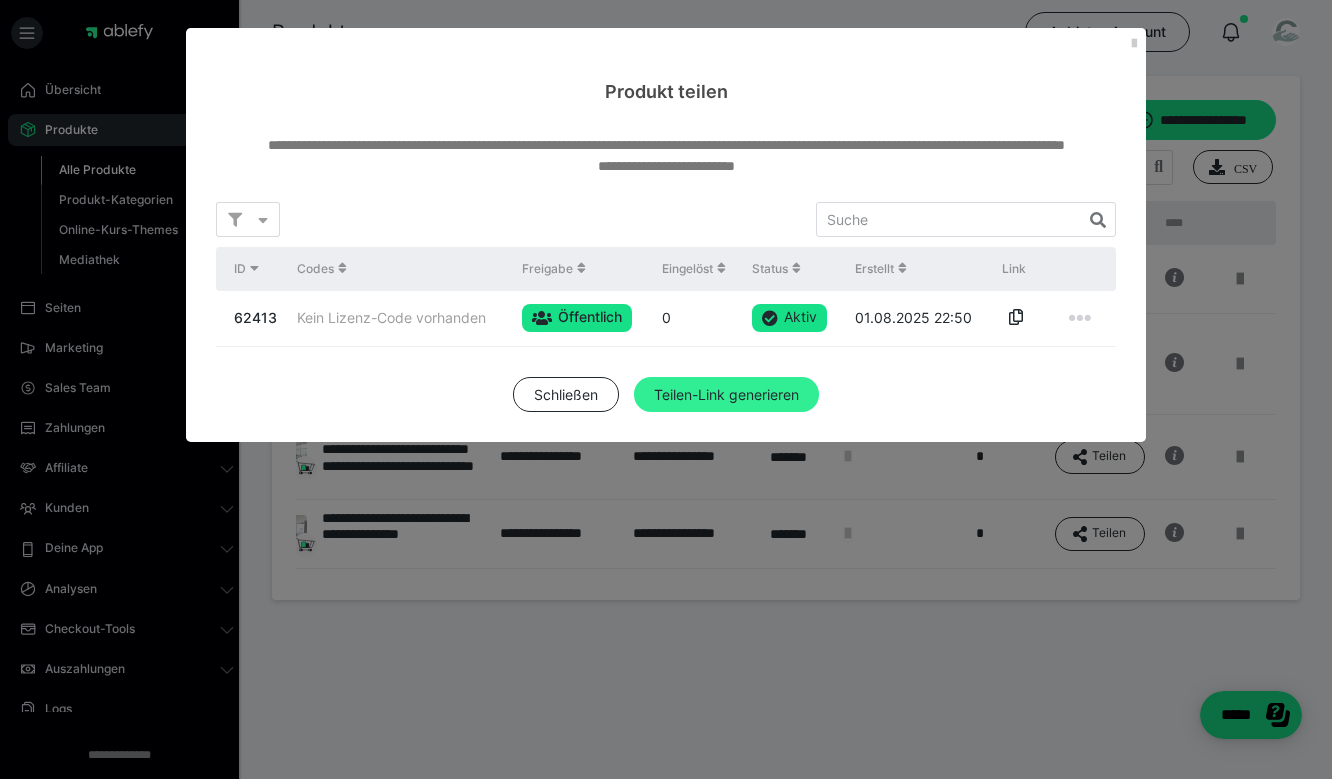 click on "Teilen-Link generieren" at bounding box center (726, 395) 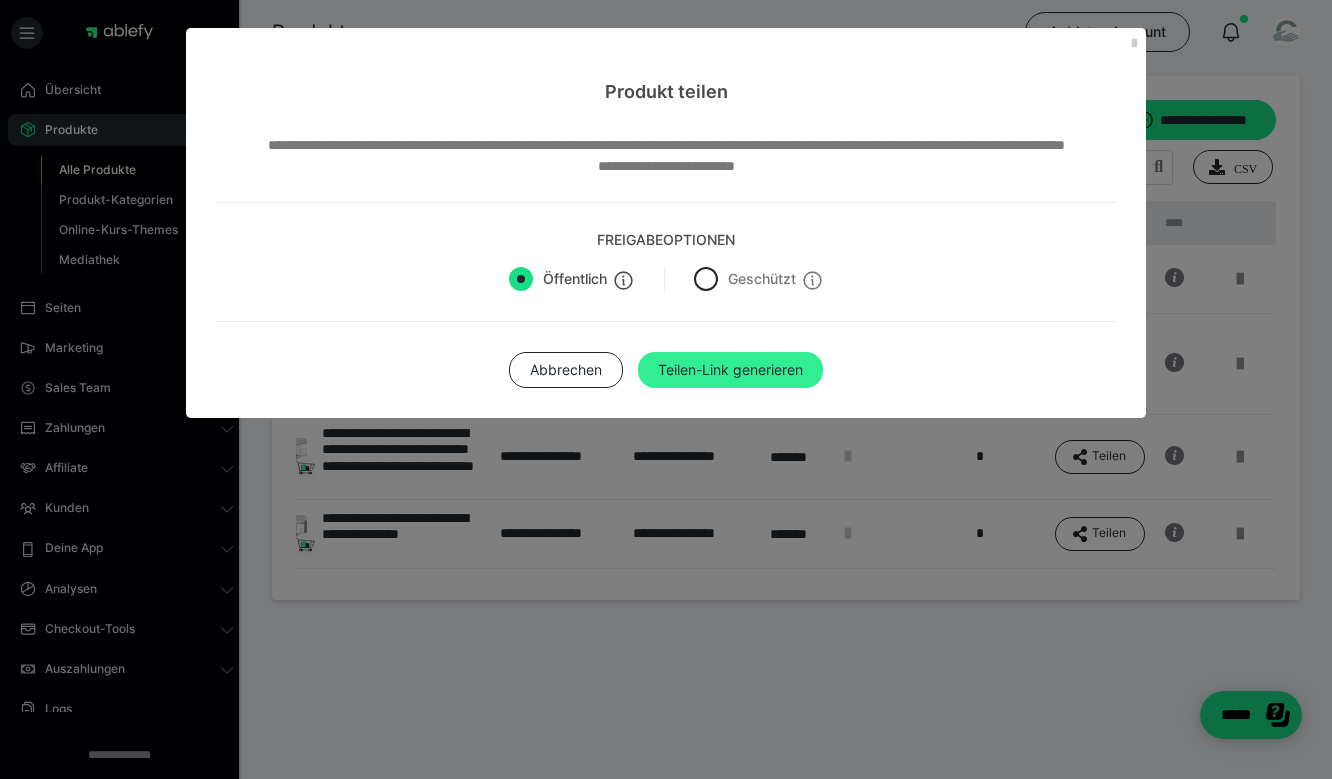 click on "Teilen-Link generieren" at bounding box center [730, 370] 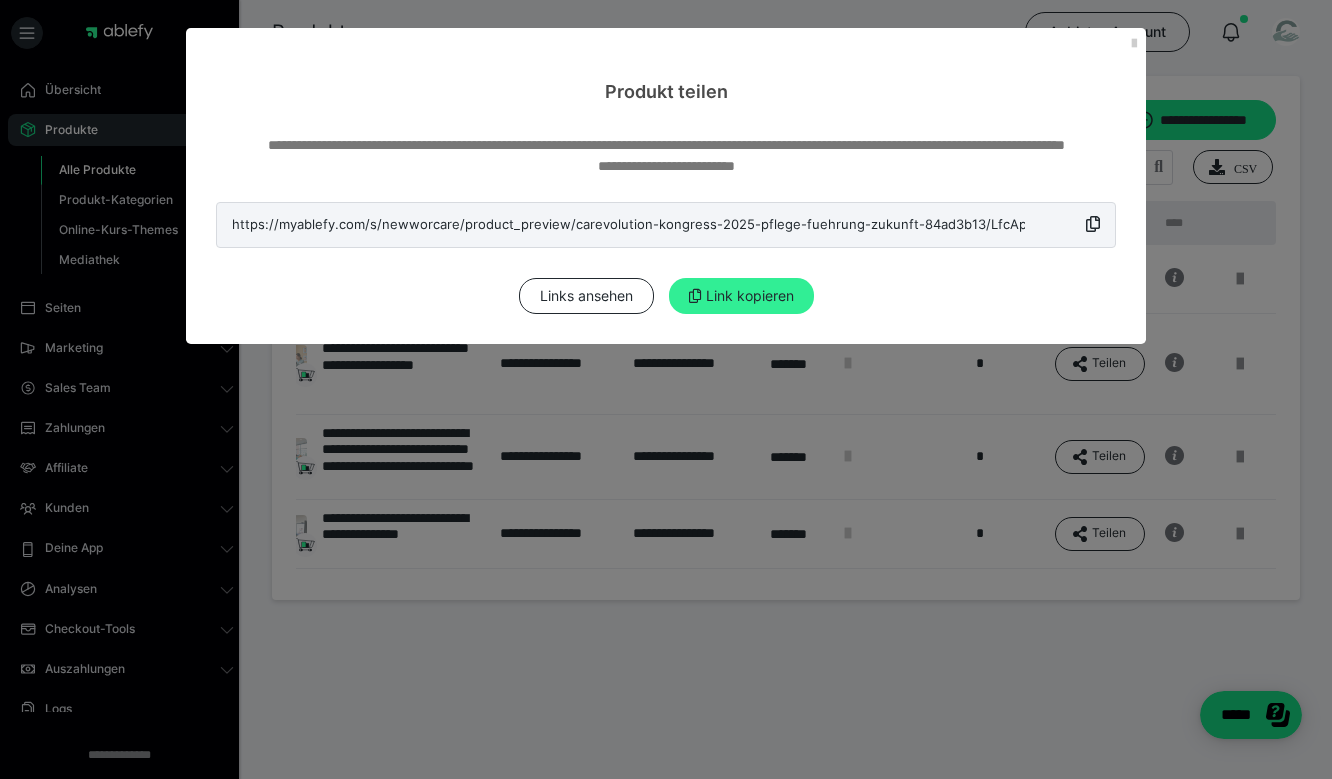 click on "Link kopieren" at bounding box center (741, 296) 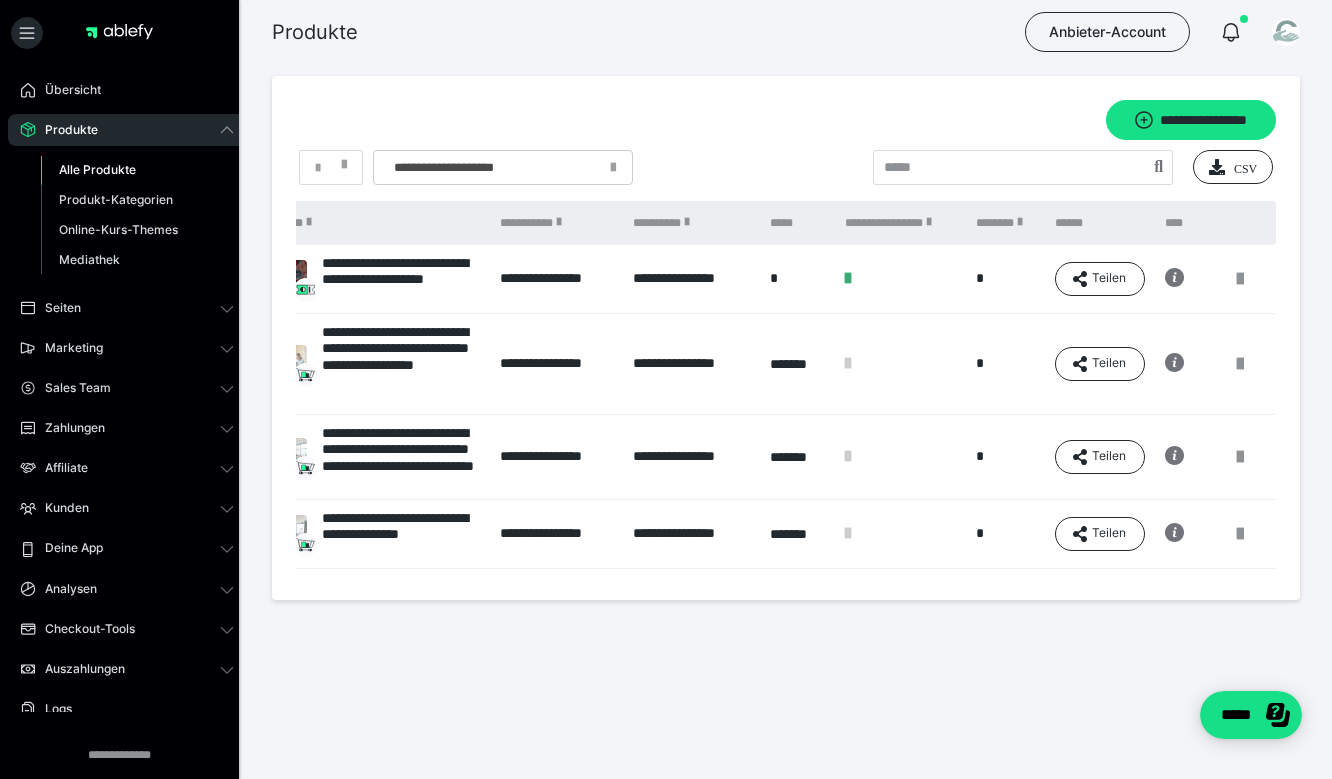 click at bounding box center (900, 279) 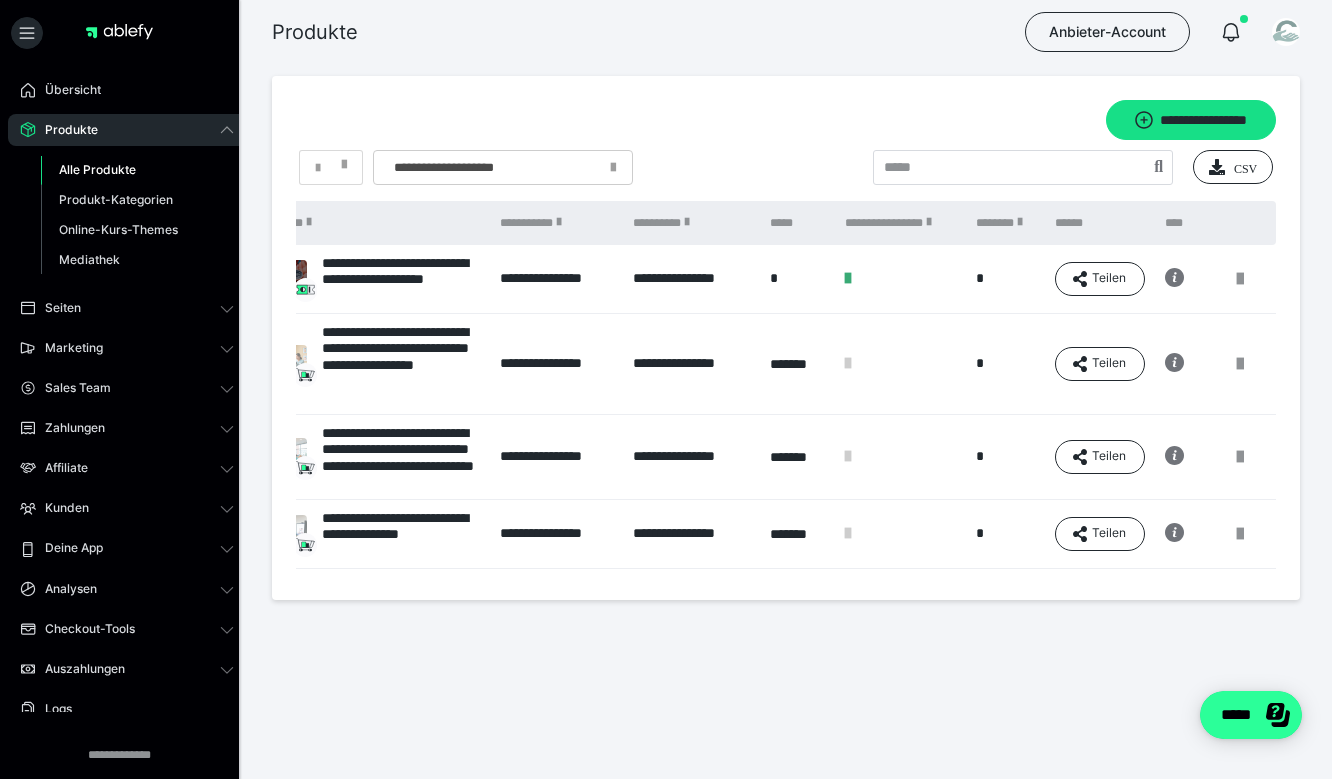 click on "*****" 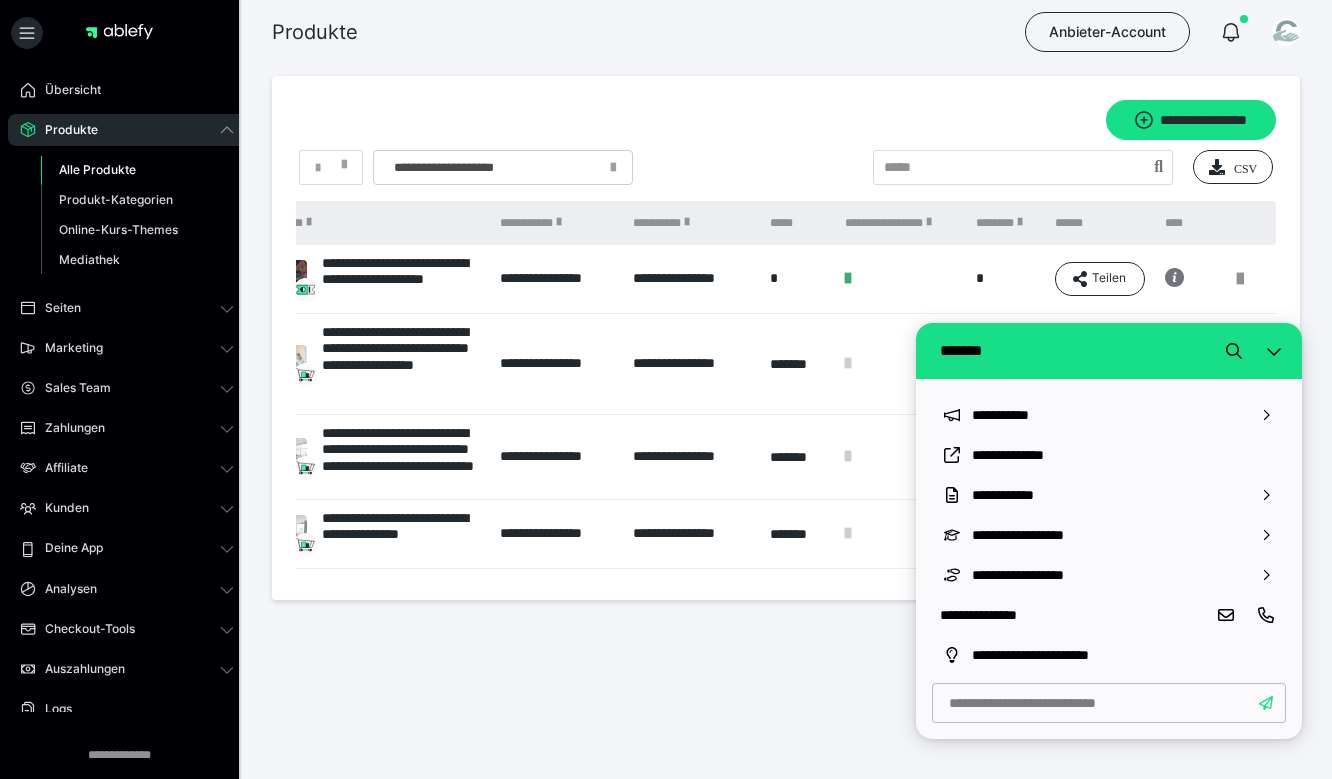 click on "**********" at bounding box center [786, 392] 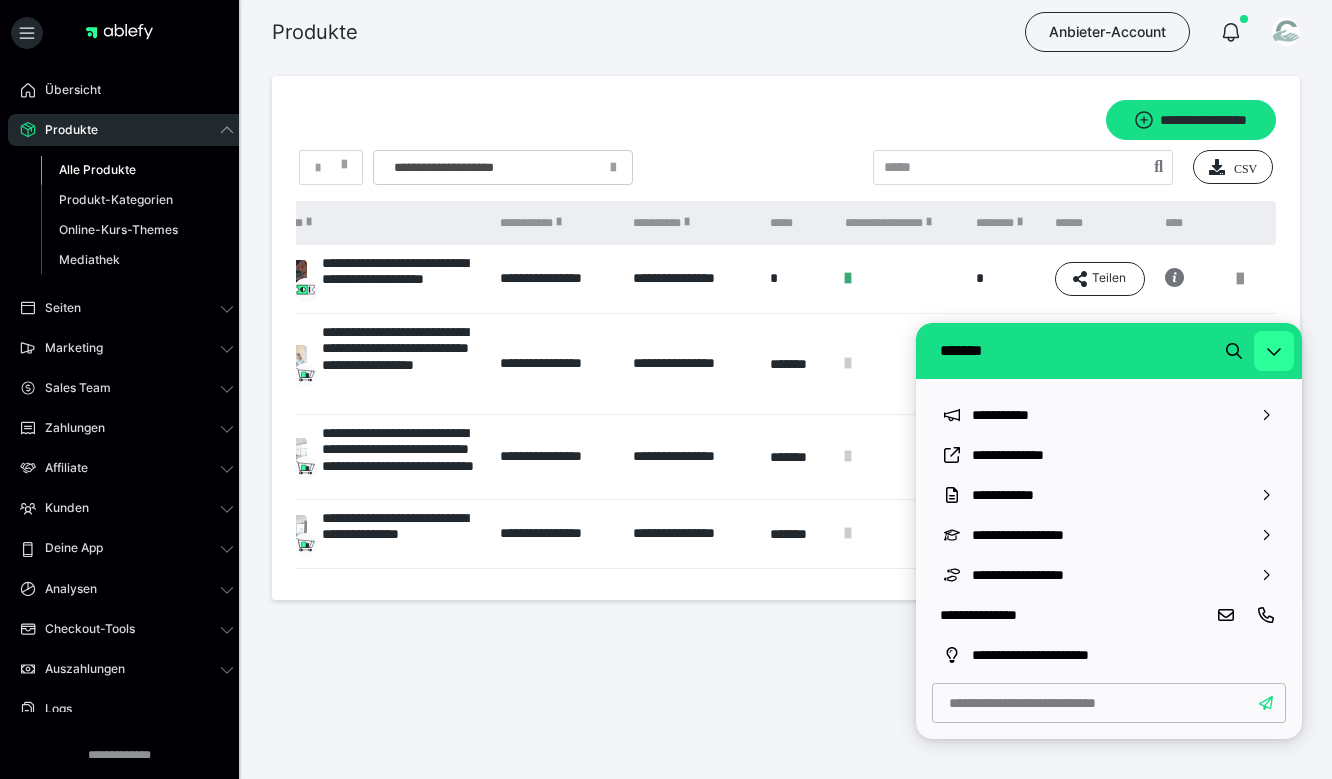 click at bounding box center (1274, 351) 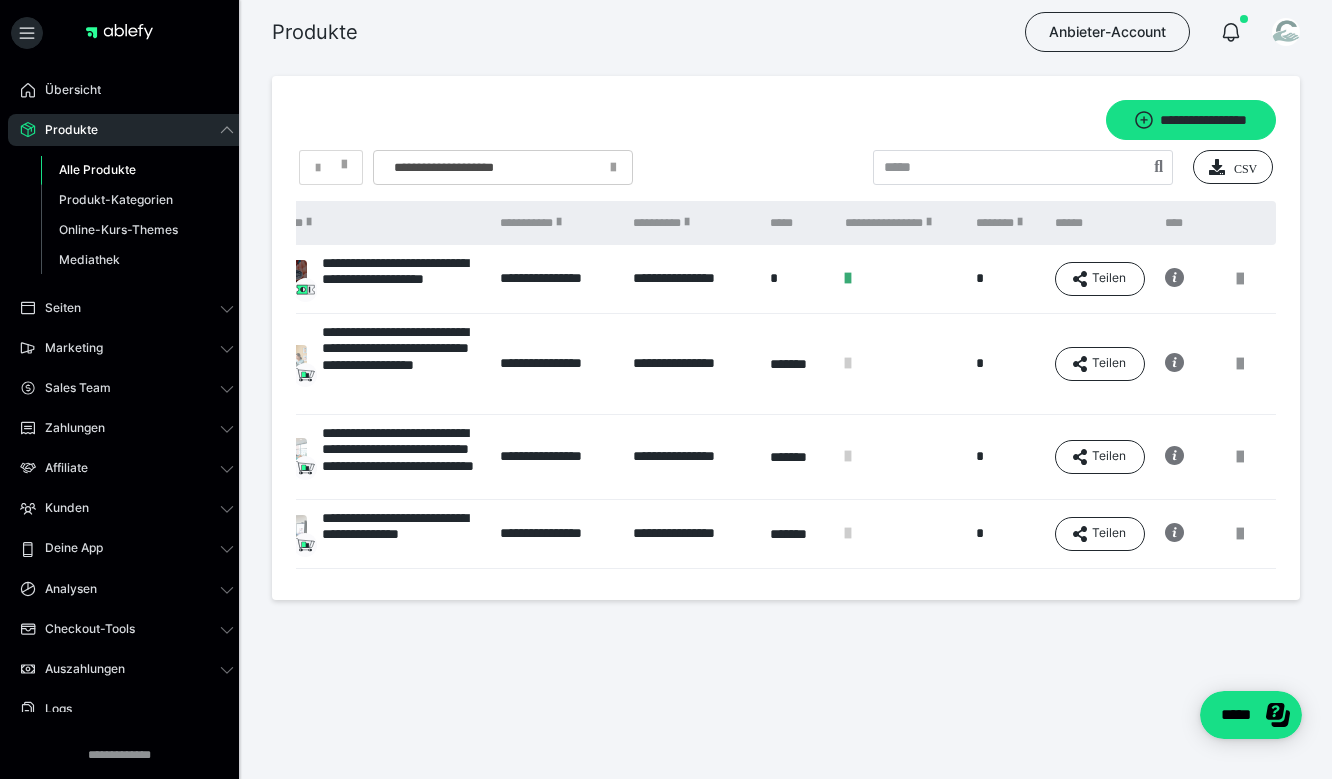 click on "**********" at bounding box center (786, 392) 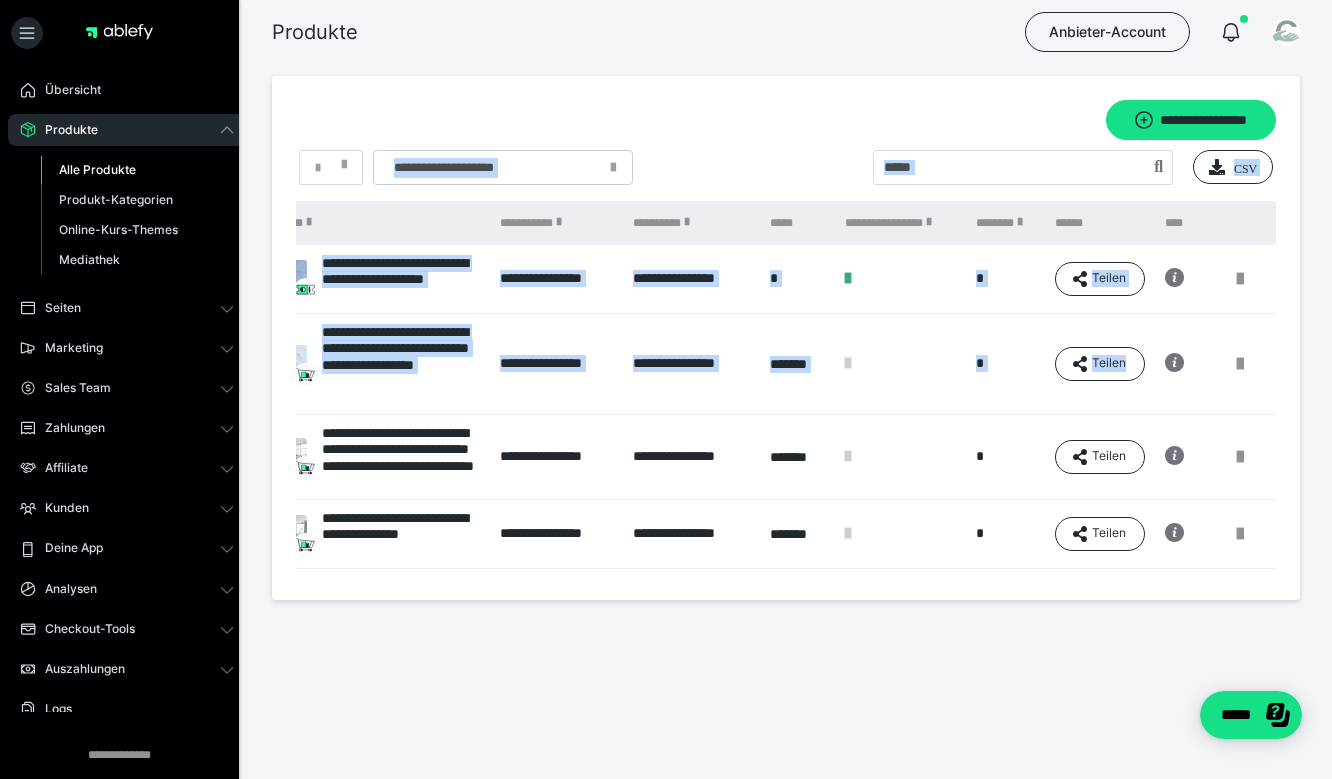 drag, startPoint x: 1316, startPoint y: 113, endPoint x: 1267, endPoint y: 312, distance: 204.9439 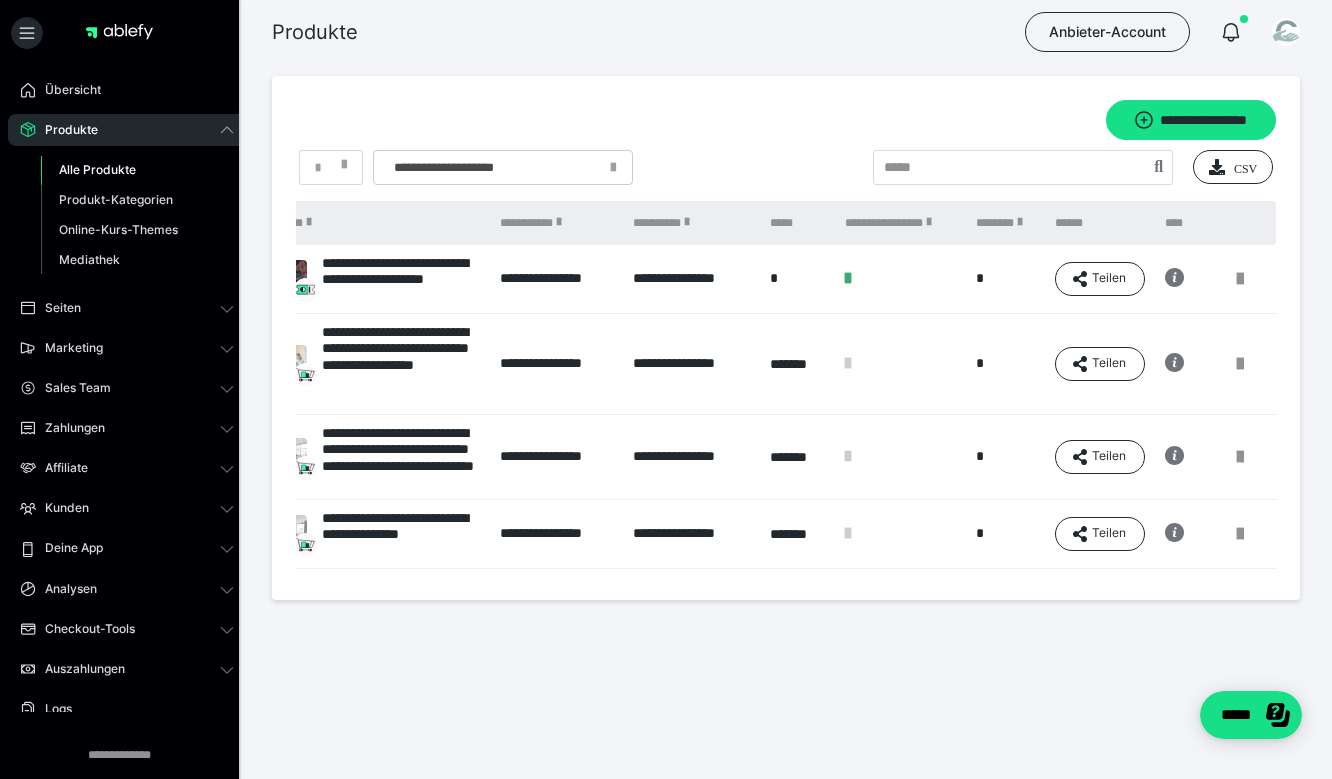 click on "**********" at bounding box center (786, 338) 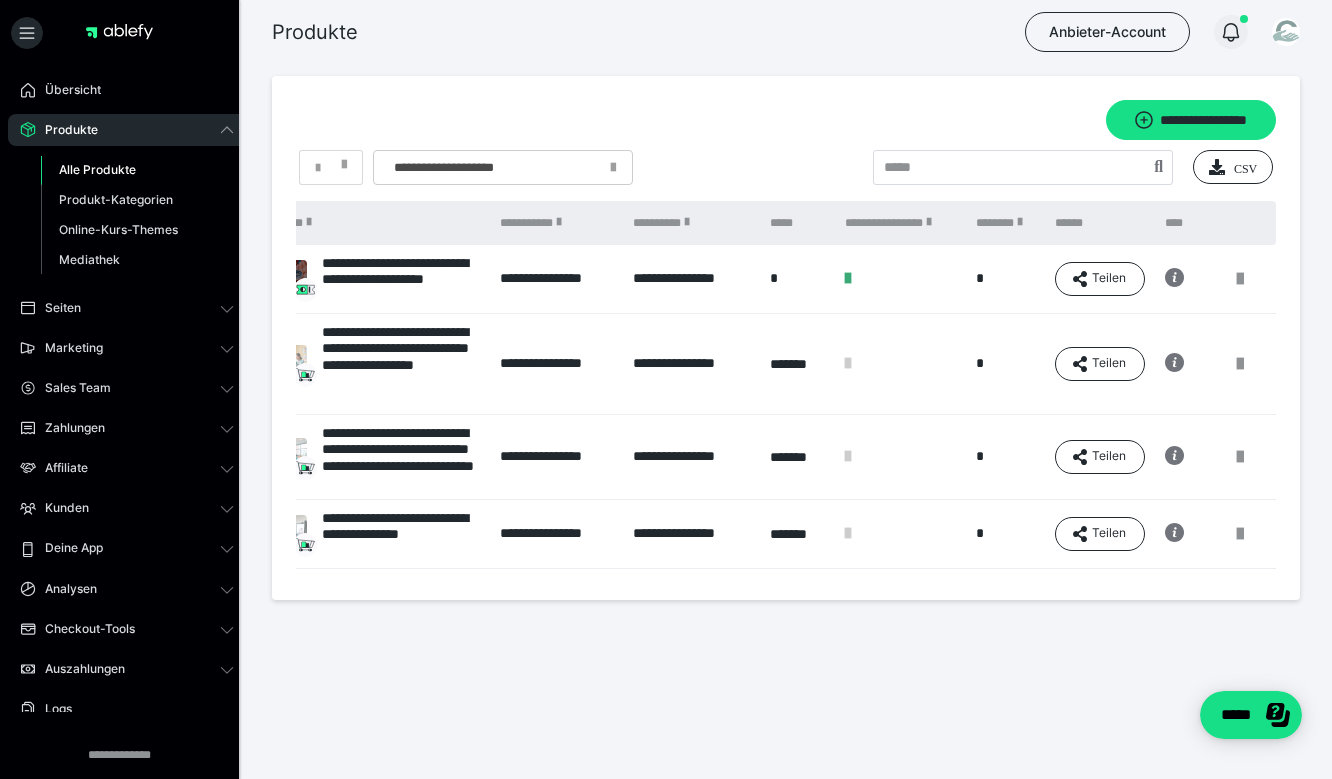 click at bounding box center (1231, 32) 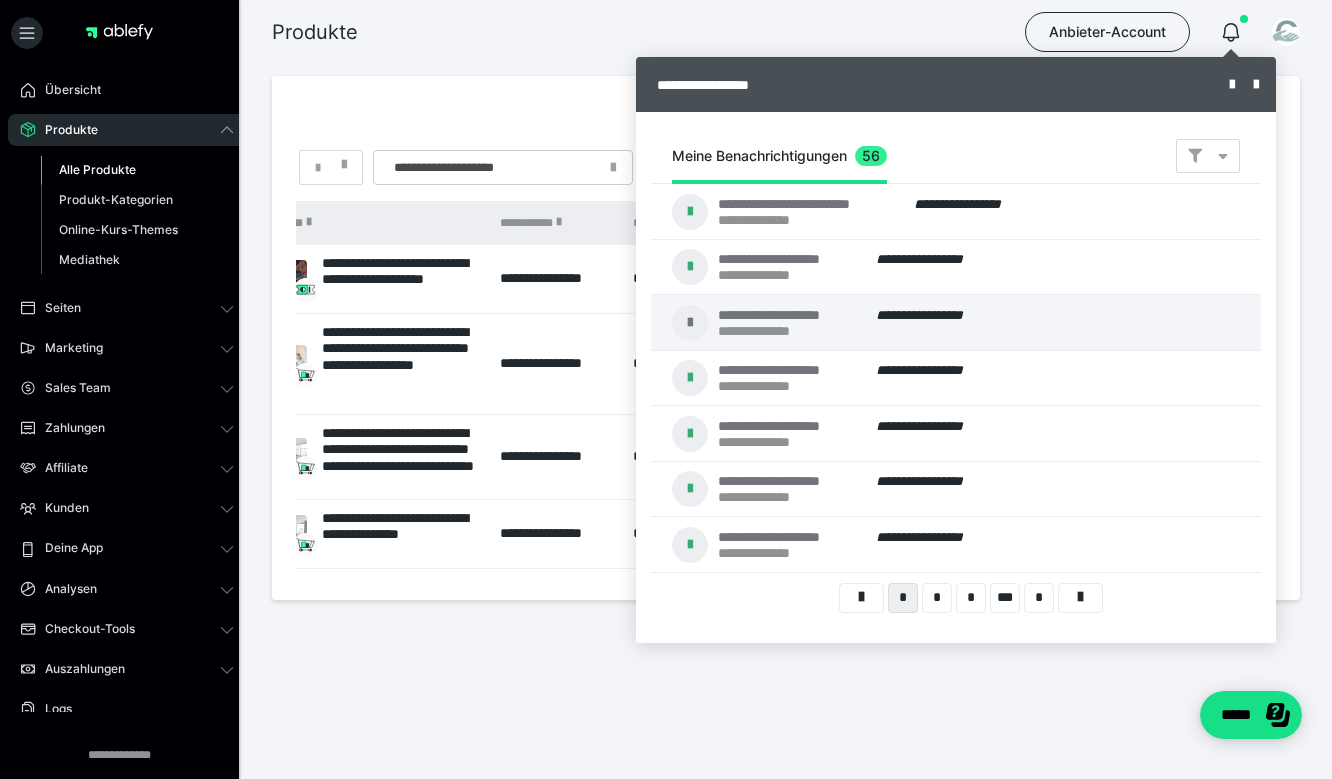 click at bounding box center (666, 389) 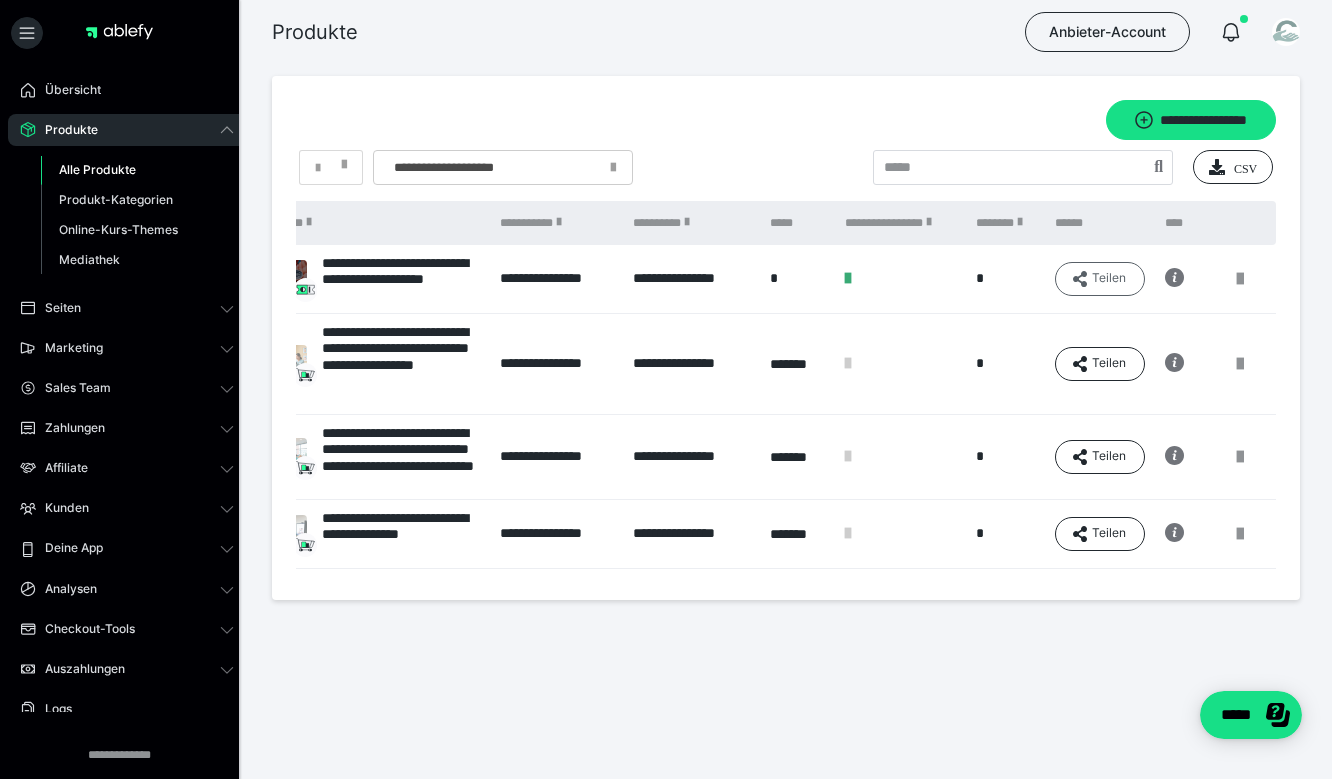 click on "Teilen" at bounding box center [1100, 279] 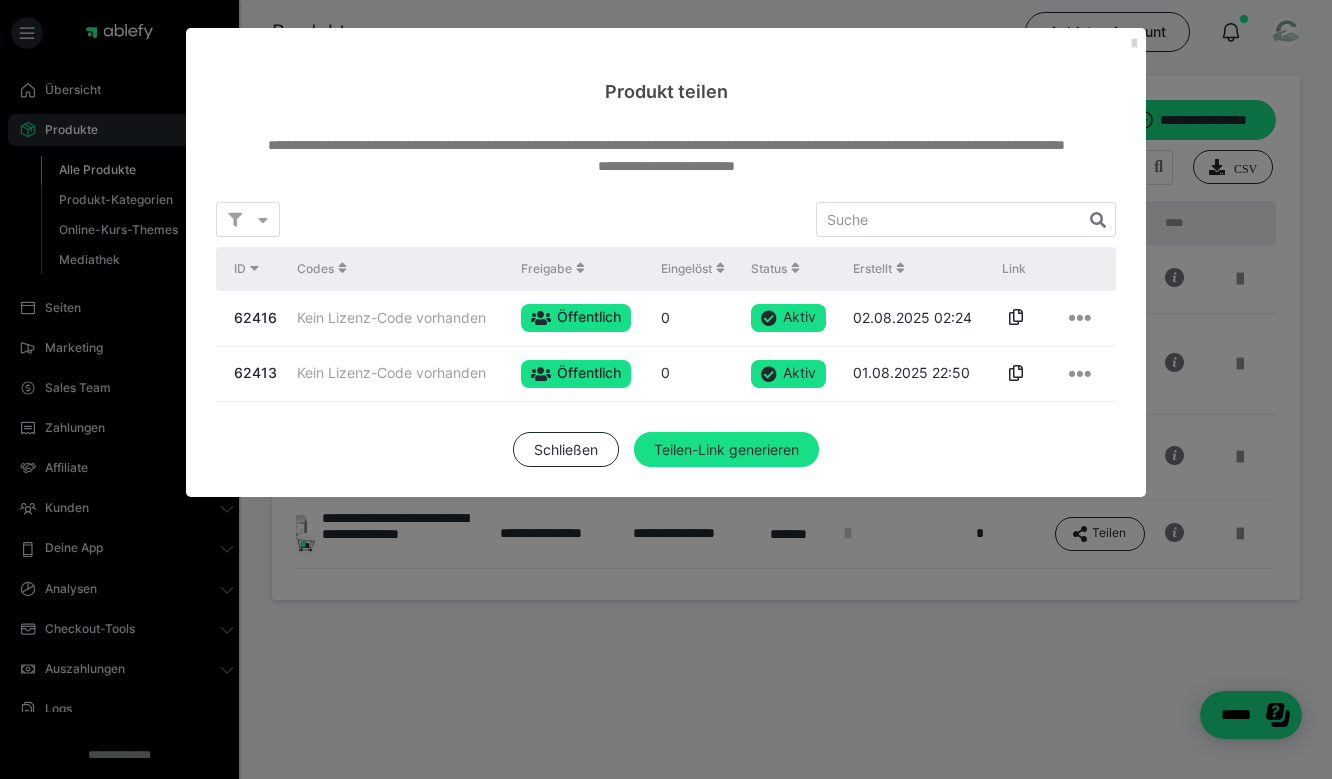 click at bounding box center [1134, 44] 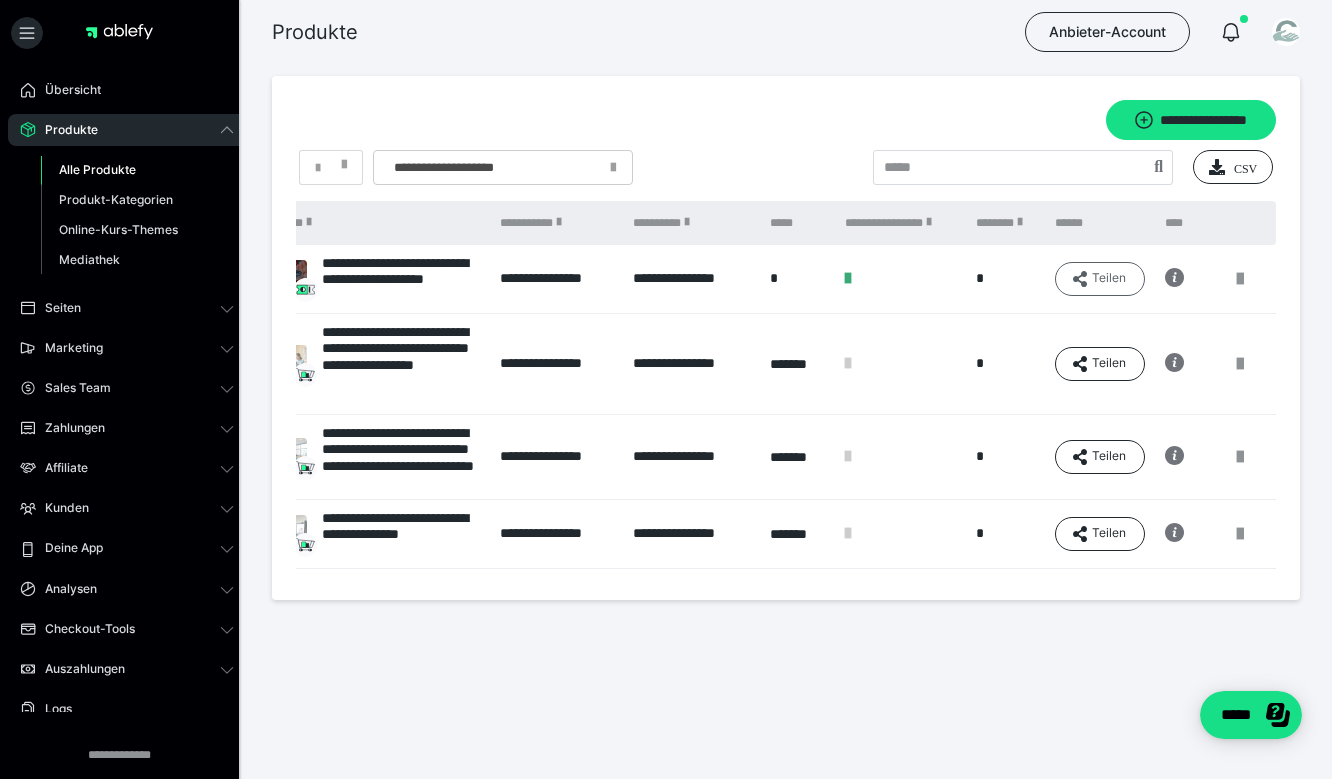click on "Teilen" at bounding box center (1100, 279) 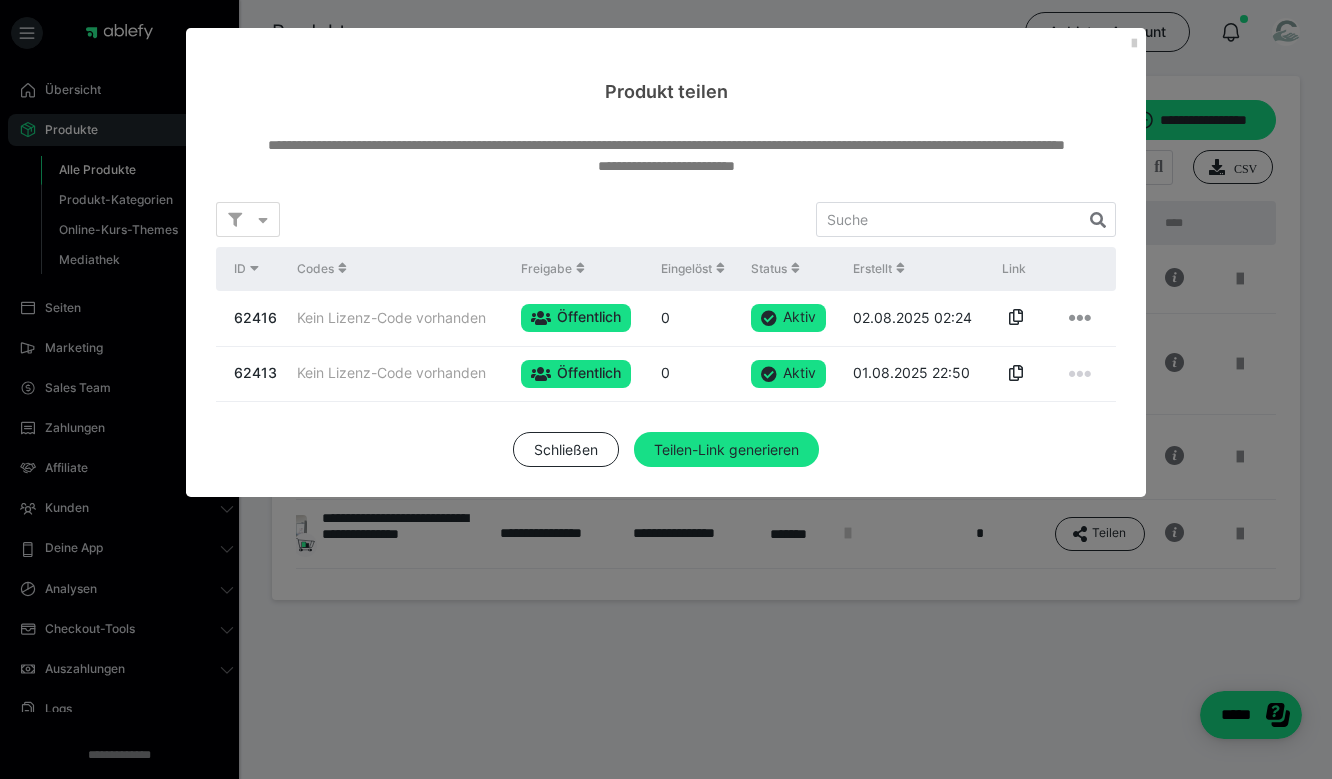click at bounding box center (1080, 374) 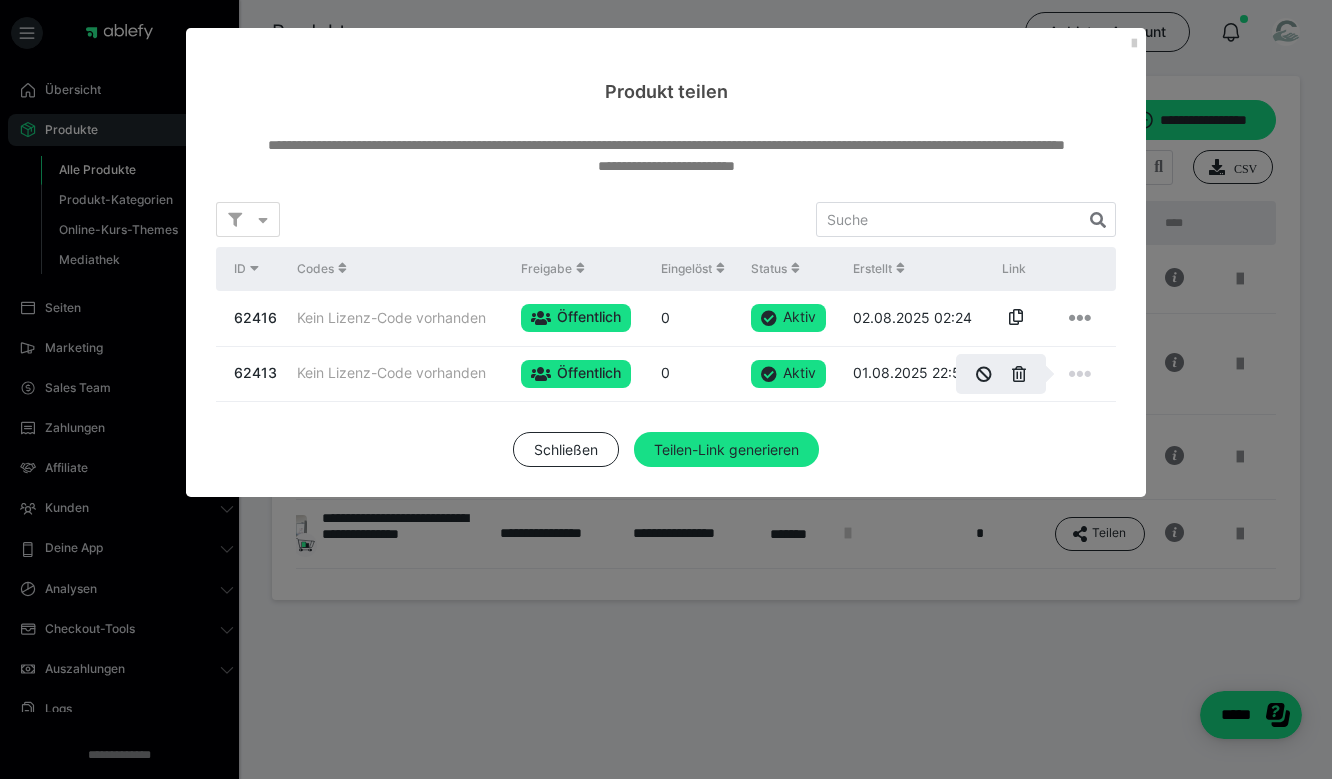 click at bounding box center (666, 389) 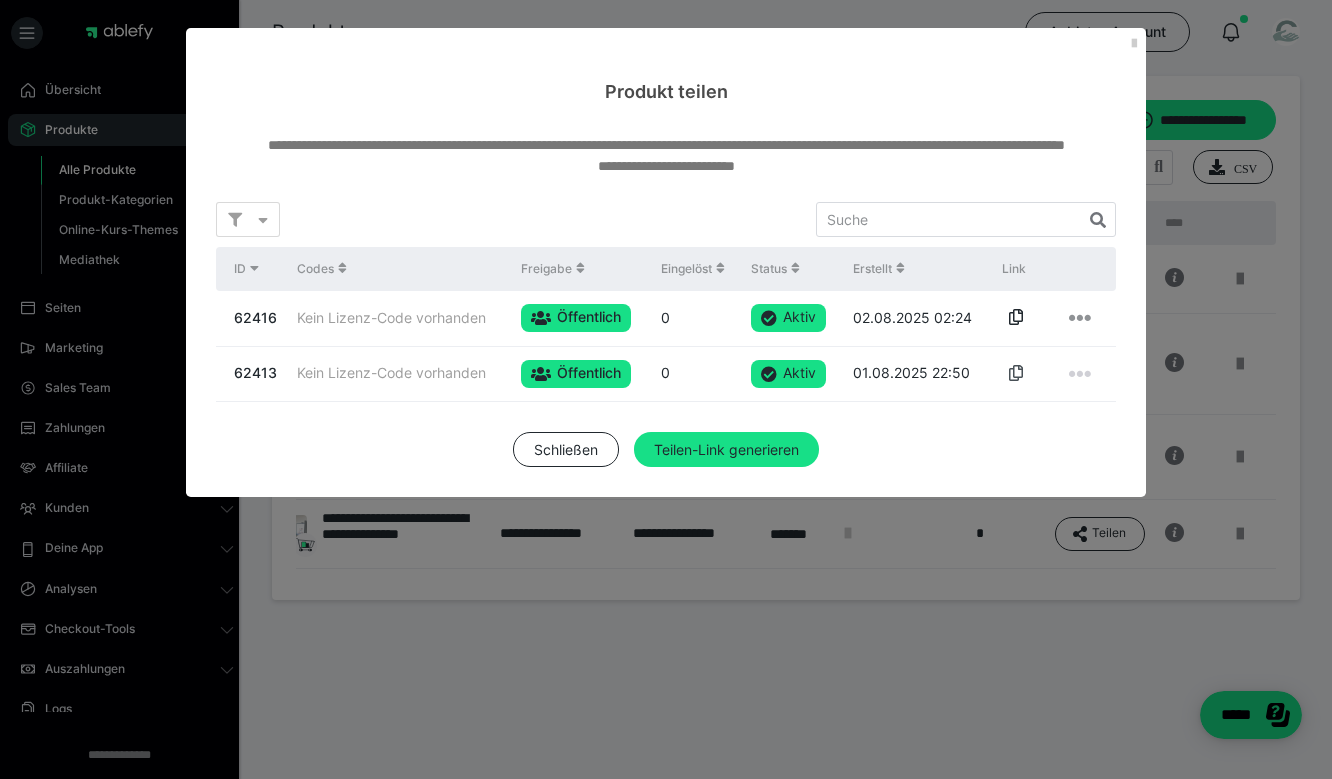 click at bounding box center (1016, 373) 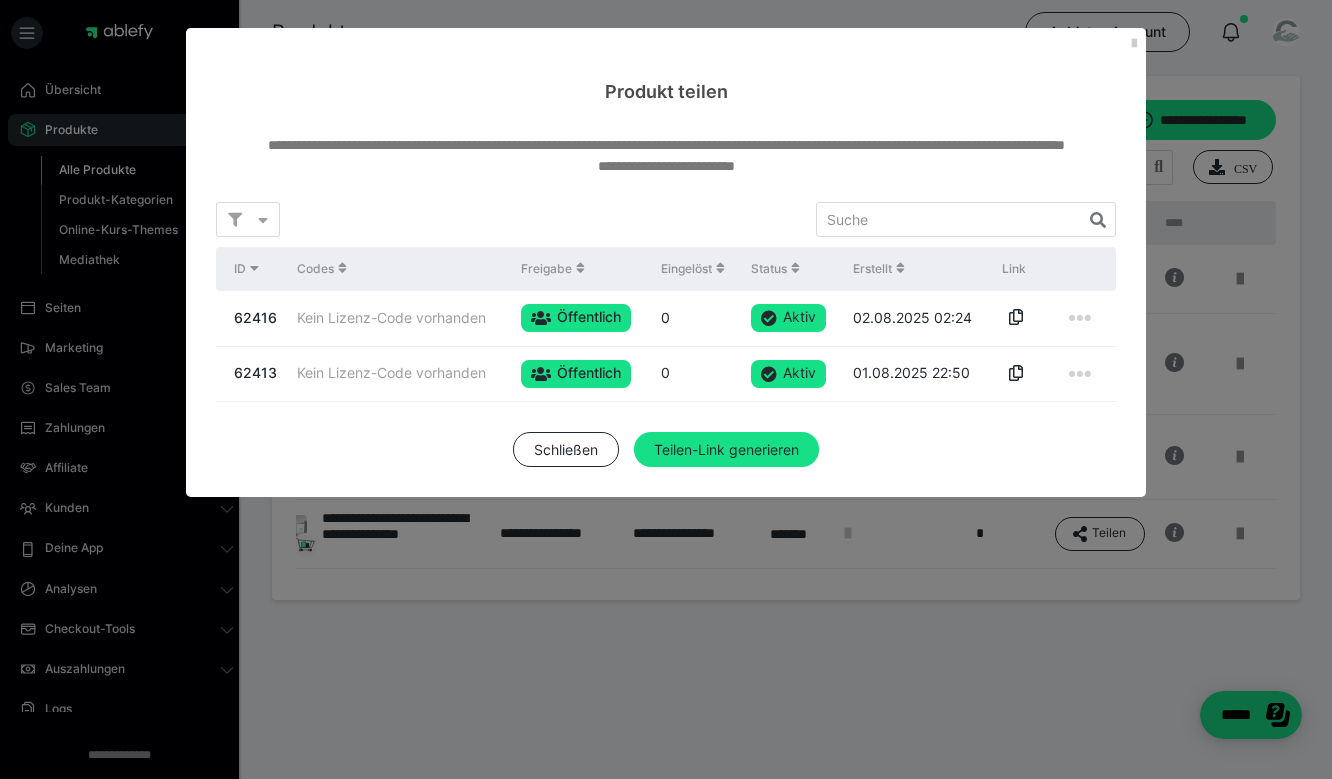 click at bounding box center [1080, 318] 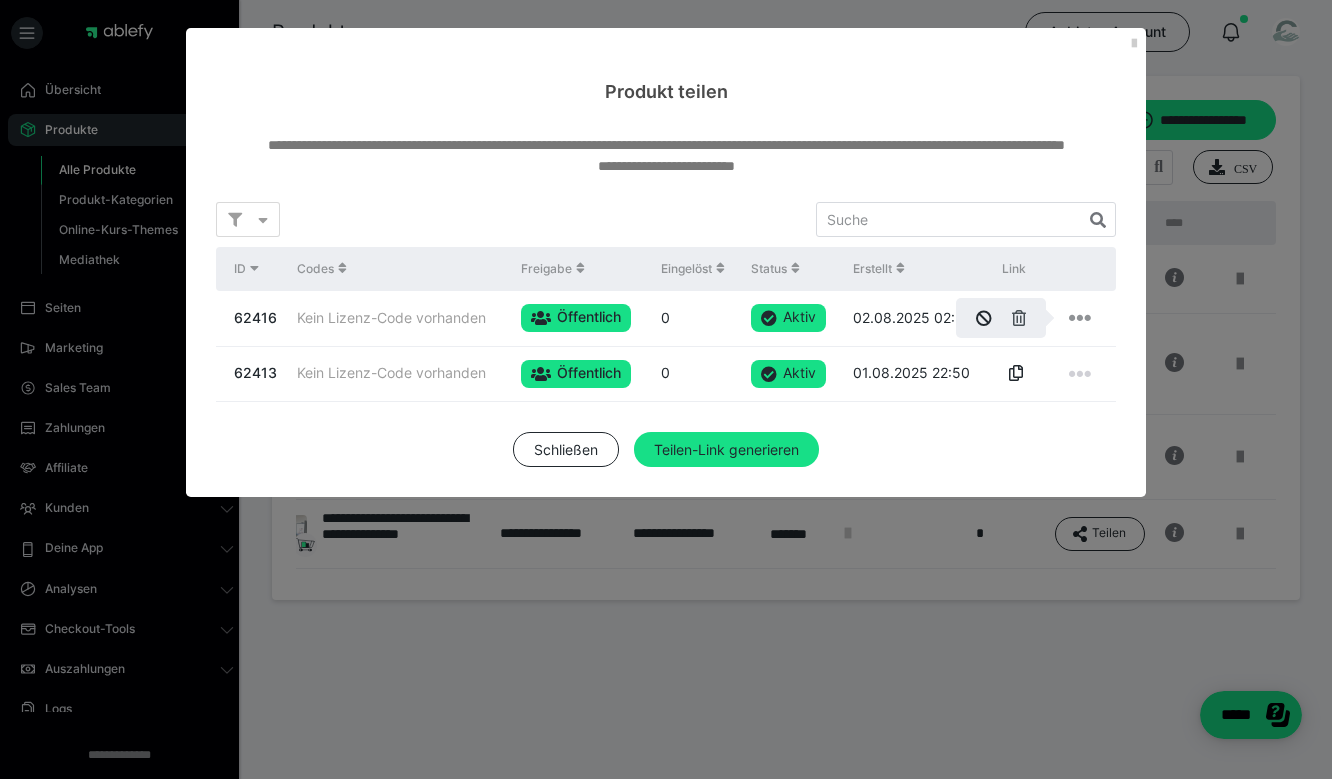click at bounding box center [1019, 318] 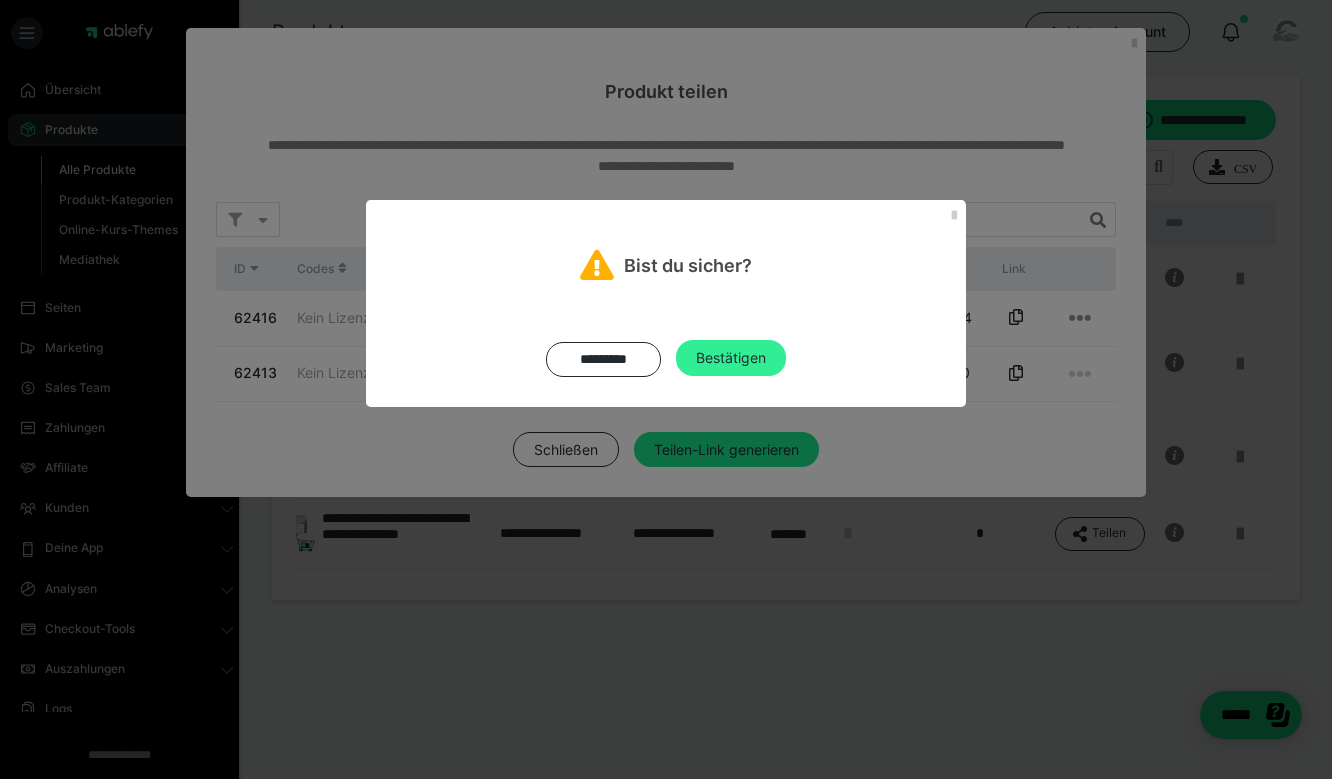 click on "Bestätigen" at bounding box center [731, 358] 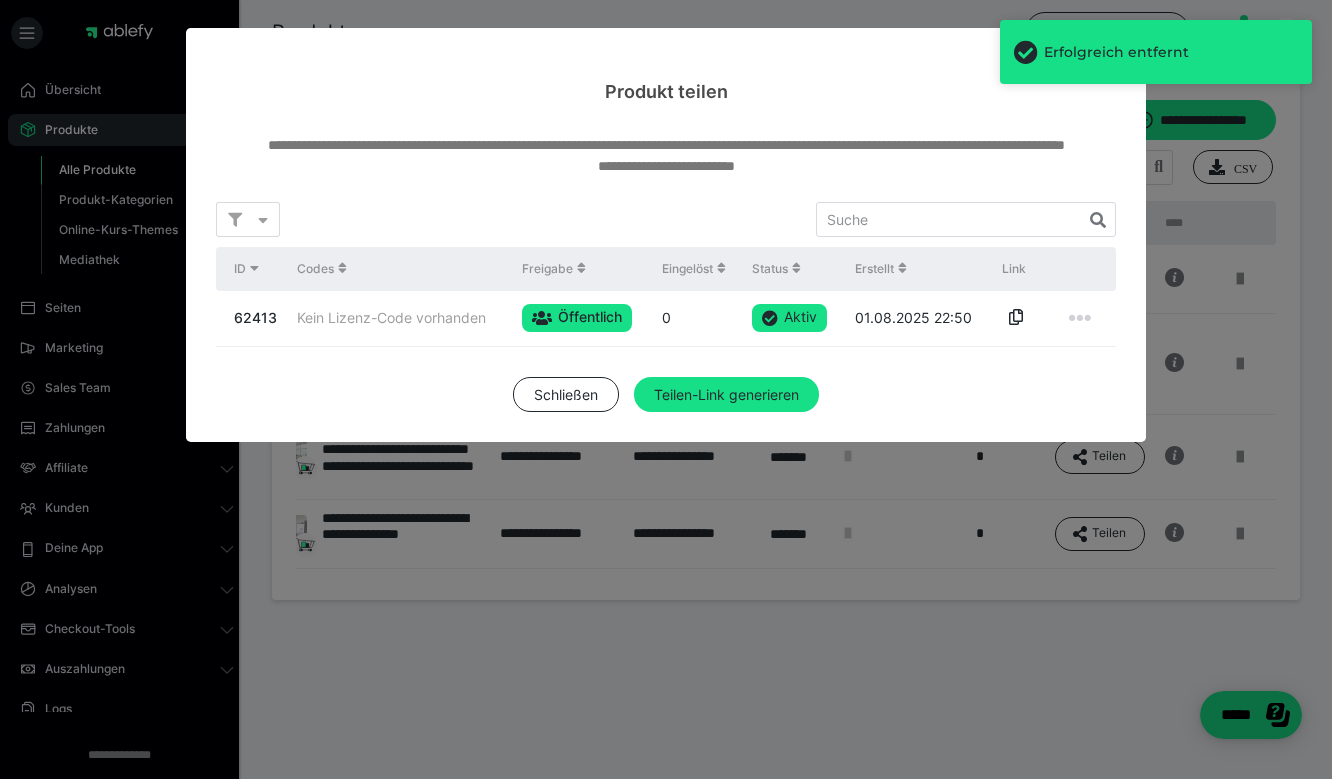 click at bounding box center [1080, 318] 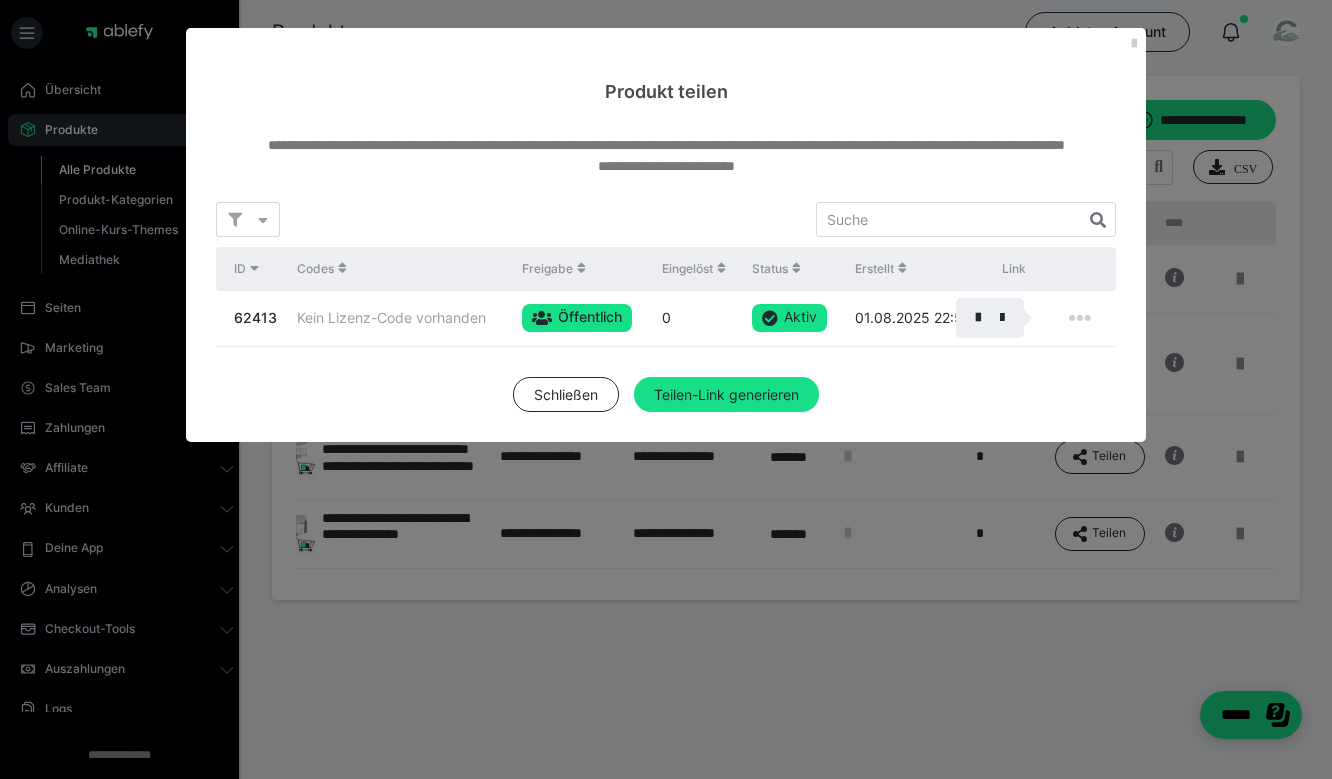 click at bounding box center [666, 389] 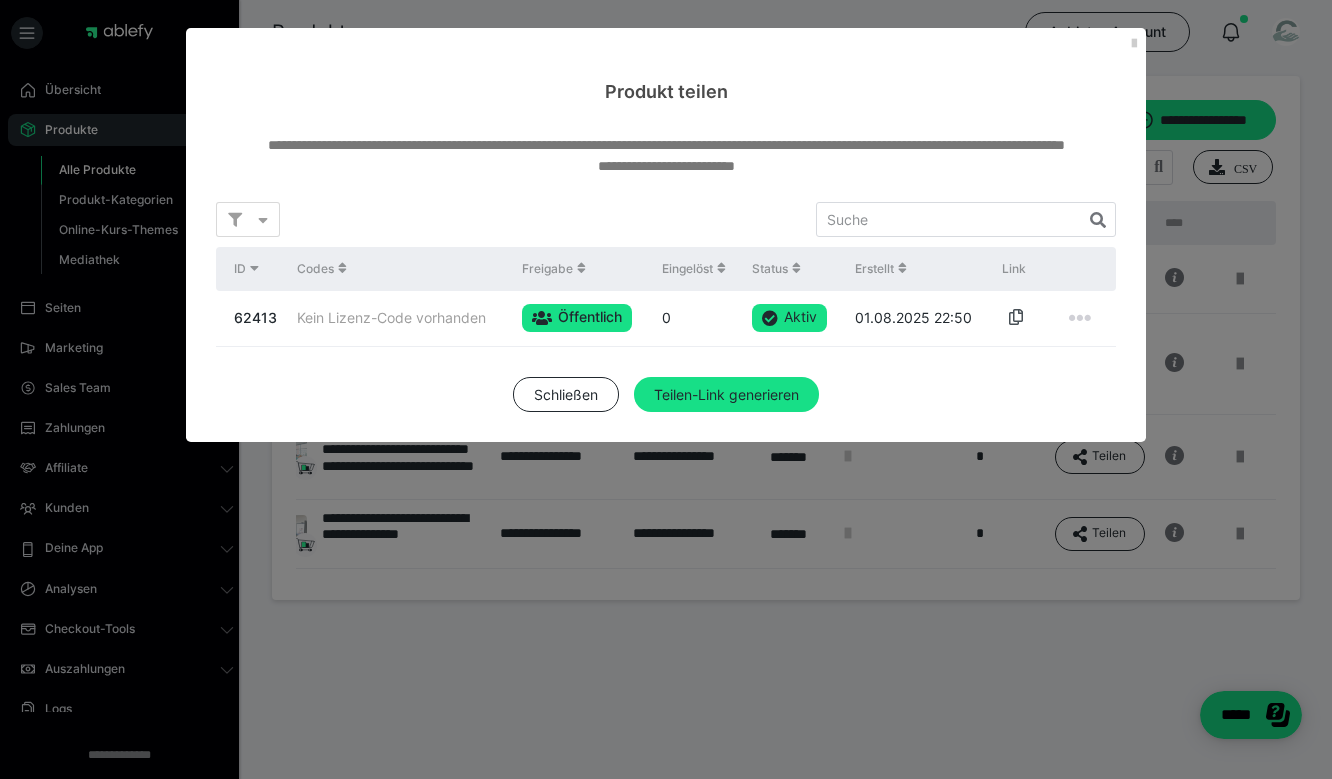 click at bounding box center [1016, 317] 